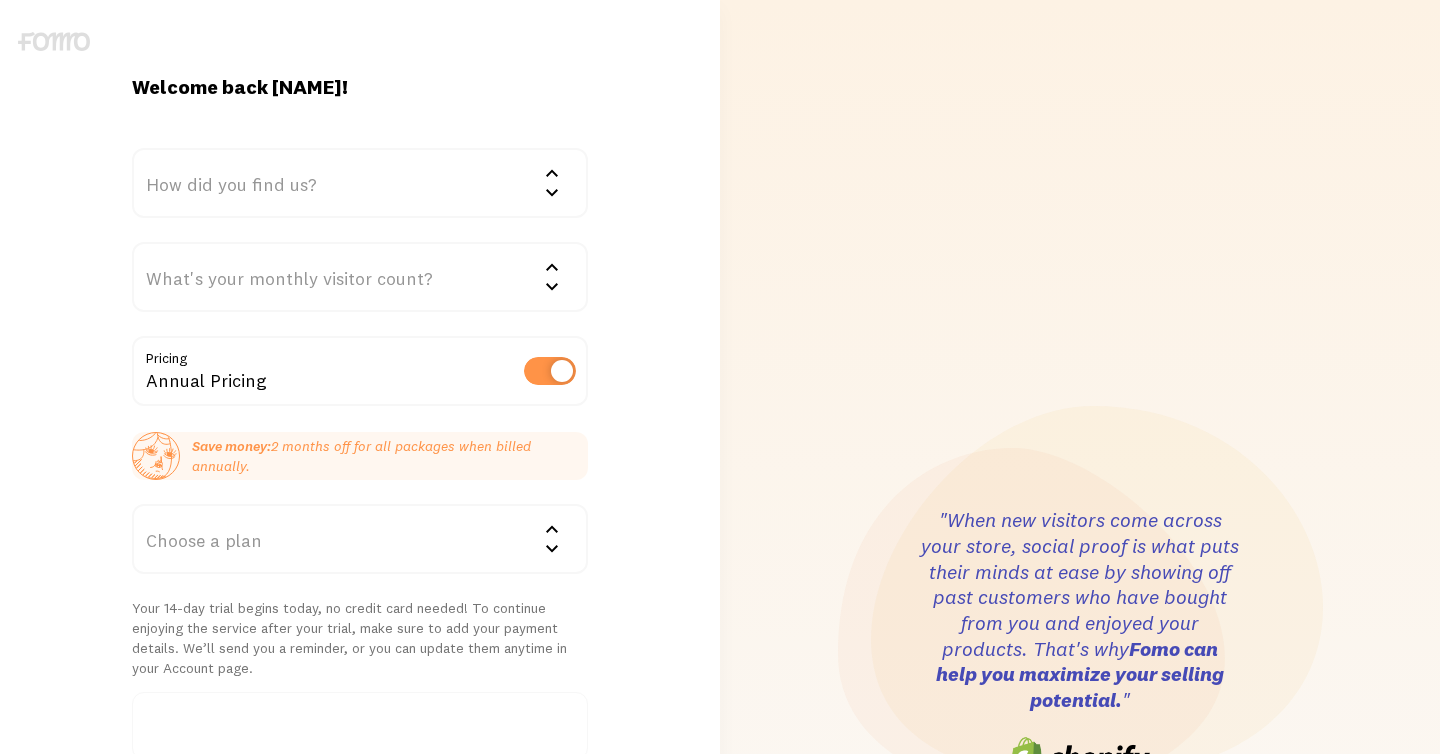 scroll, scrollTop: 0, scrollLeft: 0, axis: both 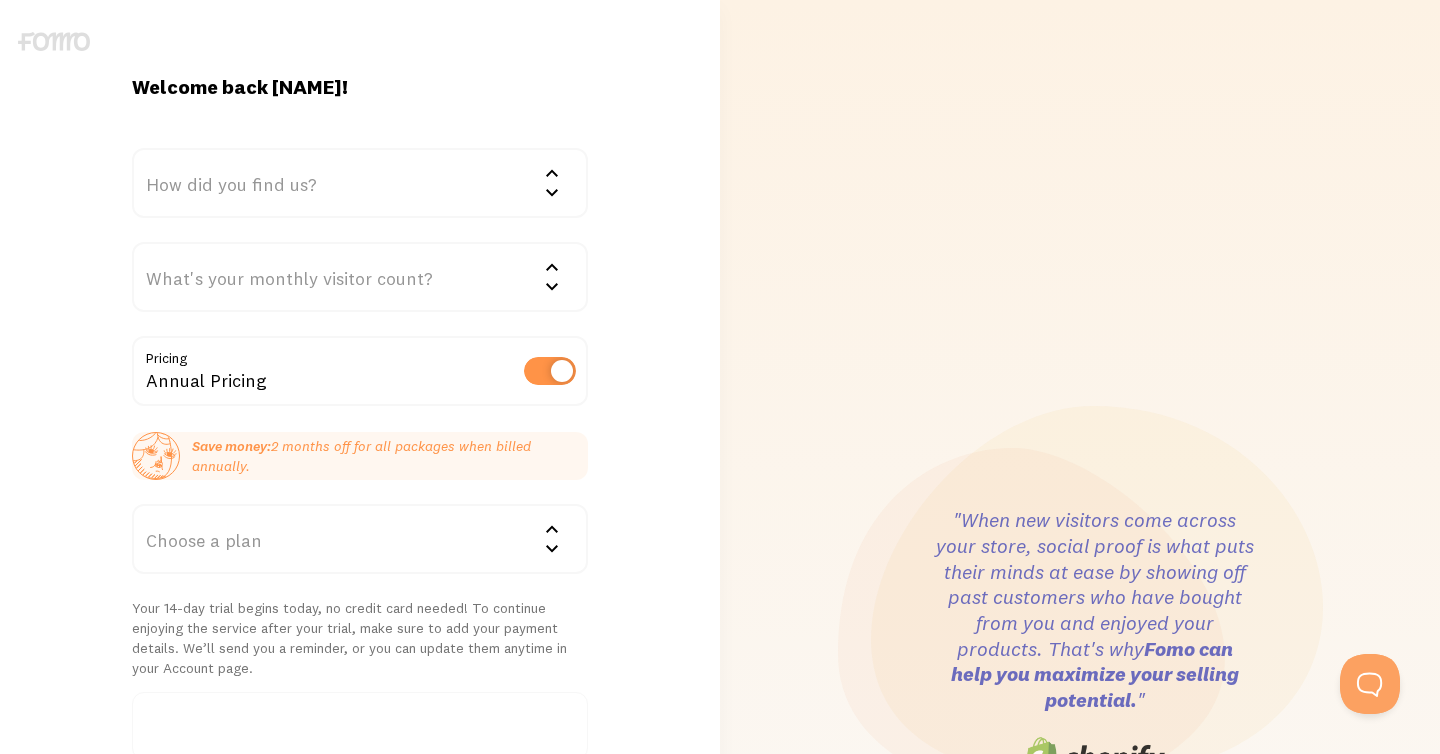 click on "How did you find us?" at bounding box center [360, 183] 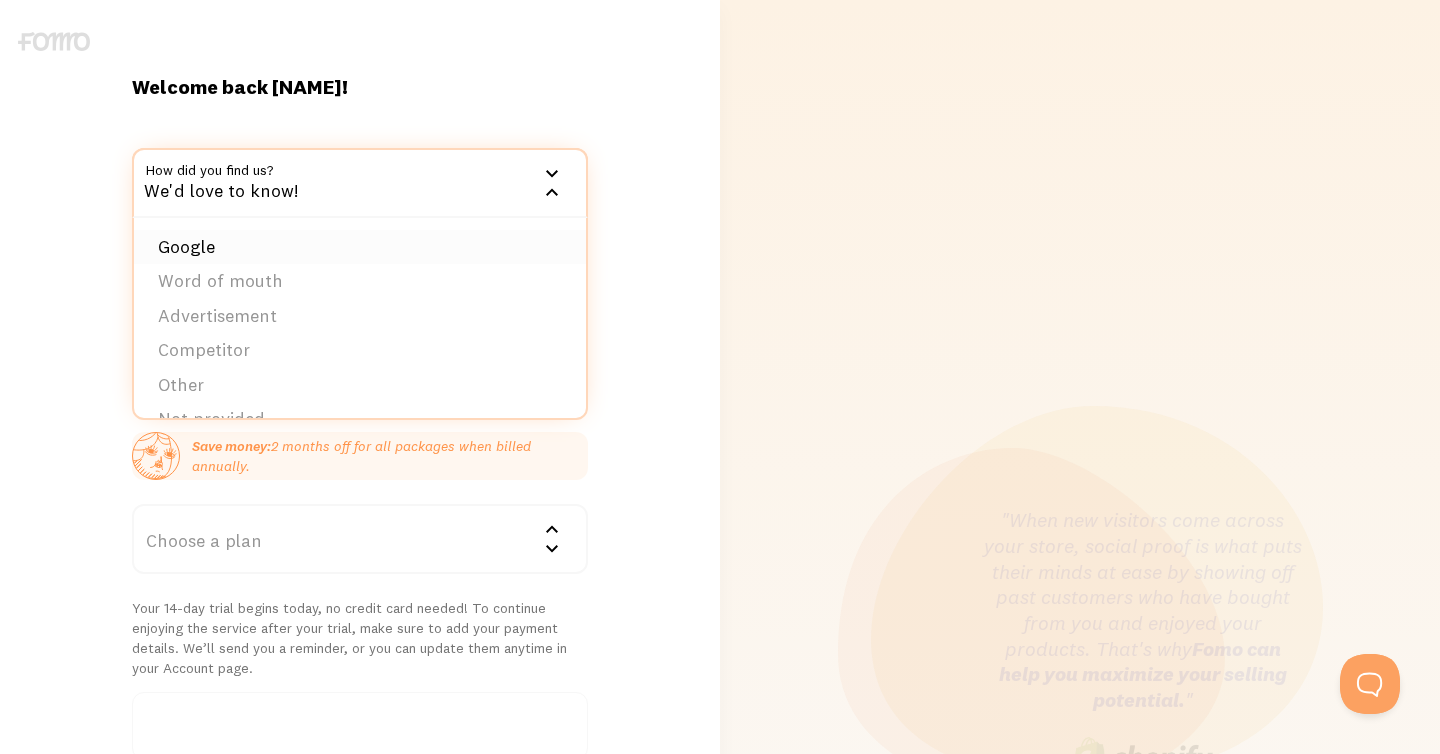 click on "Google" at bounding box center [360, 247] 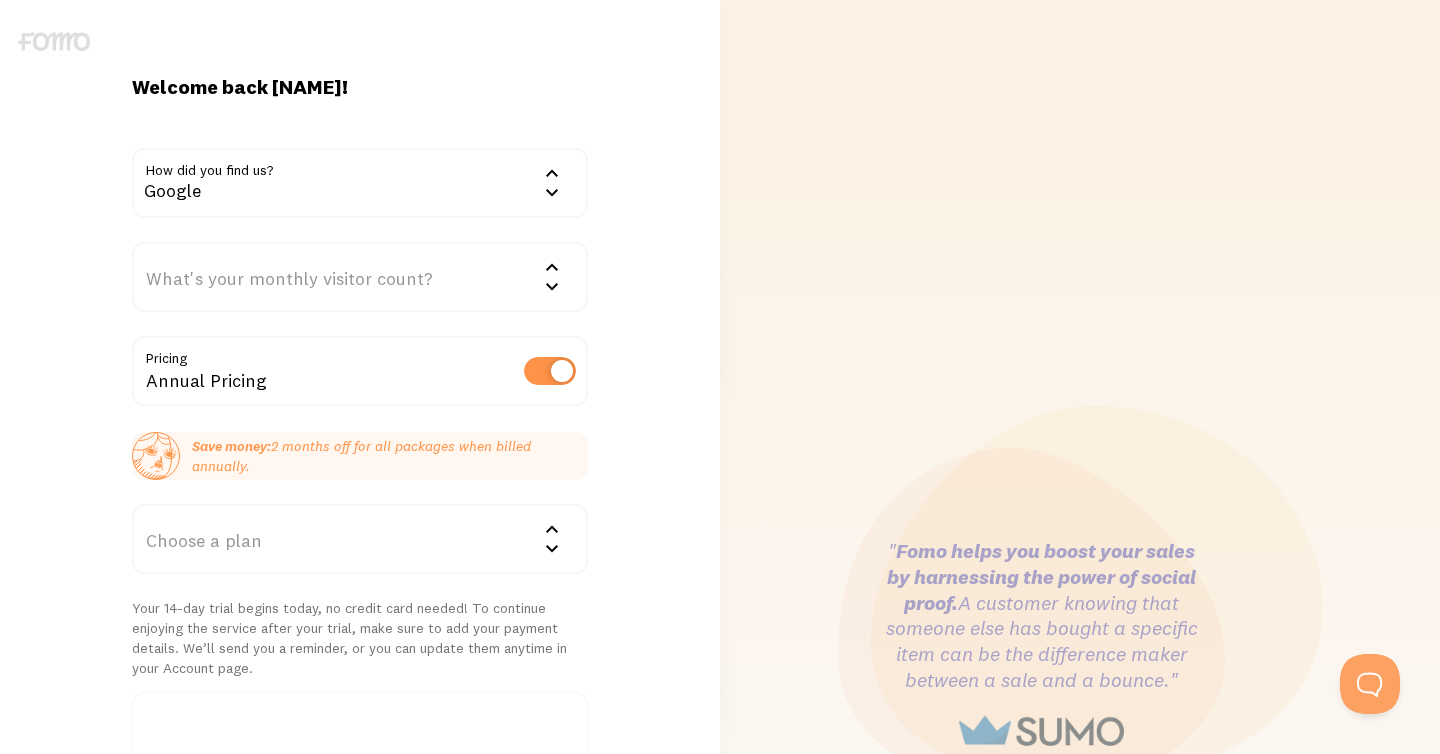 click on "What's your monthly visitor count?" at bounding box center [360, 277] 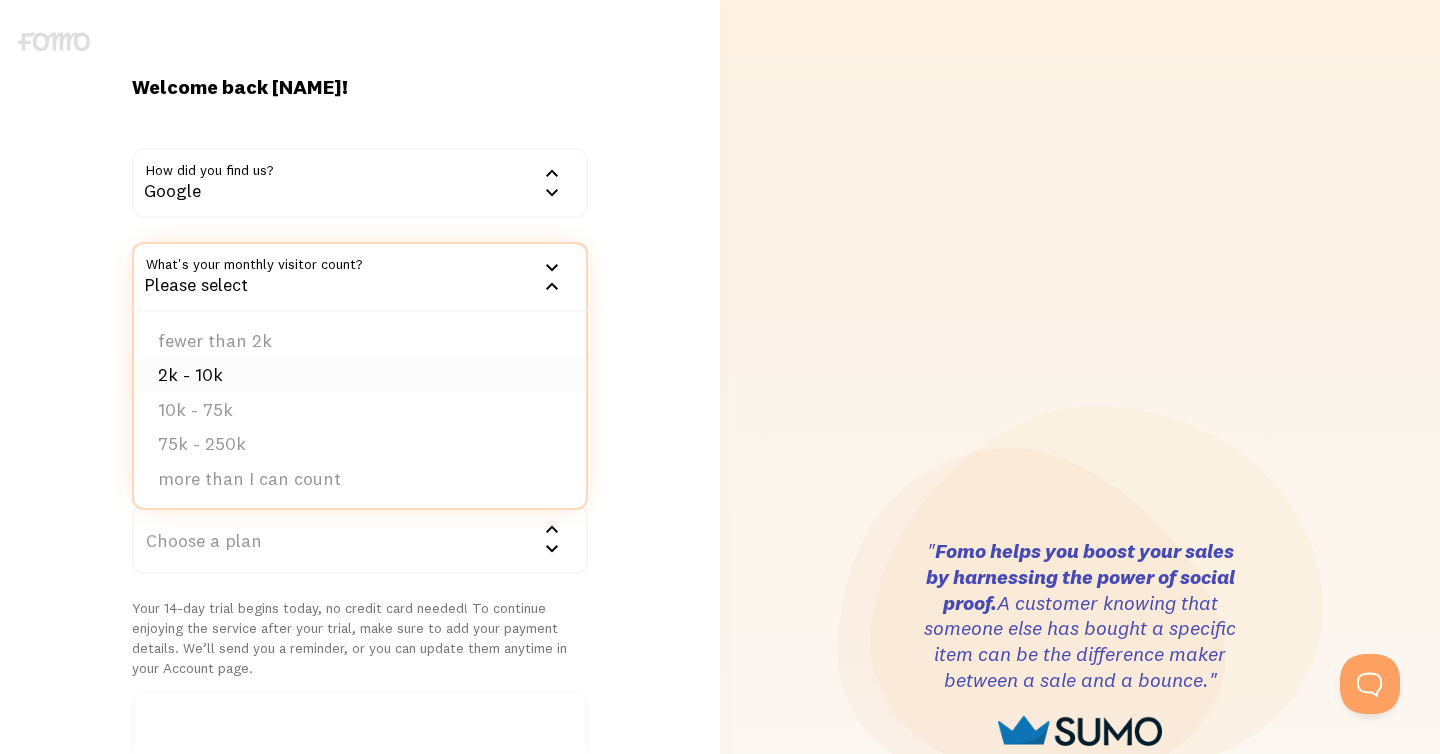 click on "2k - 10k" at bounding box center (360, 375) 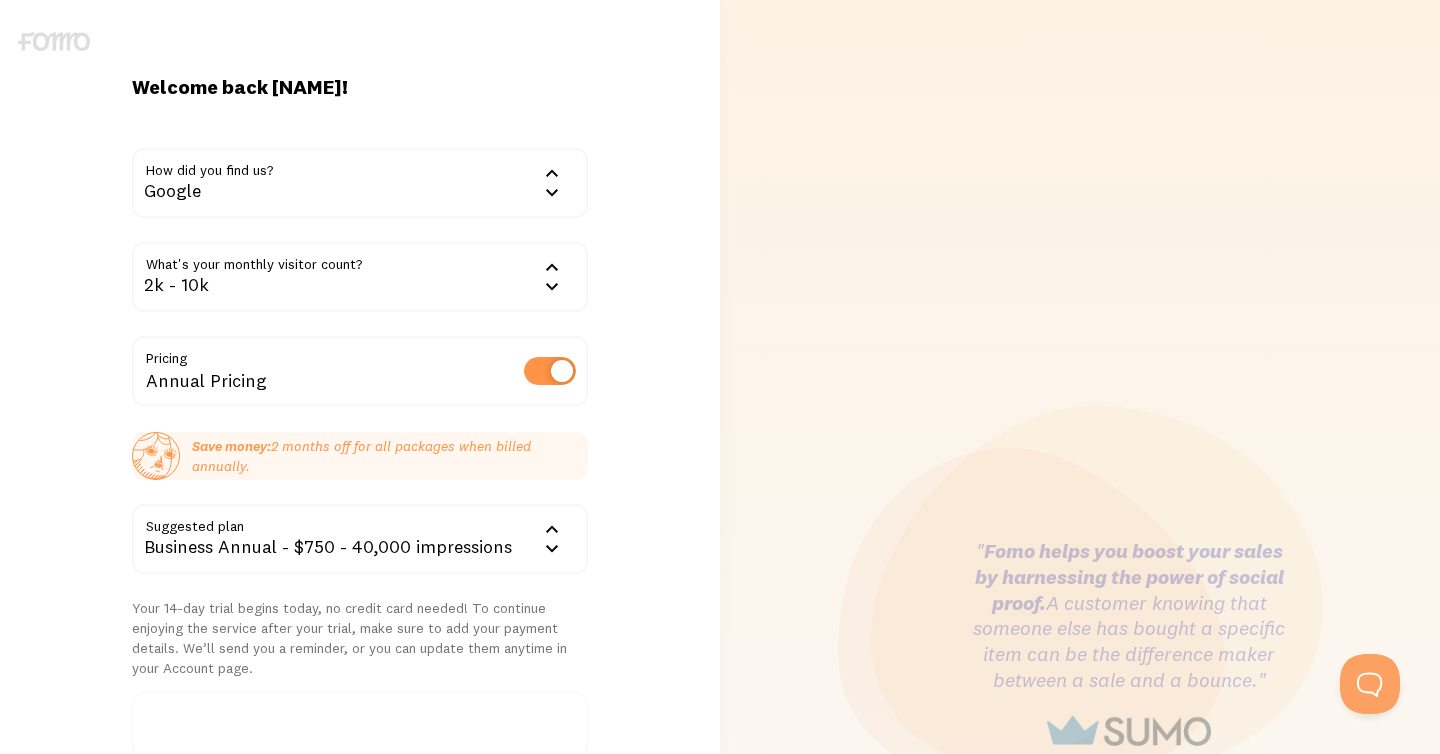 click at bounding box center [550, 371] 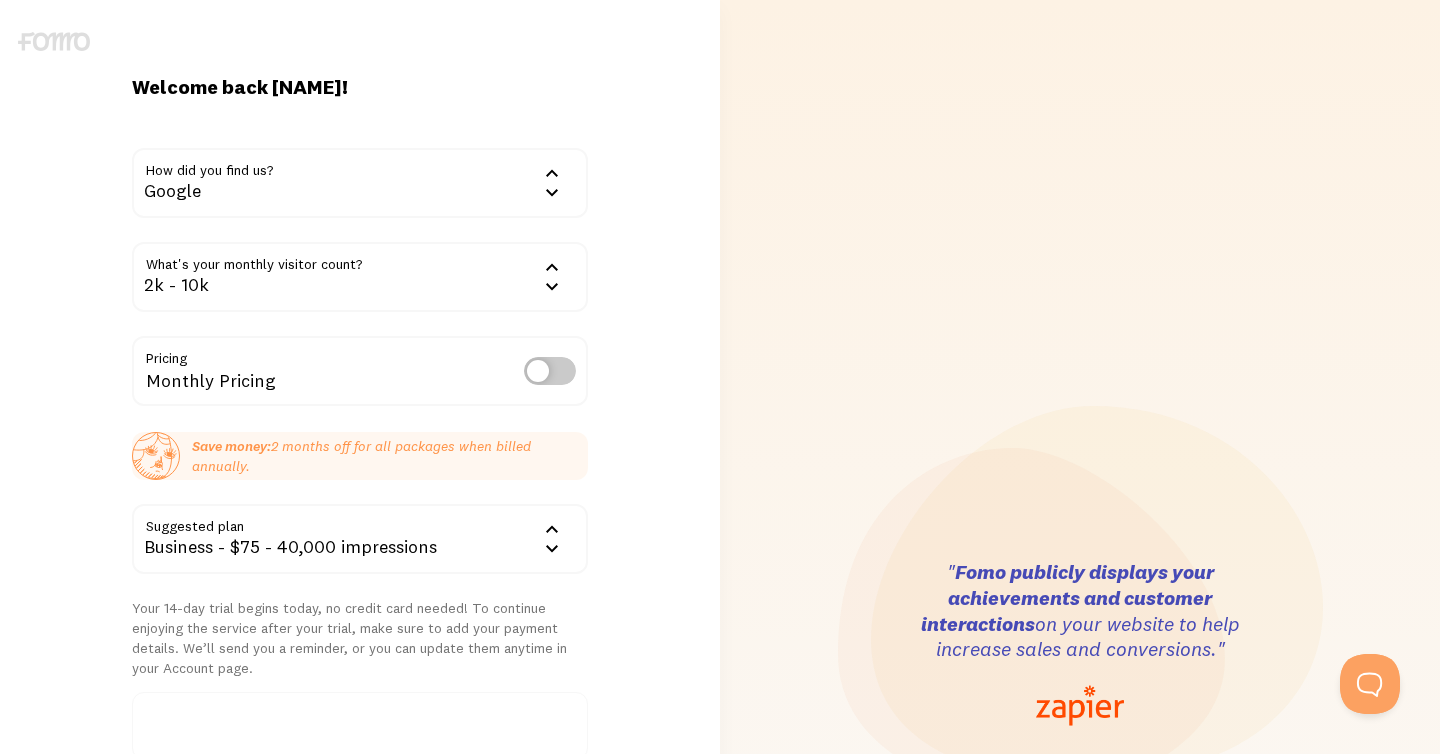 click on "Business  - $75
- 40,000 impressions" at bounding box center (360, 539) 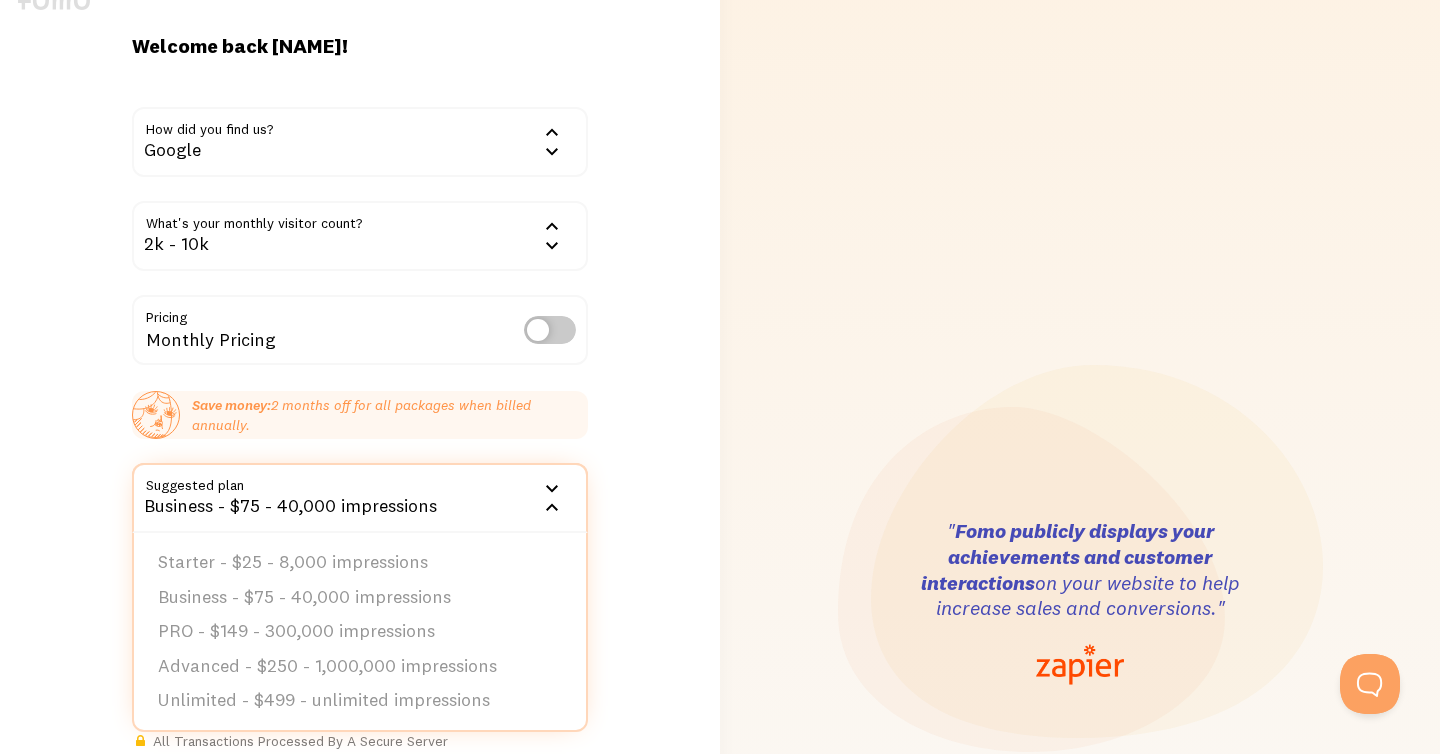 scroll, scrollTop: 106, scrollLeft: 0, axis: vertical 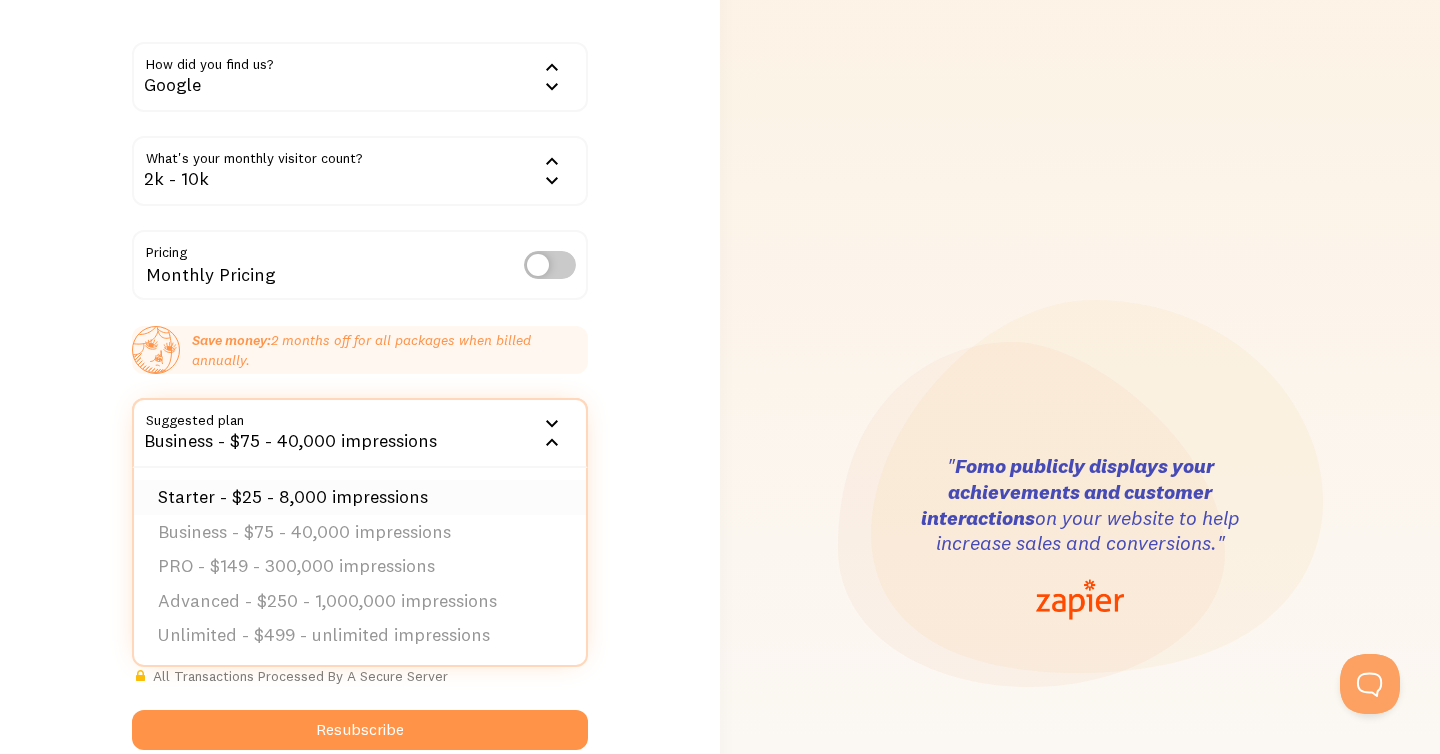 click on "Starter  - $25
- 8,000 impressions" at bounding box center [360, 497] 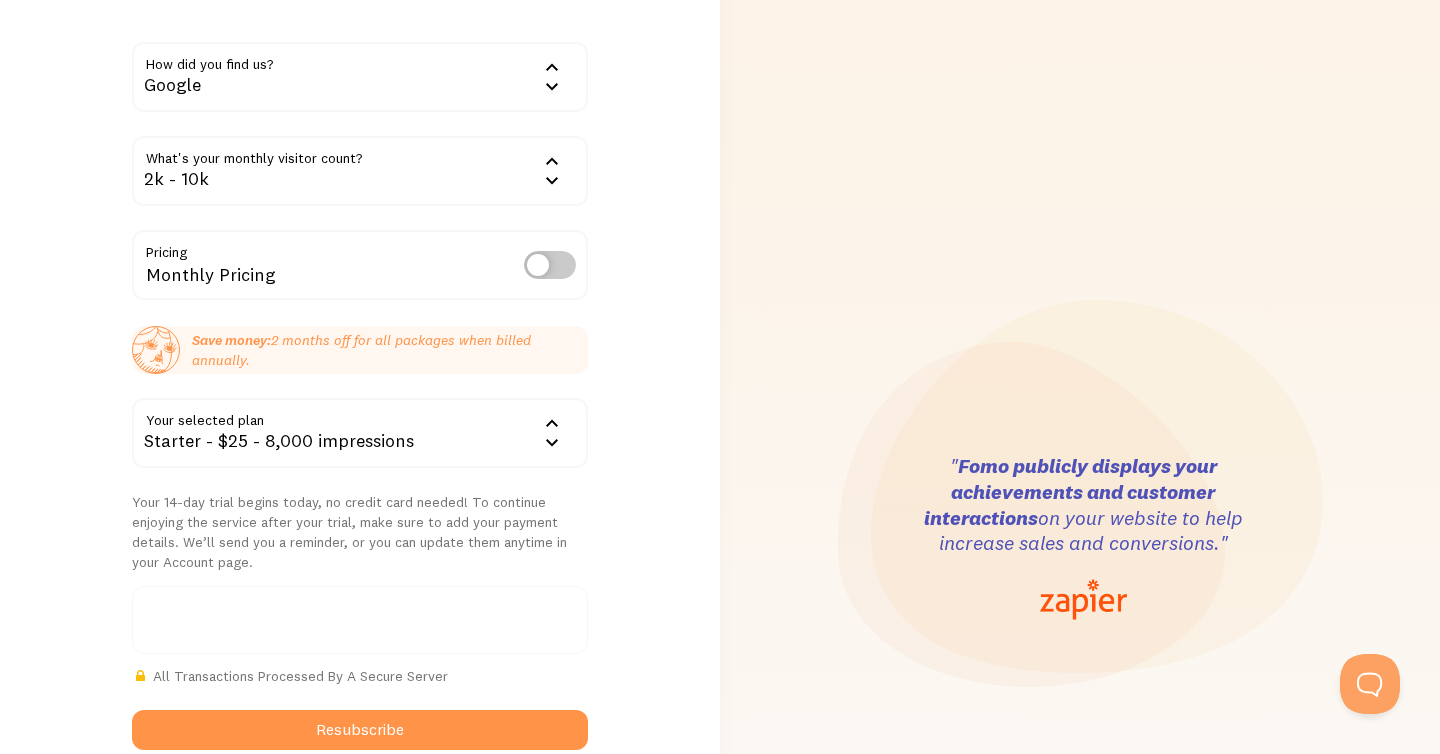 click at bounding box center (550, 265) 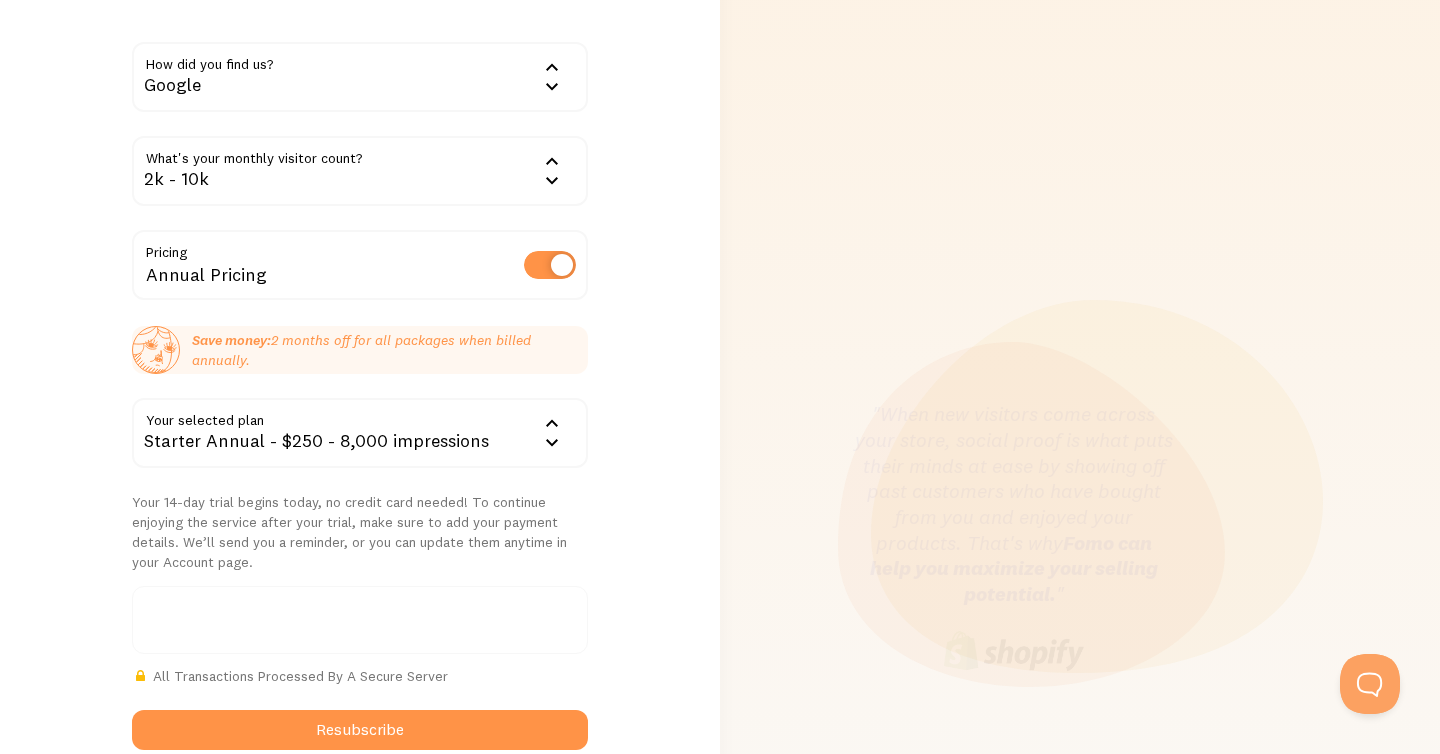 click on "Starter Annual - $250
- 8,000 impressions" at bounding box center [360, 433] 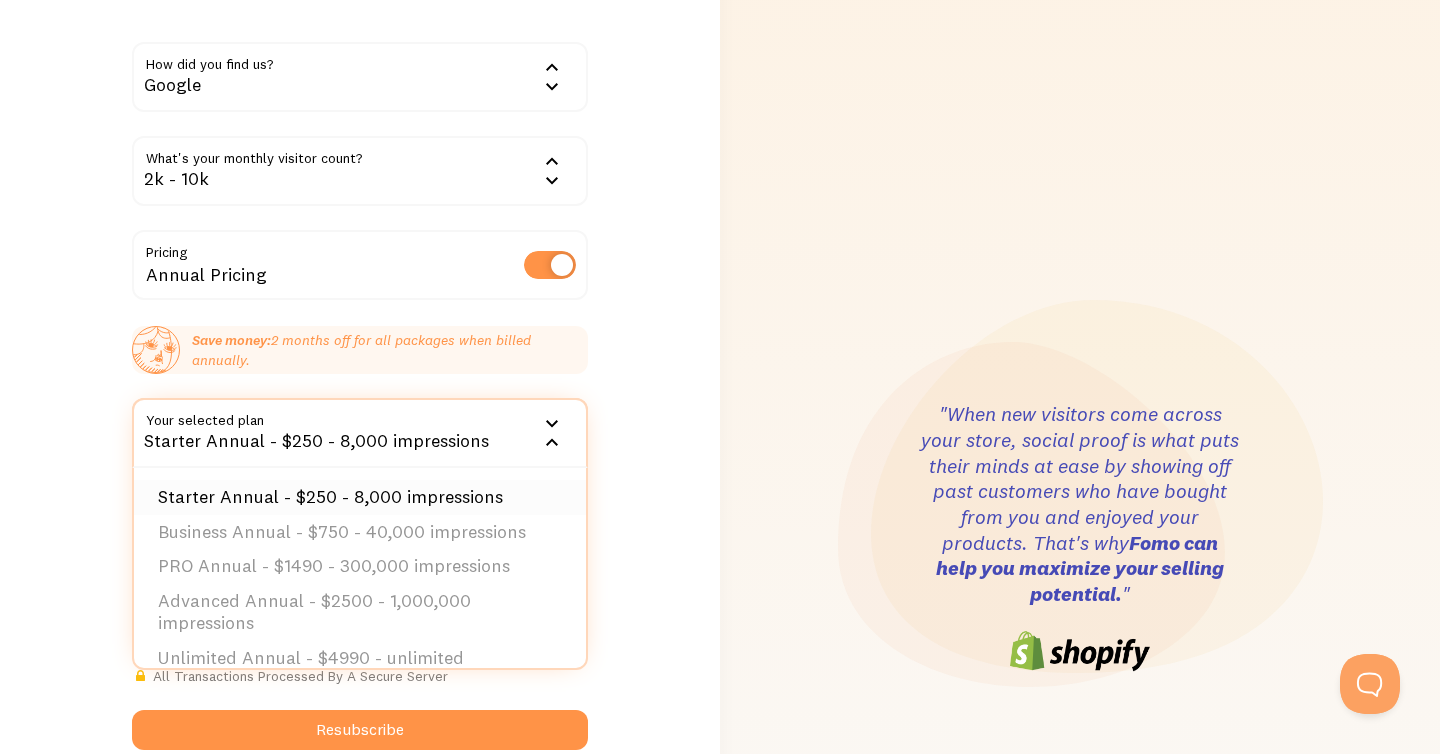 click on "Starter Annual - $250
- 8,000 impressions" at bounding box center (360, 497) 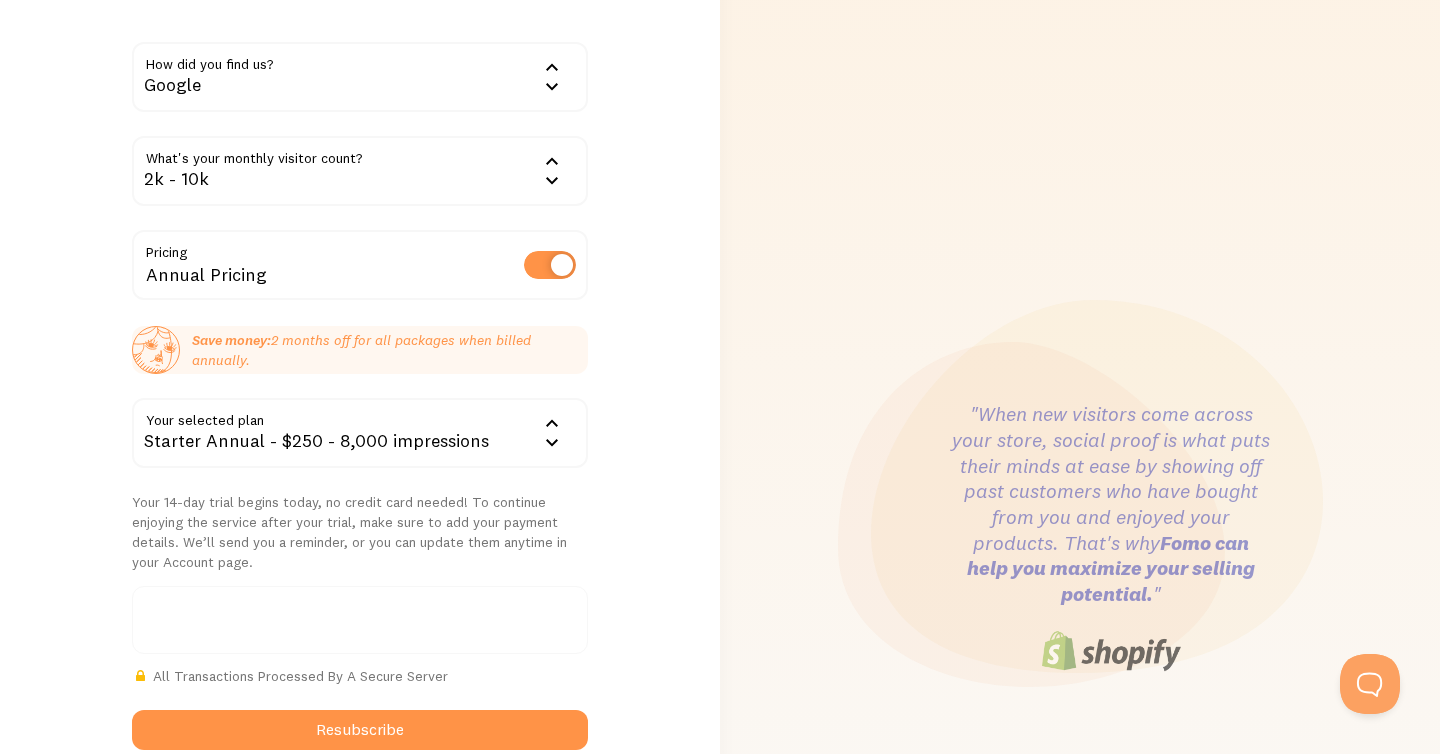 click on "Starter Annual - $250
- 8,000 impressions" at bounding box center [360, 433] 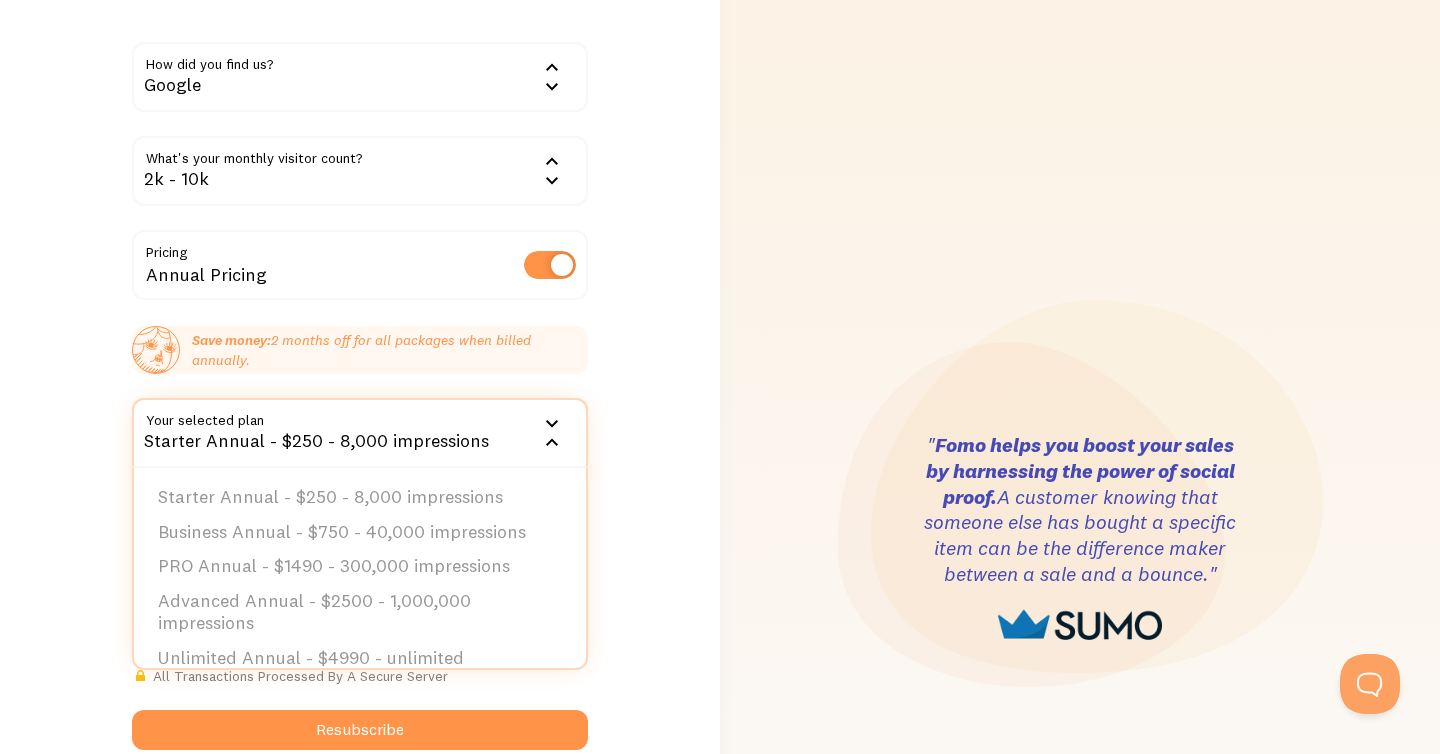 click on "Welcome back IMAD!
How did you find us?
Google
Google
Word of mouth
Advertisement
Competitor
Other
Not provided
What's your monthly visitor count?
2k - 10k
Pricing" at bounding box center (360, 538) 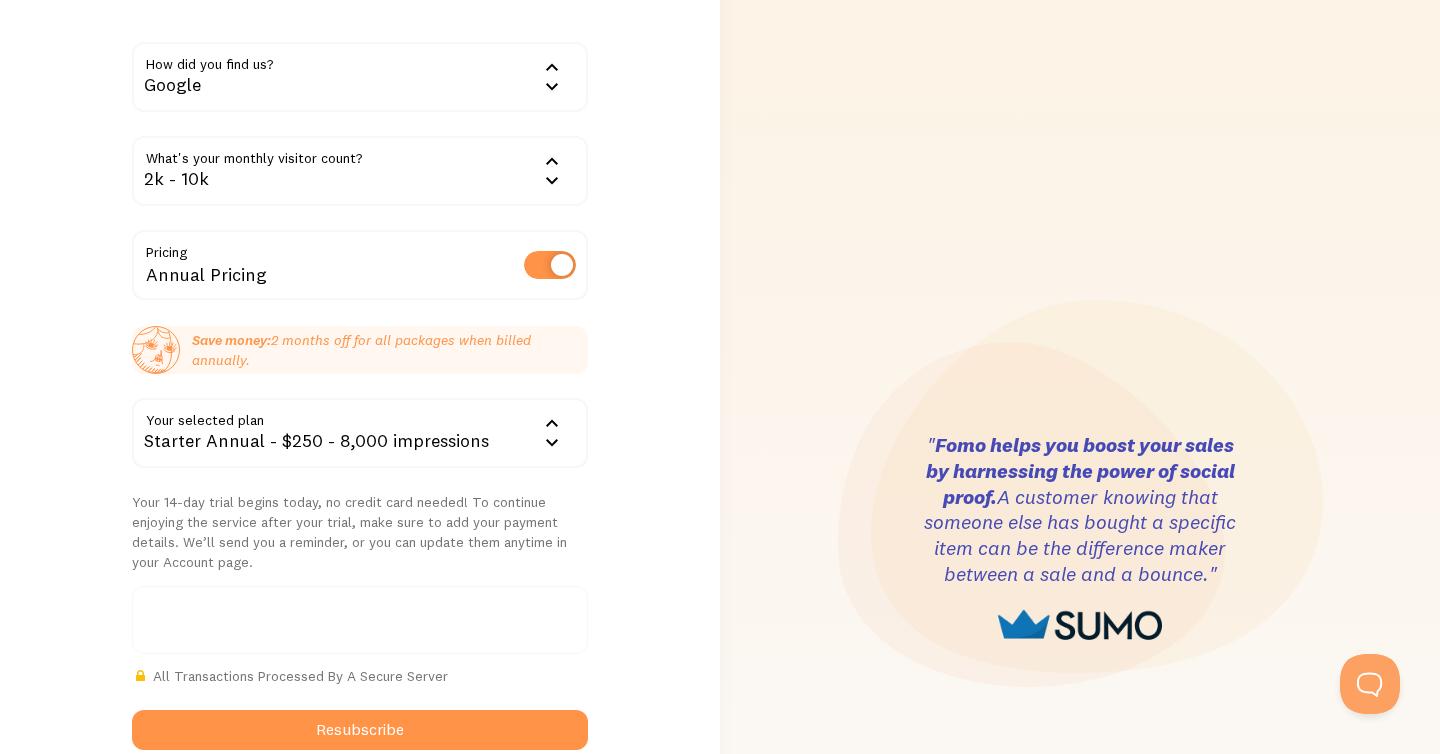click on "2k - 10k" at bounding box center (360, 171) 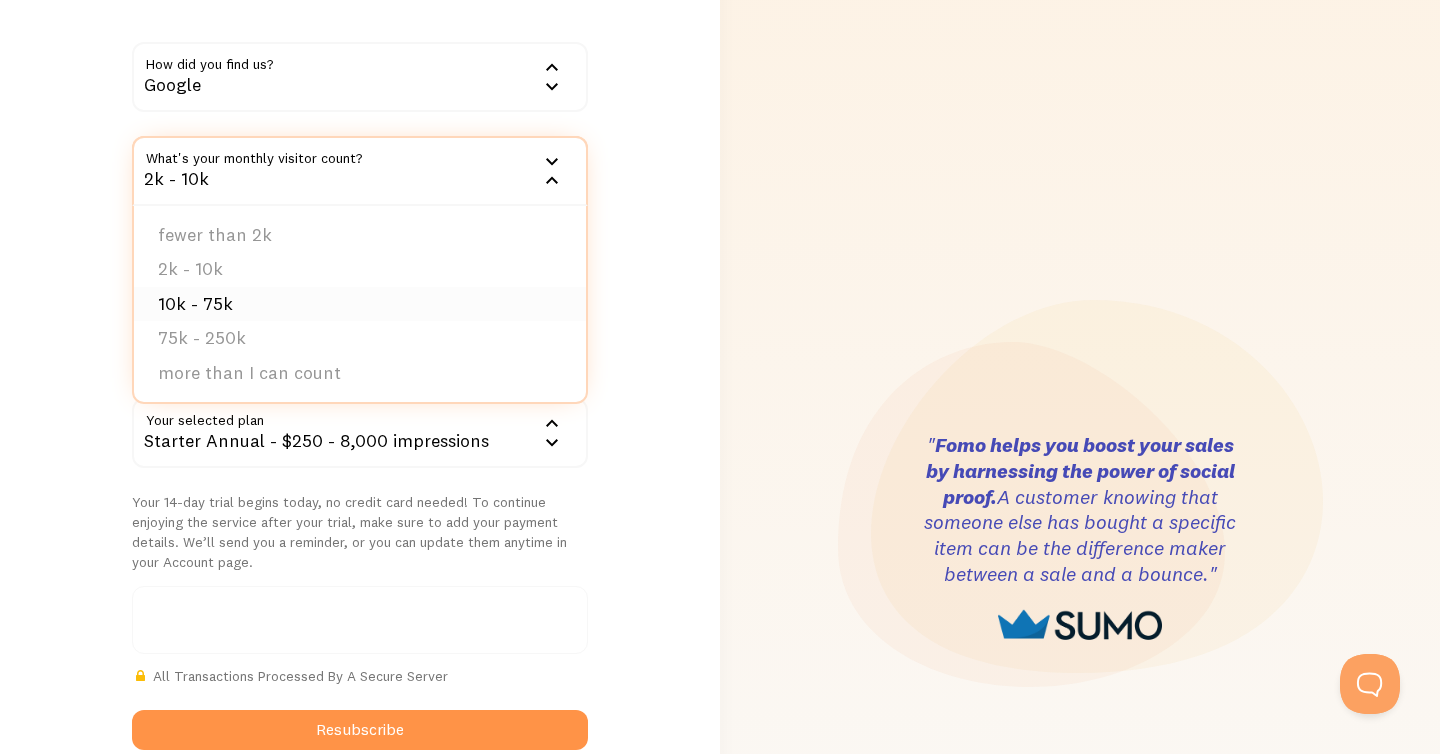 click on "10k - 75k" at bounding box center (360, 304) 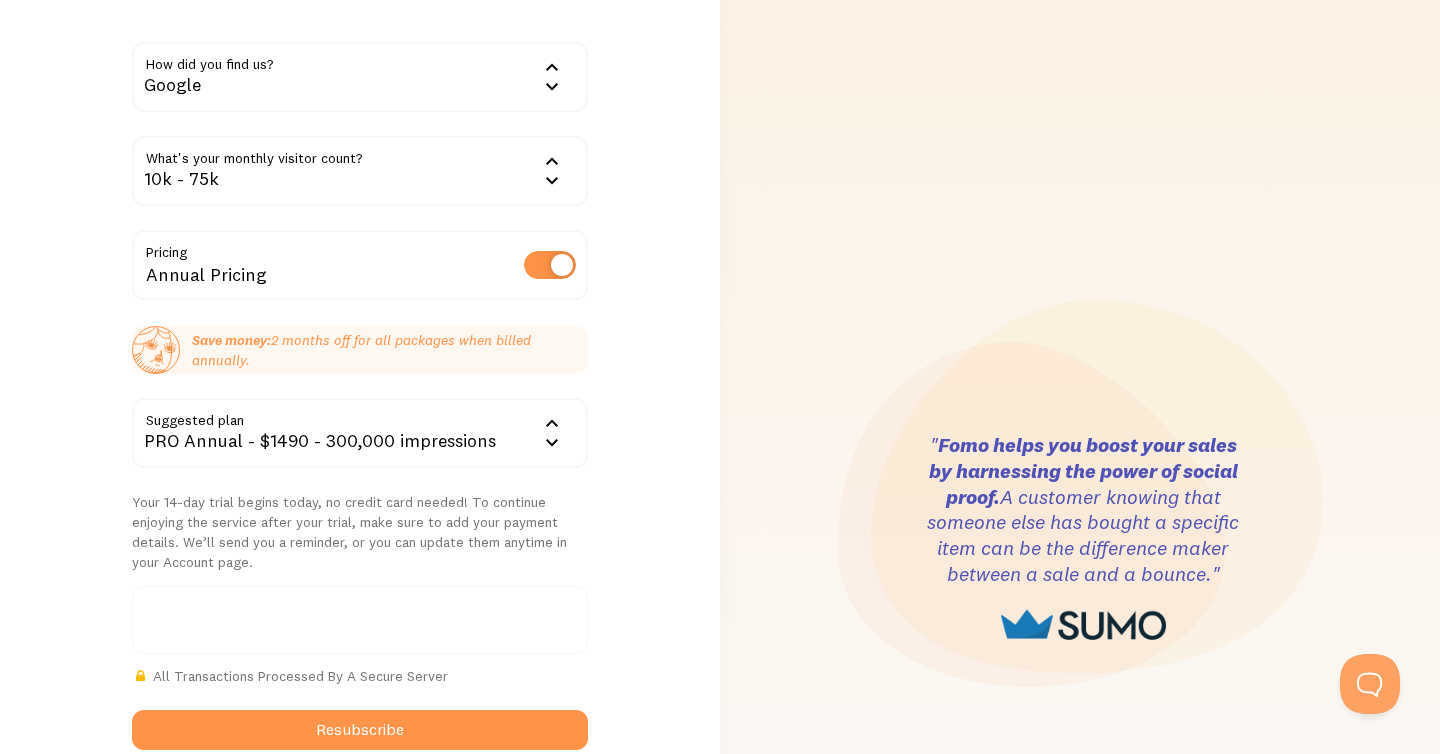 click on "PRO Annual - $1490
- 300,000 impressions" at bounding box center [360, 433] 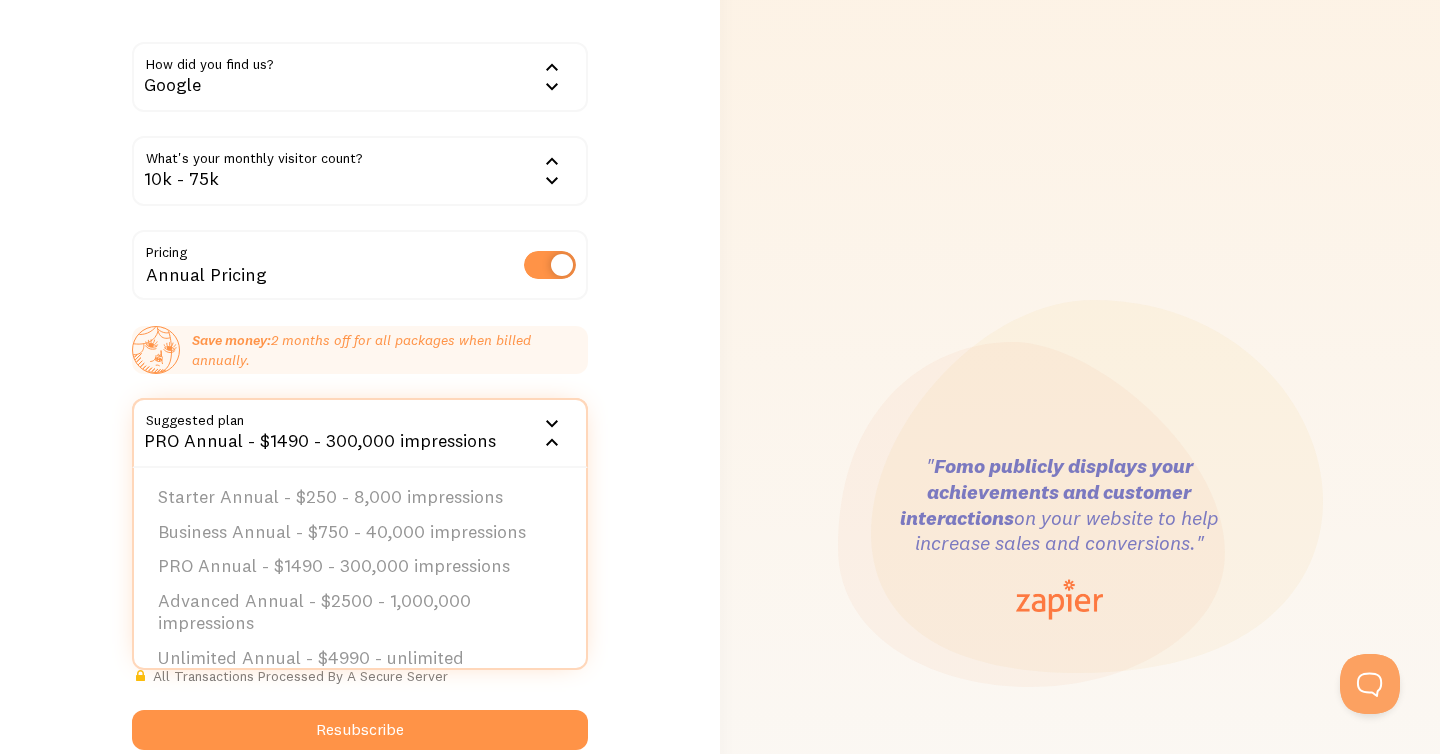 click on "Save money:  2 months off for all packages when billed annually." at bounding box center [390, 350] 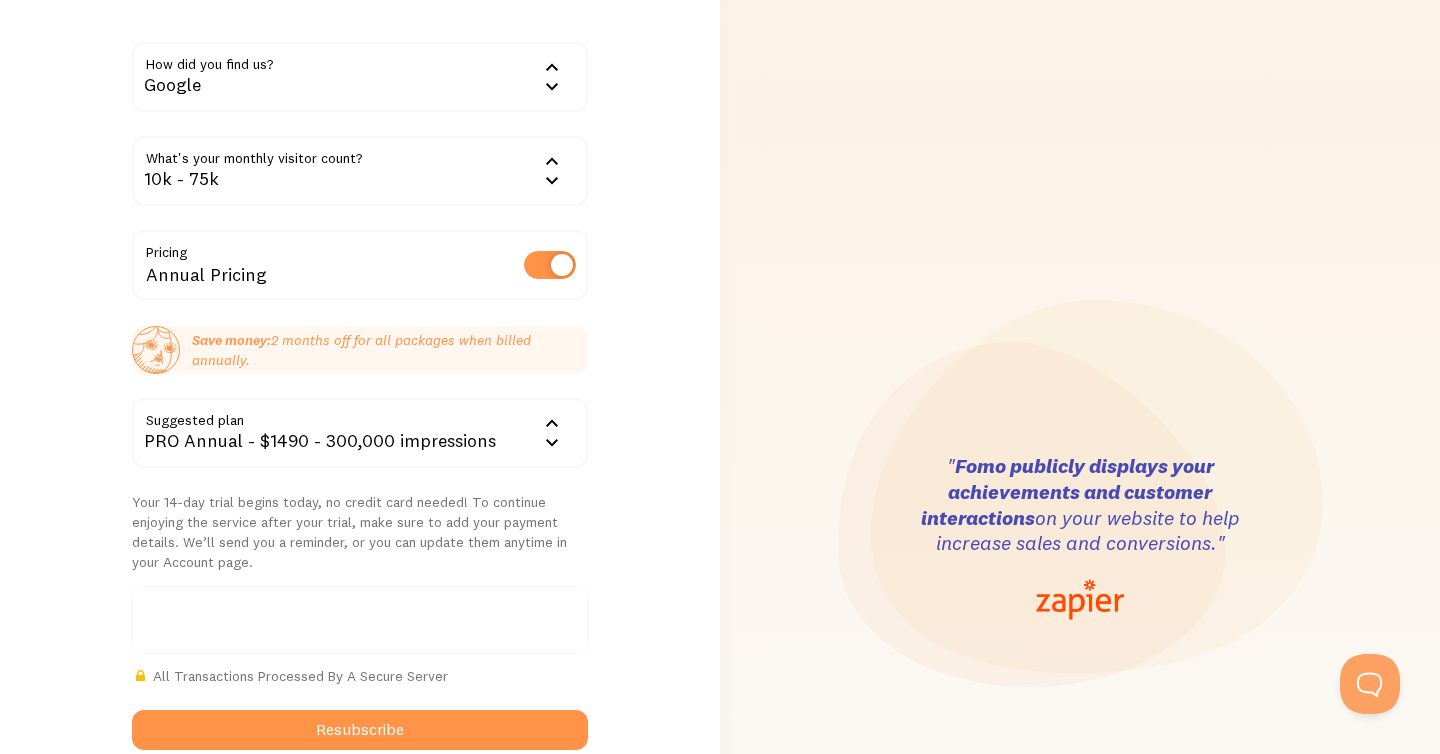 click at bounding box center [550, 265] 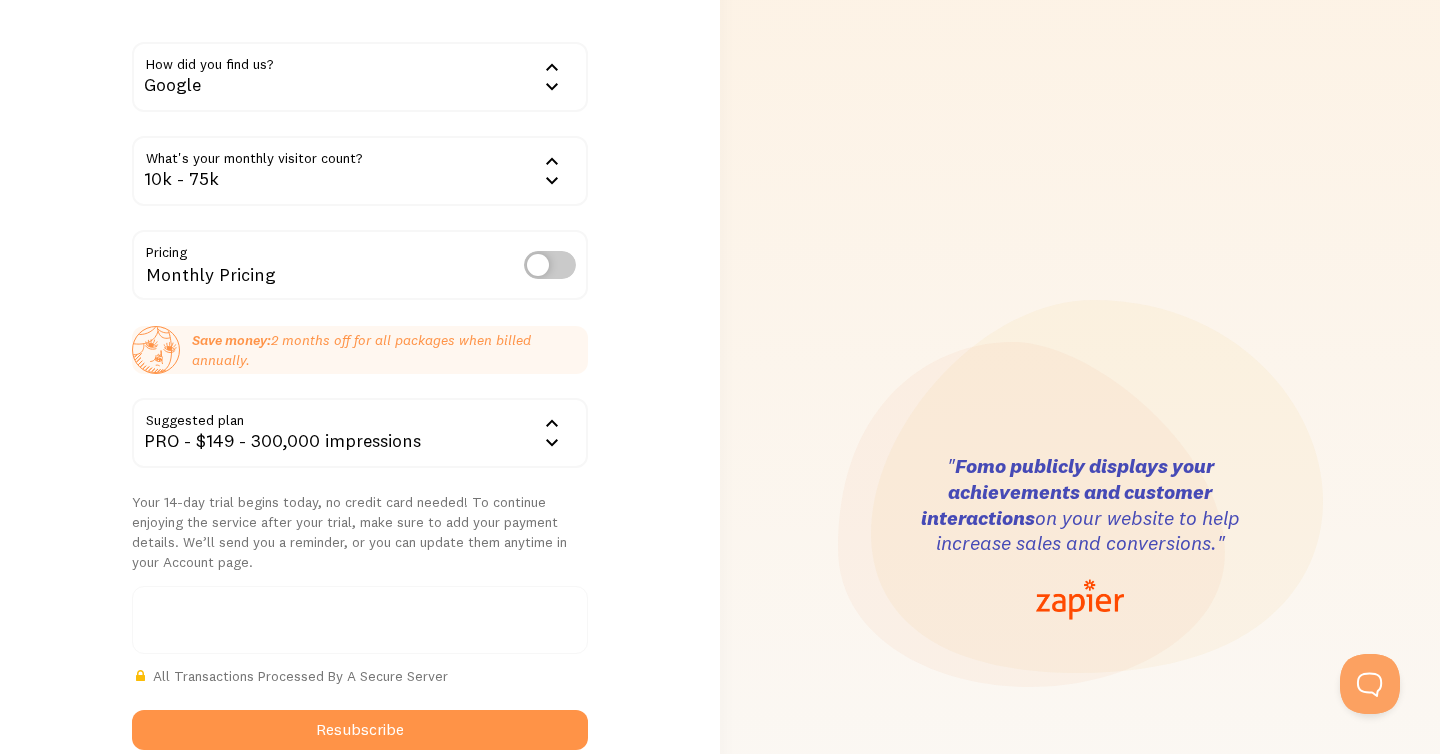 click on "PRO  - $149
- 300,000 impressions" at bounding box center (360, 433) 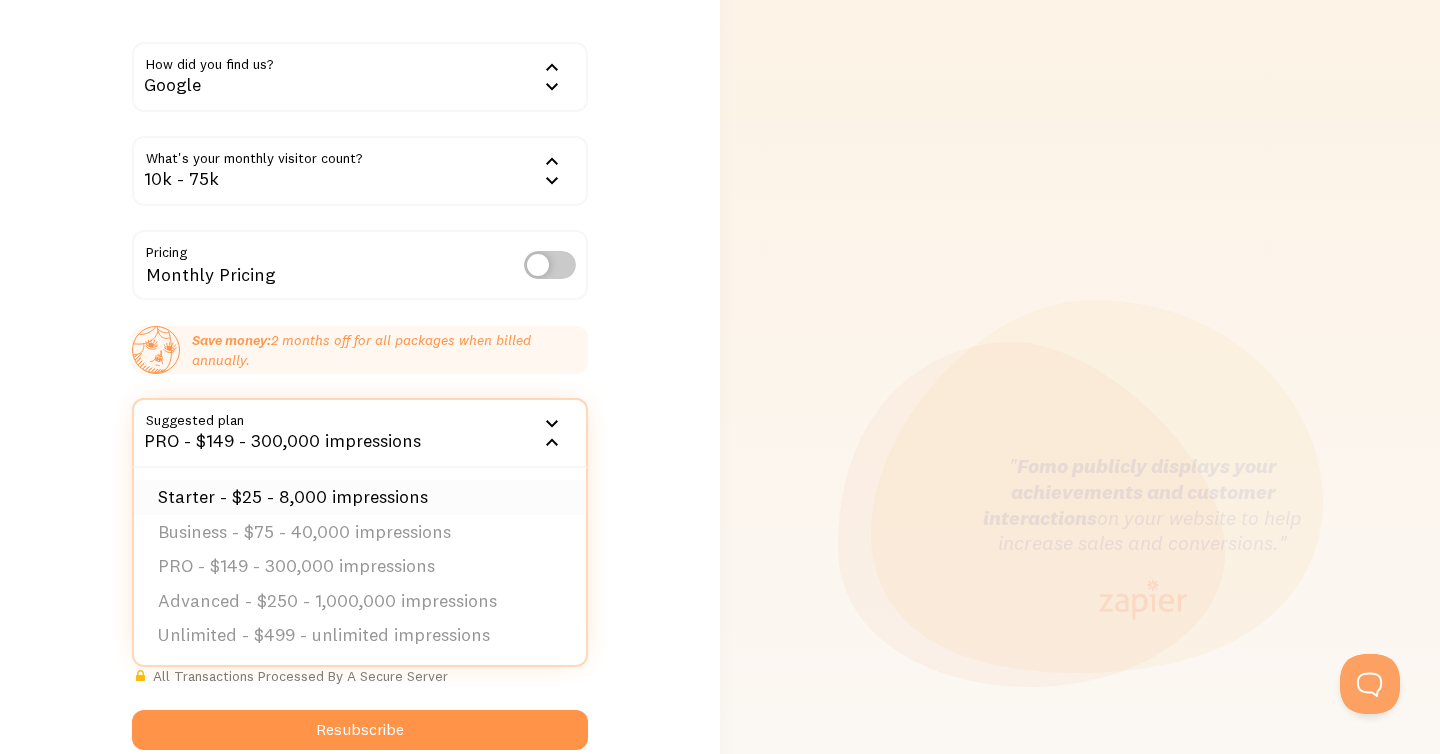 click on "Starter  - $25
- 8,000 impressions" at bounding box center [360, 497] 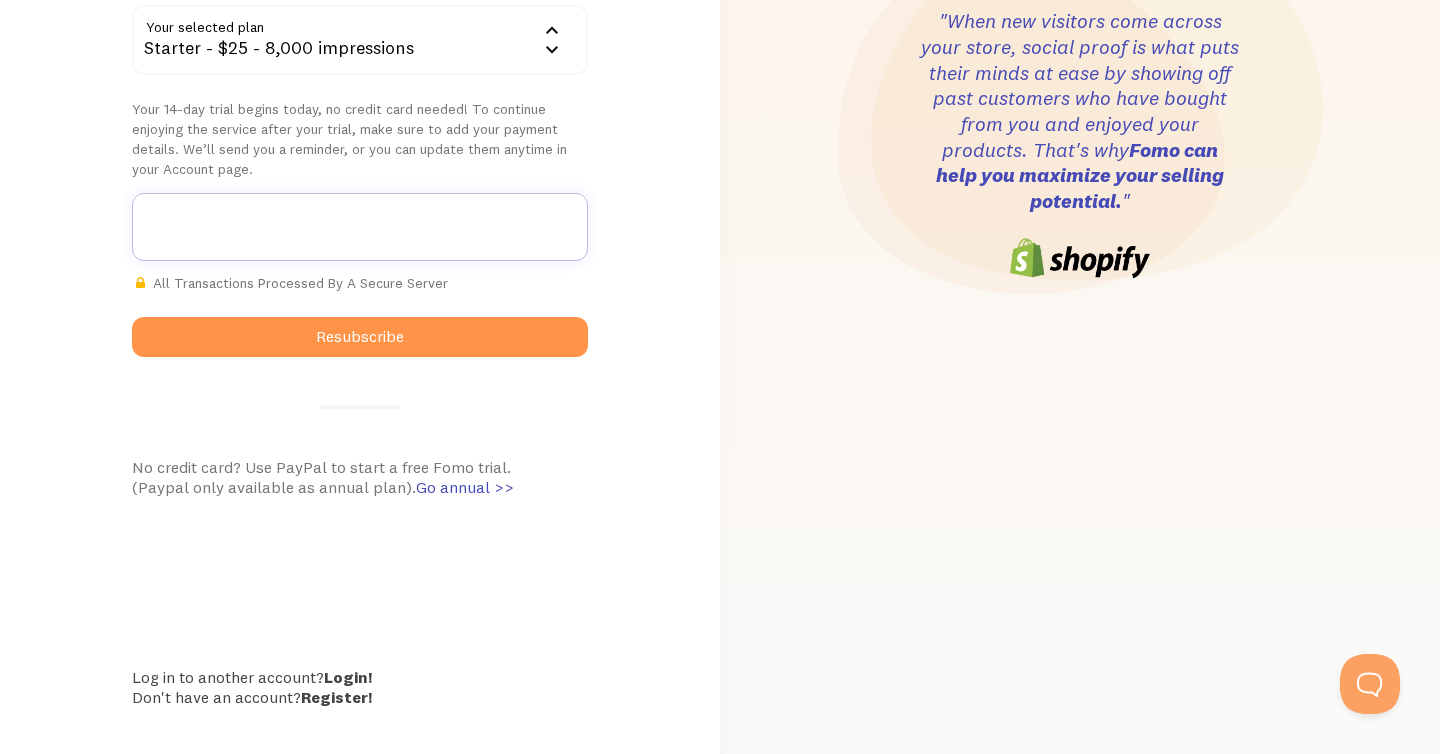 scroll, scrollTop: 534, scrollLeft: 0, axis: vertical 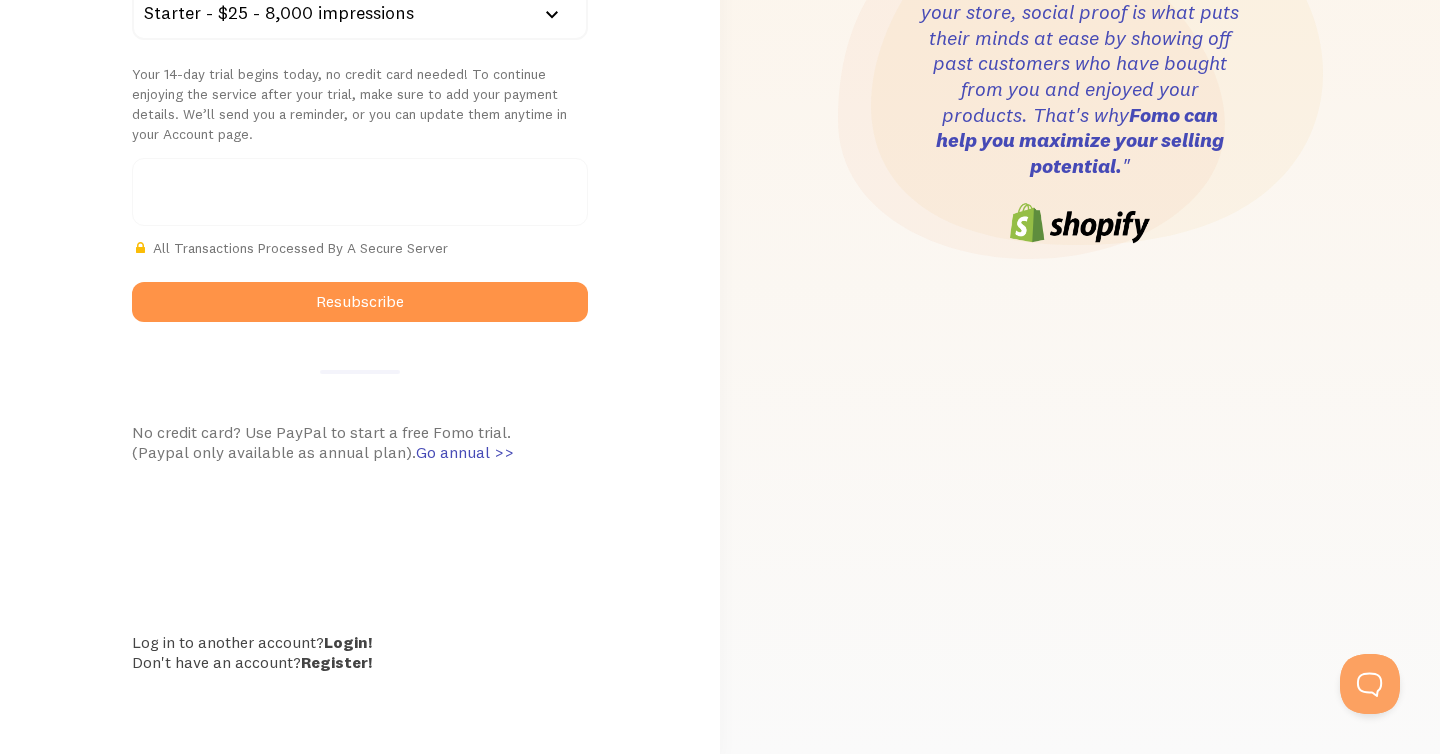click on "Welcome back IMAD!
How did you find us?
Google
Google
Word of mouth
Advertisement
Competitor
Other
Not provided
What's your monthly visitor count?
10k - 75k" at bounding box center [360, 110] 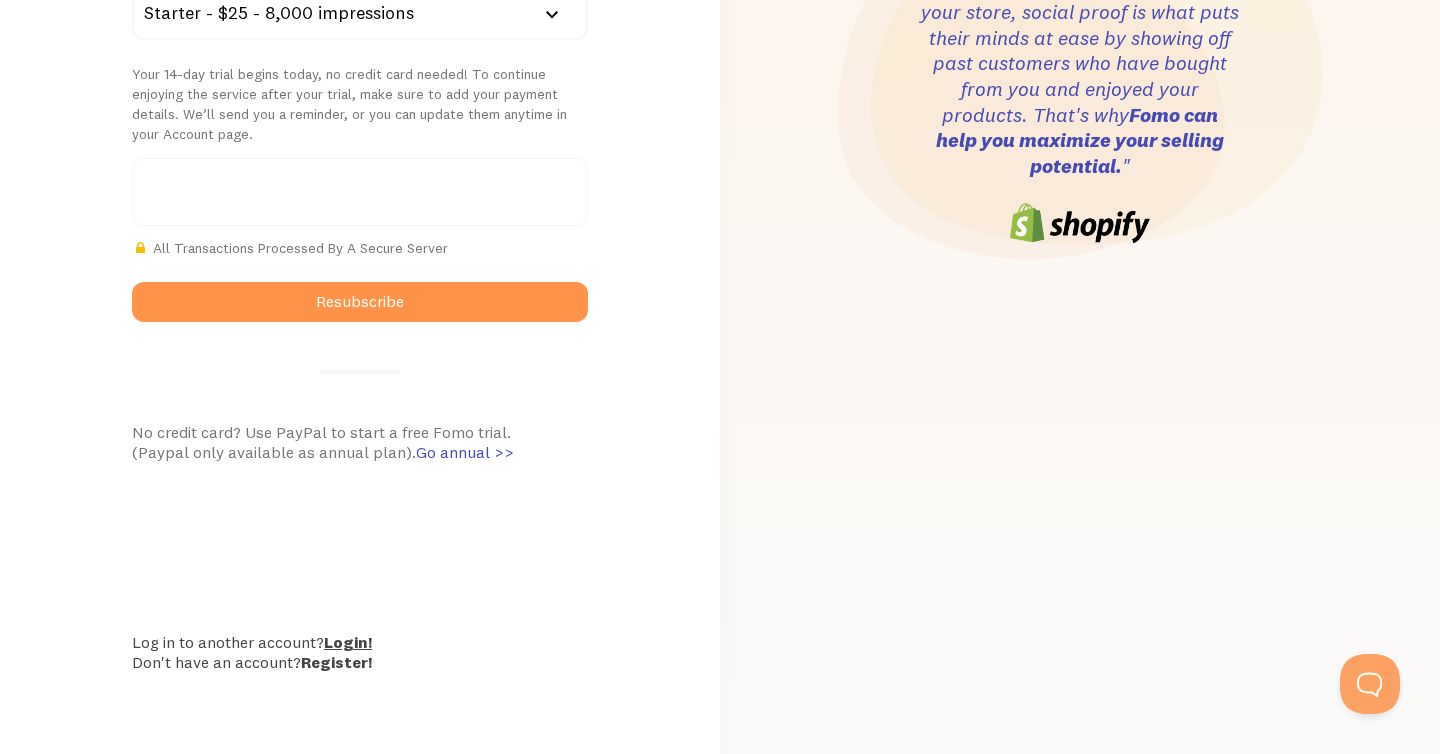 click on "Login!" at bounding box center (348, 642) 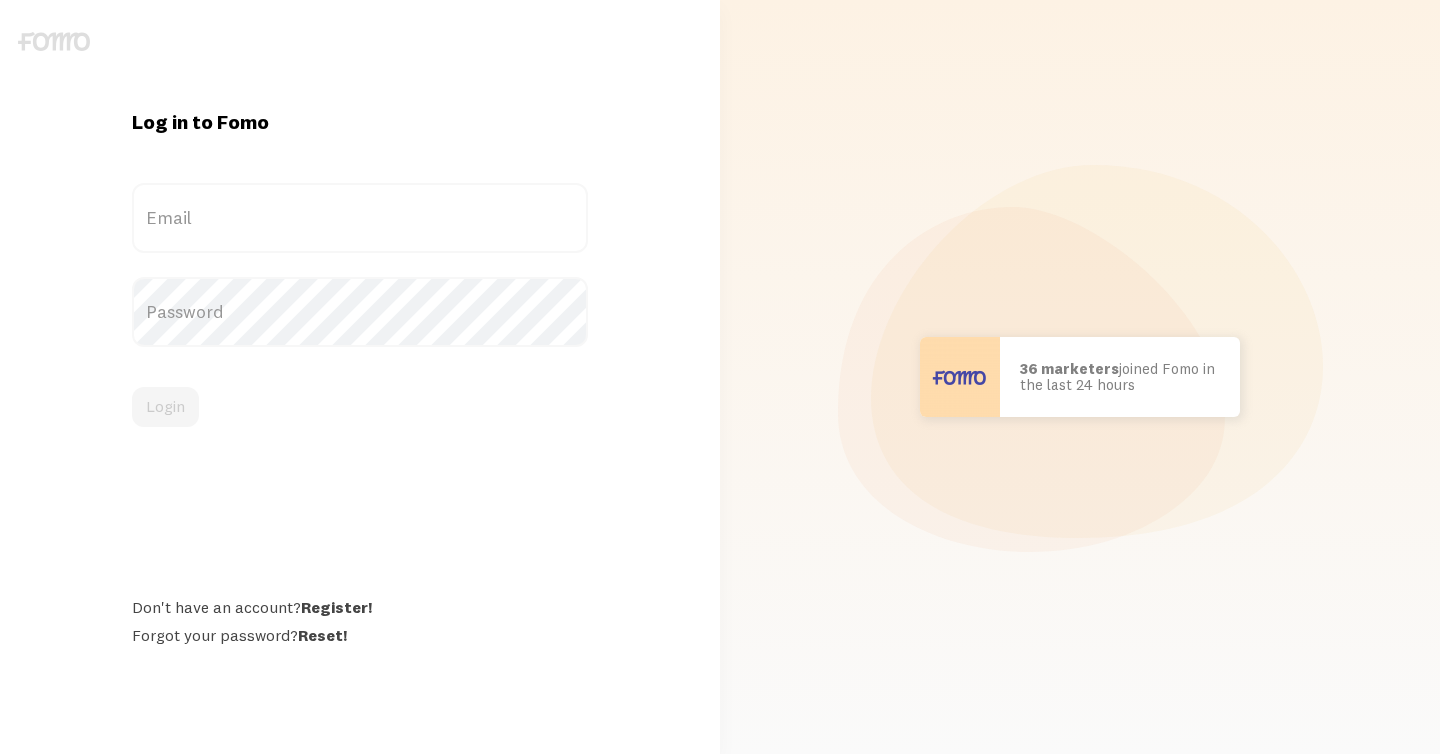 scroll, scrollTop: 0, scrollLeft: 0, axis: both 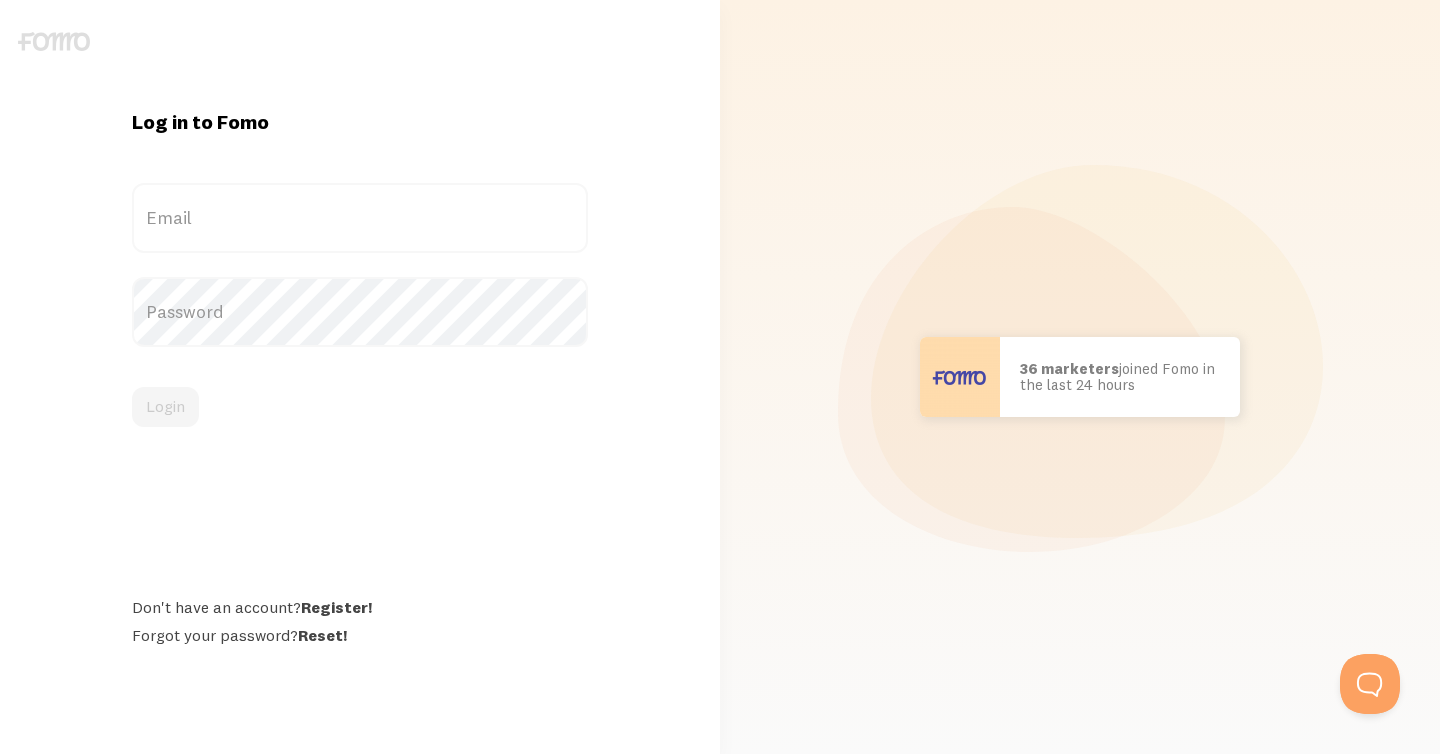click on "Email" at bounding box center (360, 218) 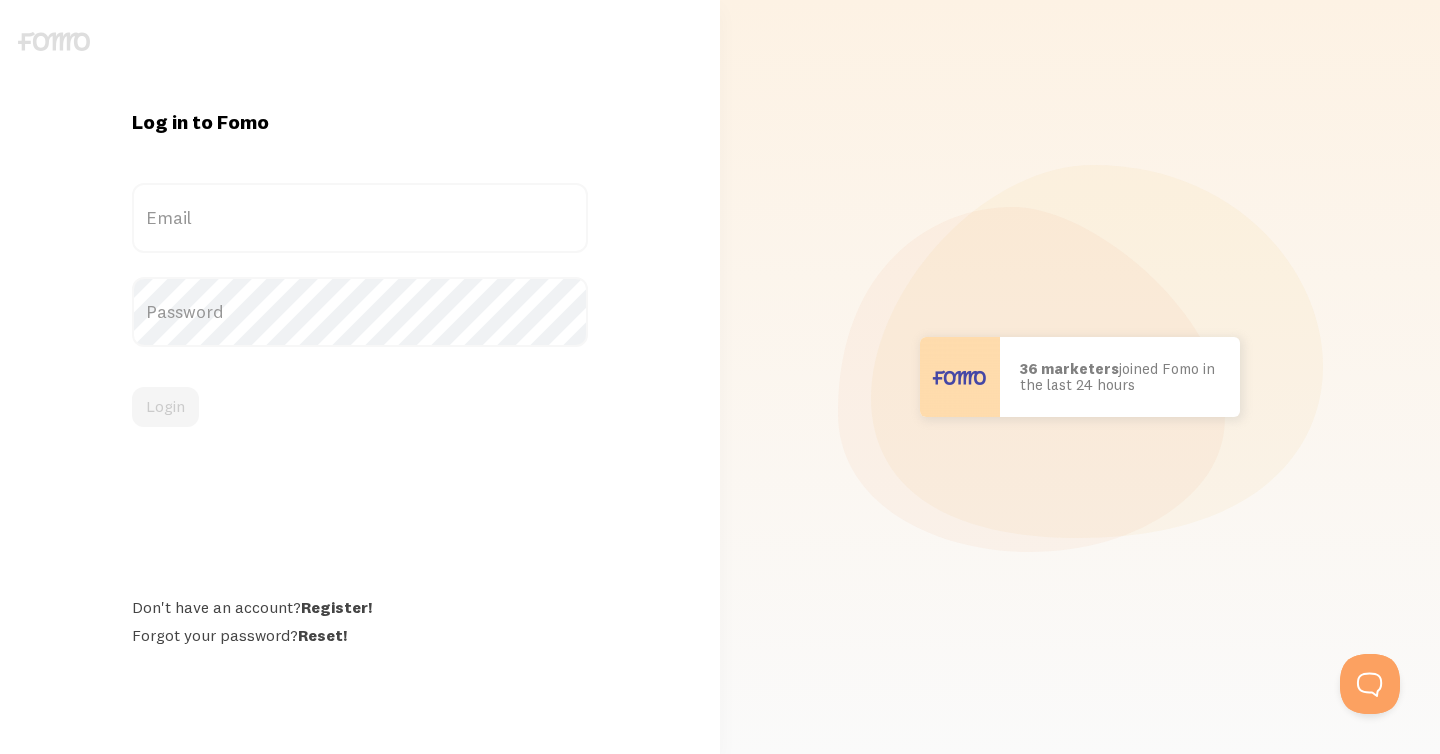 click on "Email" at bounding box center [360, 218] 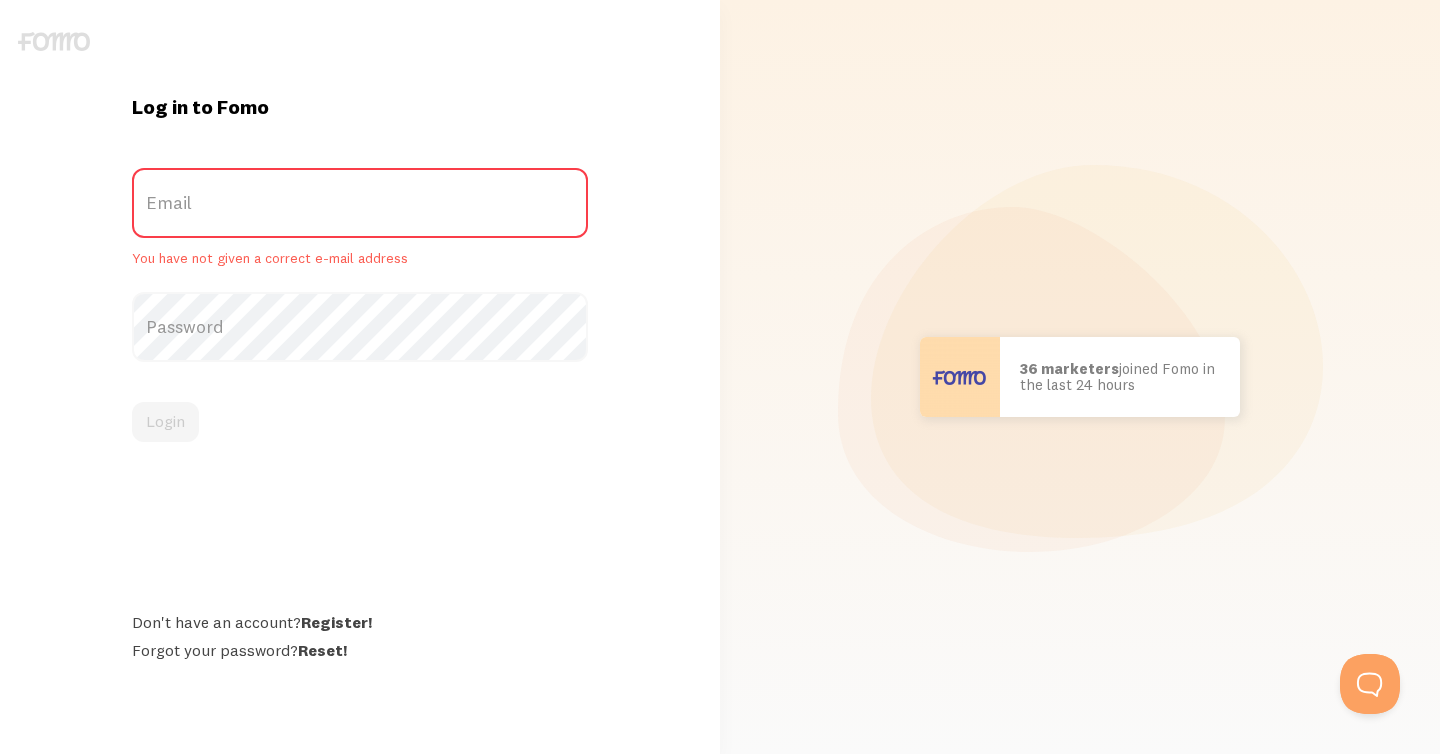 click on "Email" at bounding box center (360, 203) 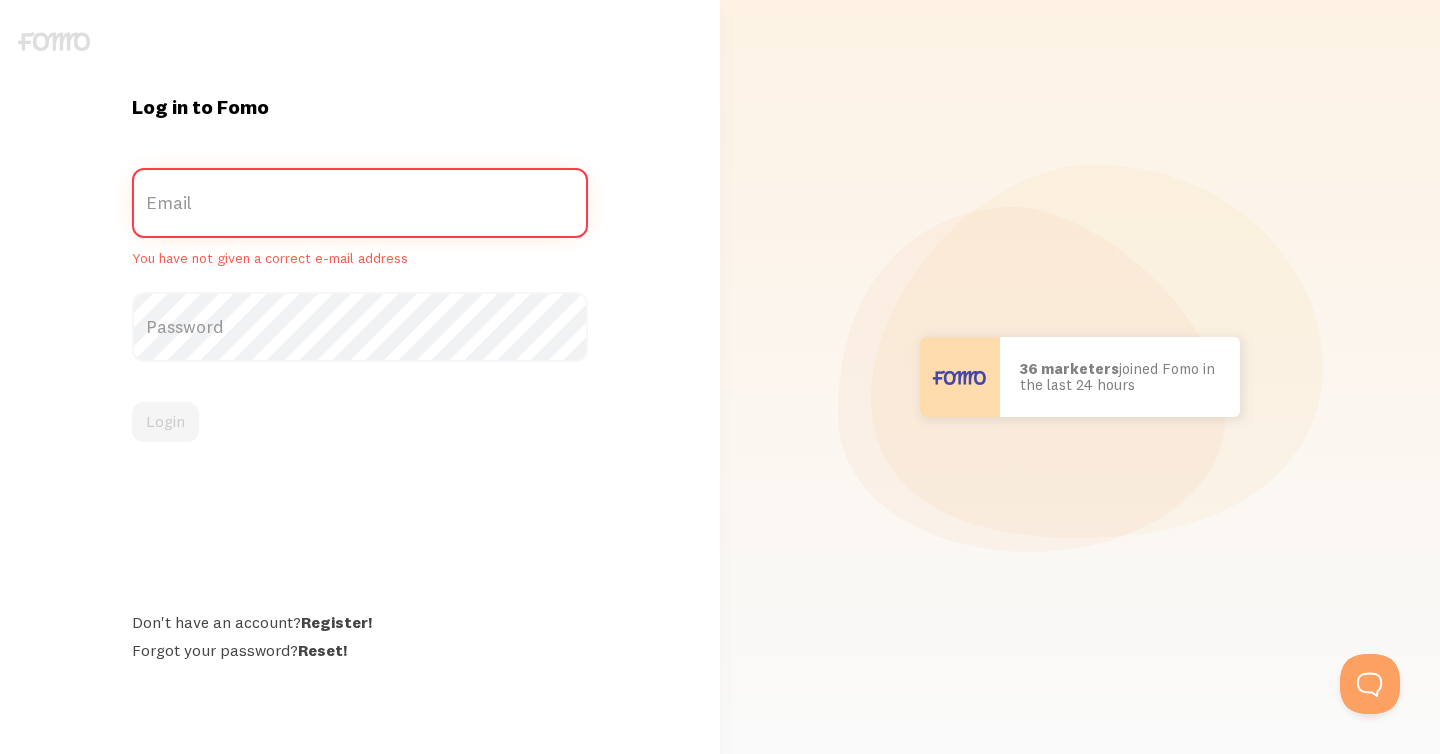 click on "Email" at bounding box center [360, 203] 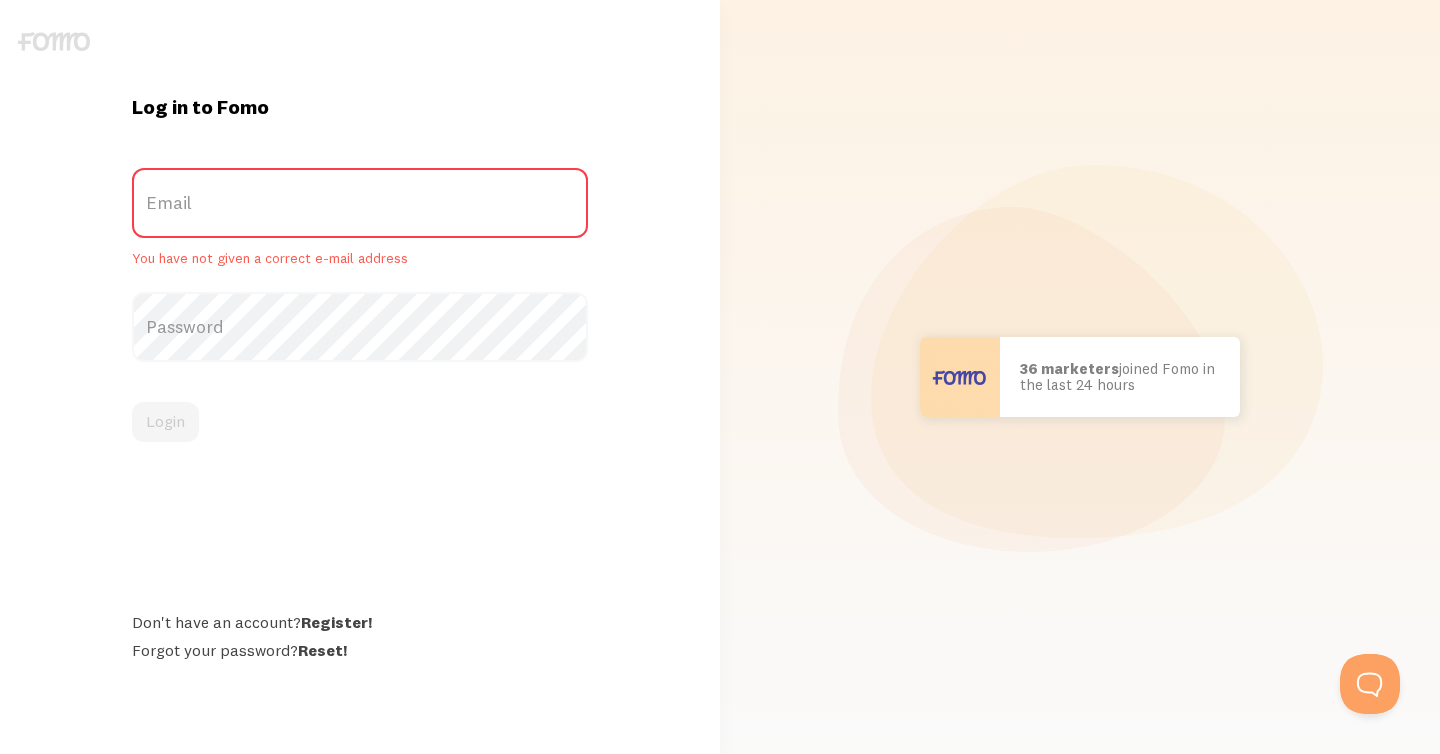 click on "Email" at bounding box center [360, 203] 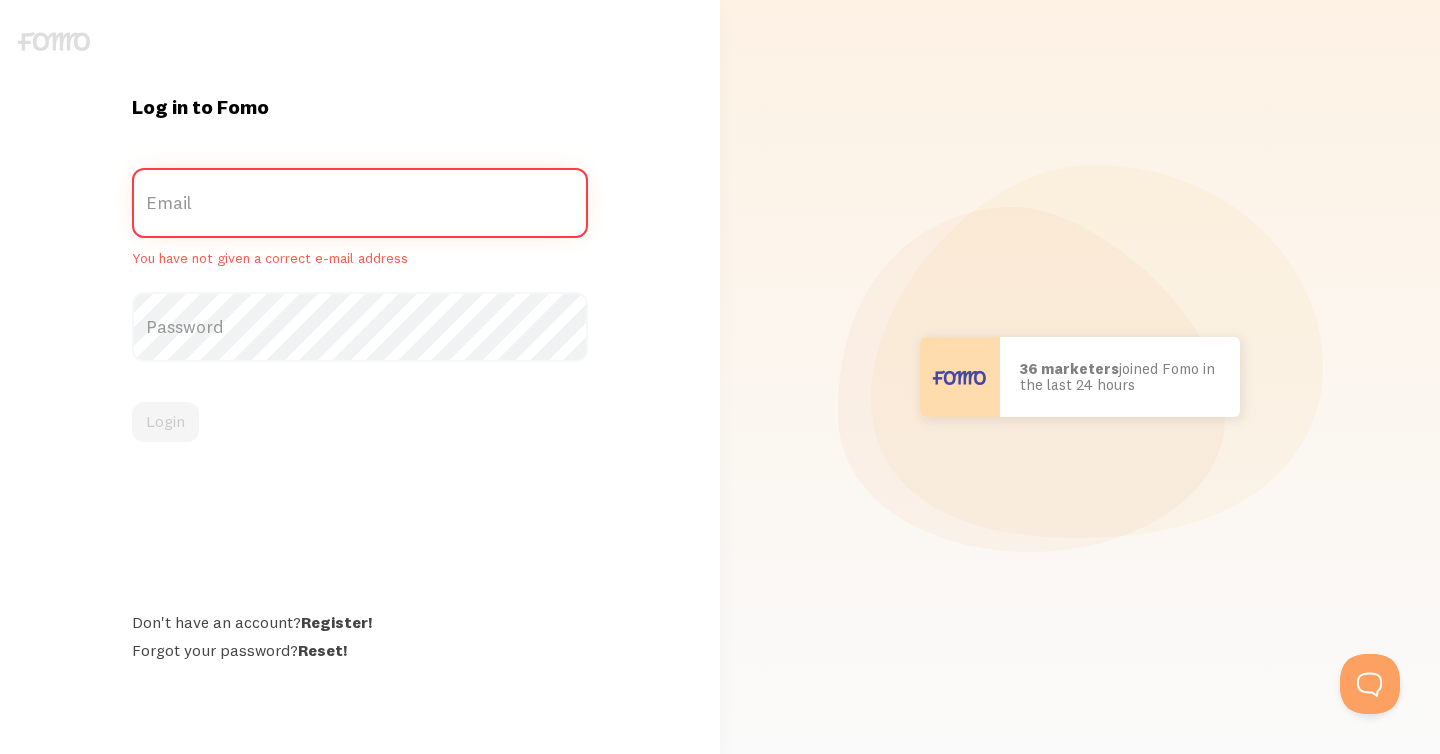 click on "Email" at bounding box center [360, 203] 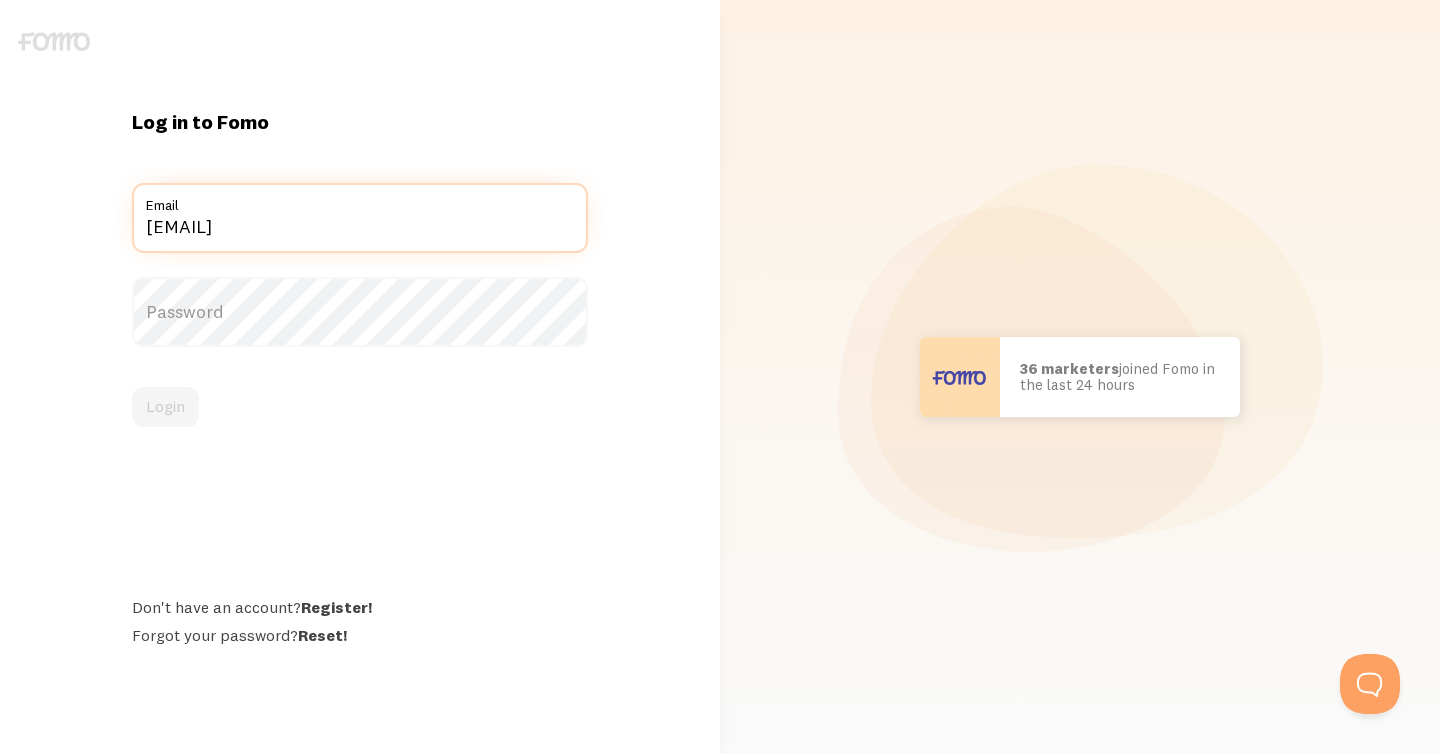 type on "[EMAIL]" 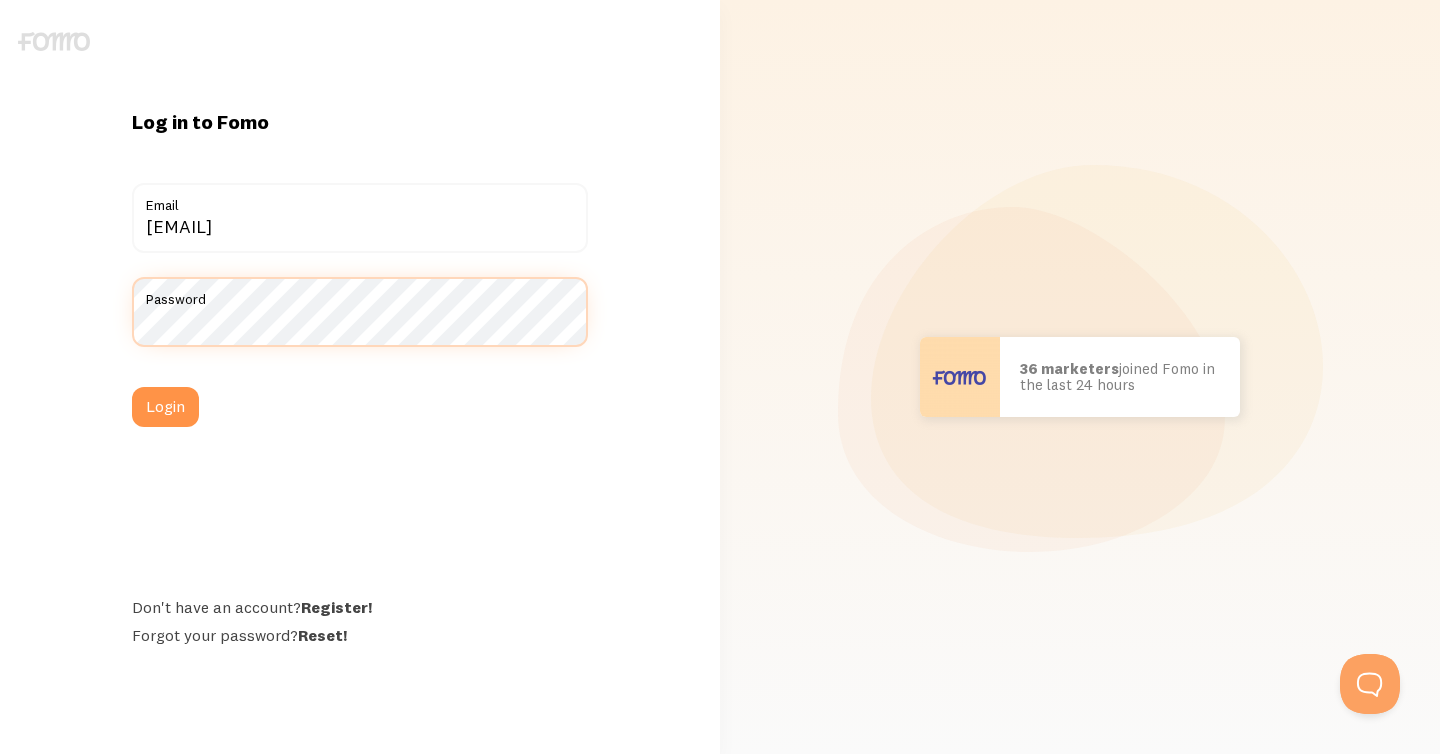 click on "Login" at bounding box center [165, 407] 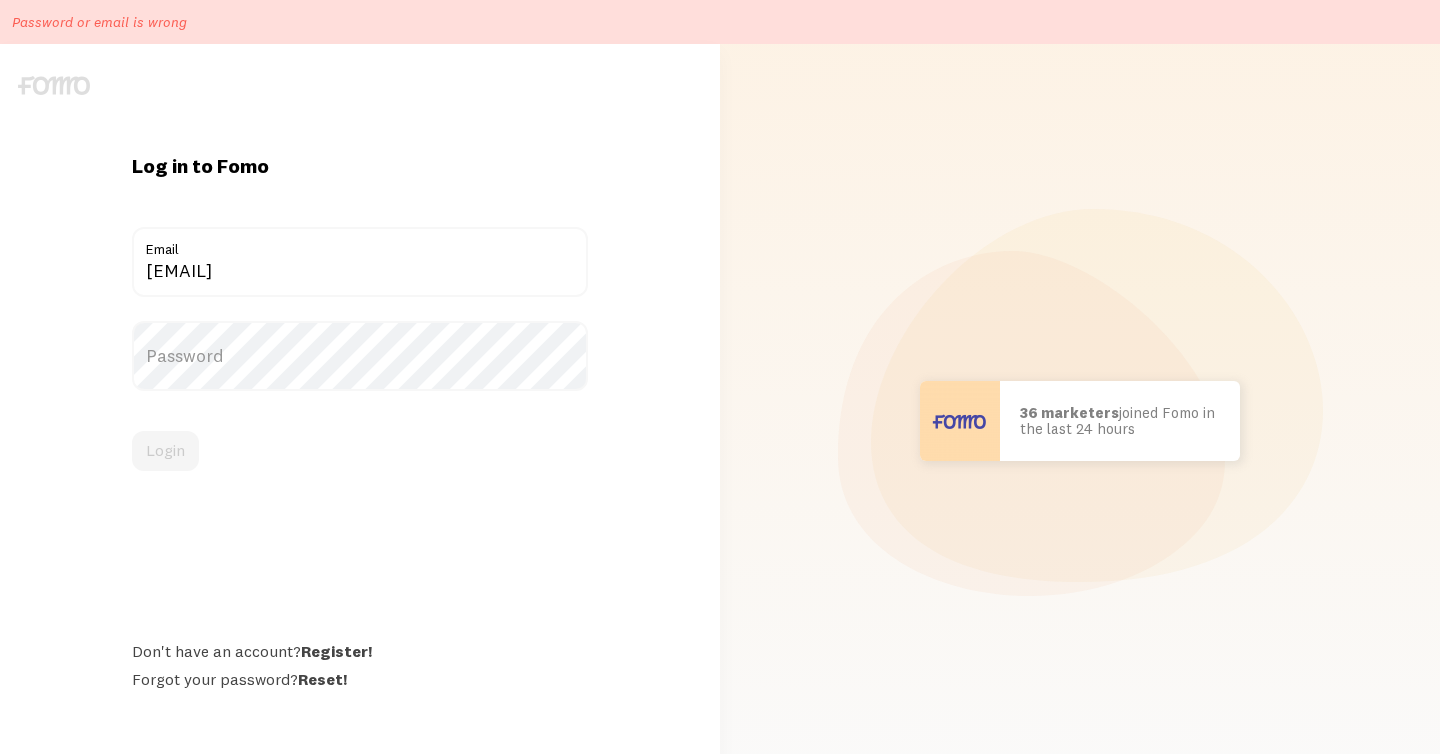 scroll, scrollTop: 0, scrollLeft: 0, axis: both 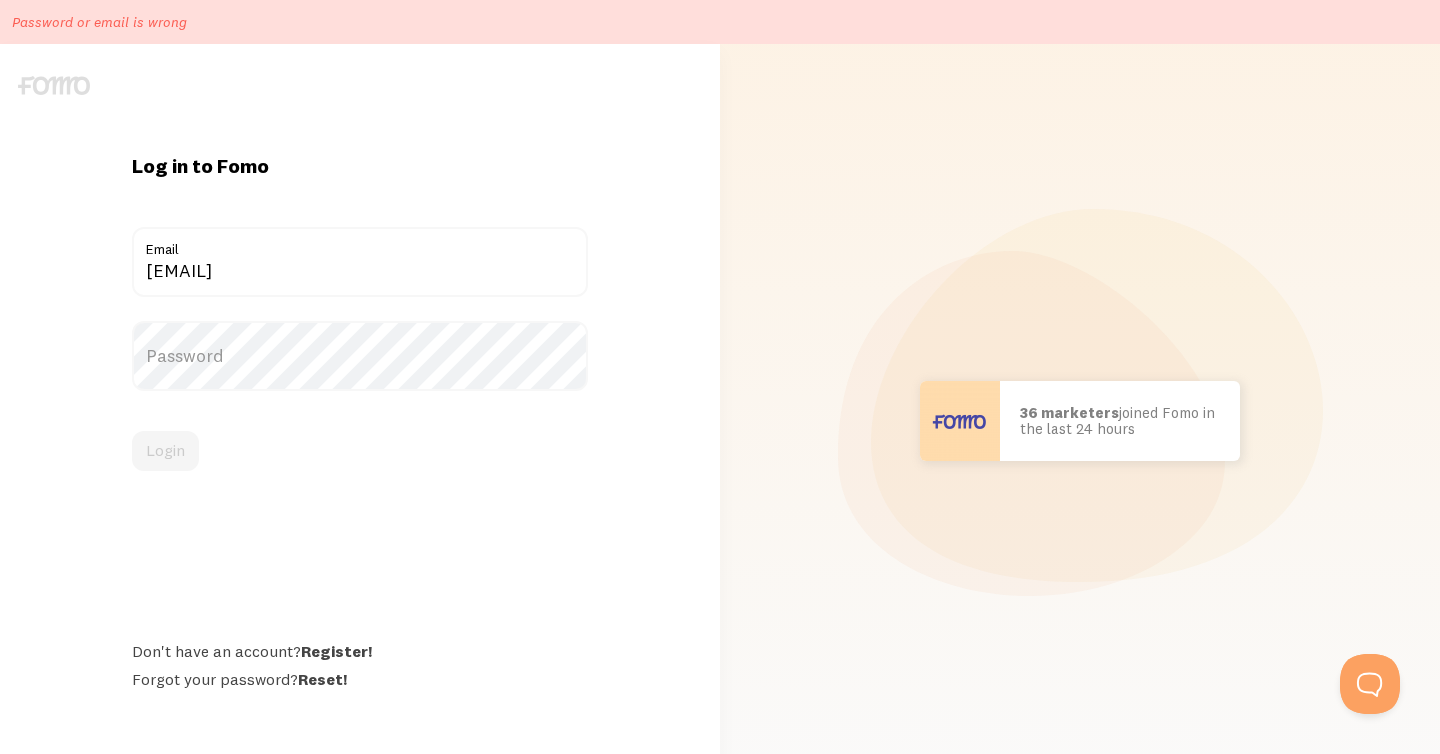click on "Password" at bounding box center [360, 356] 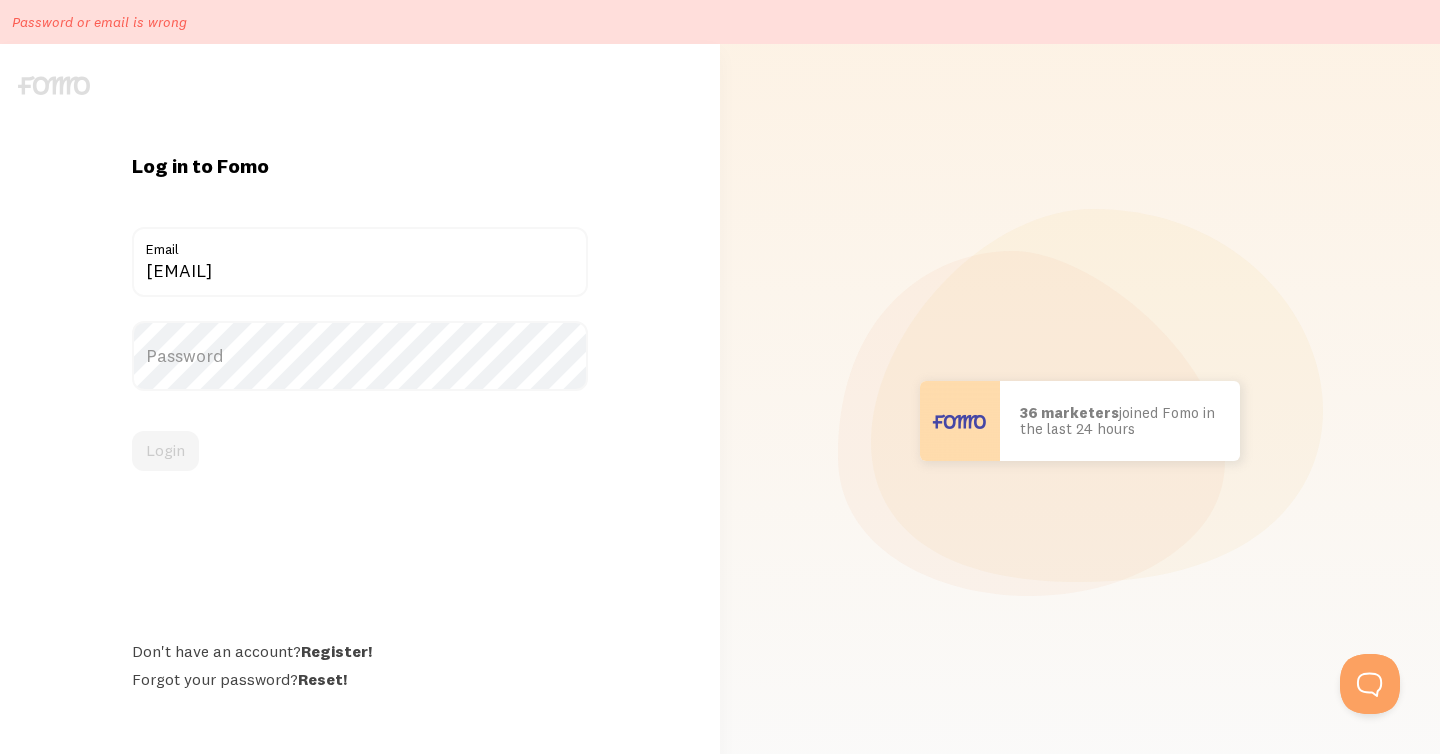 click on "Password" at bounding box center (360, 356) 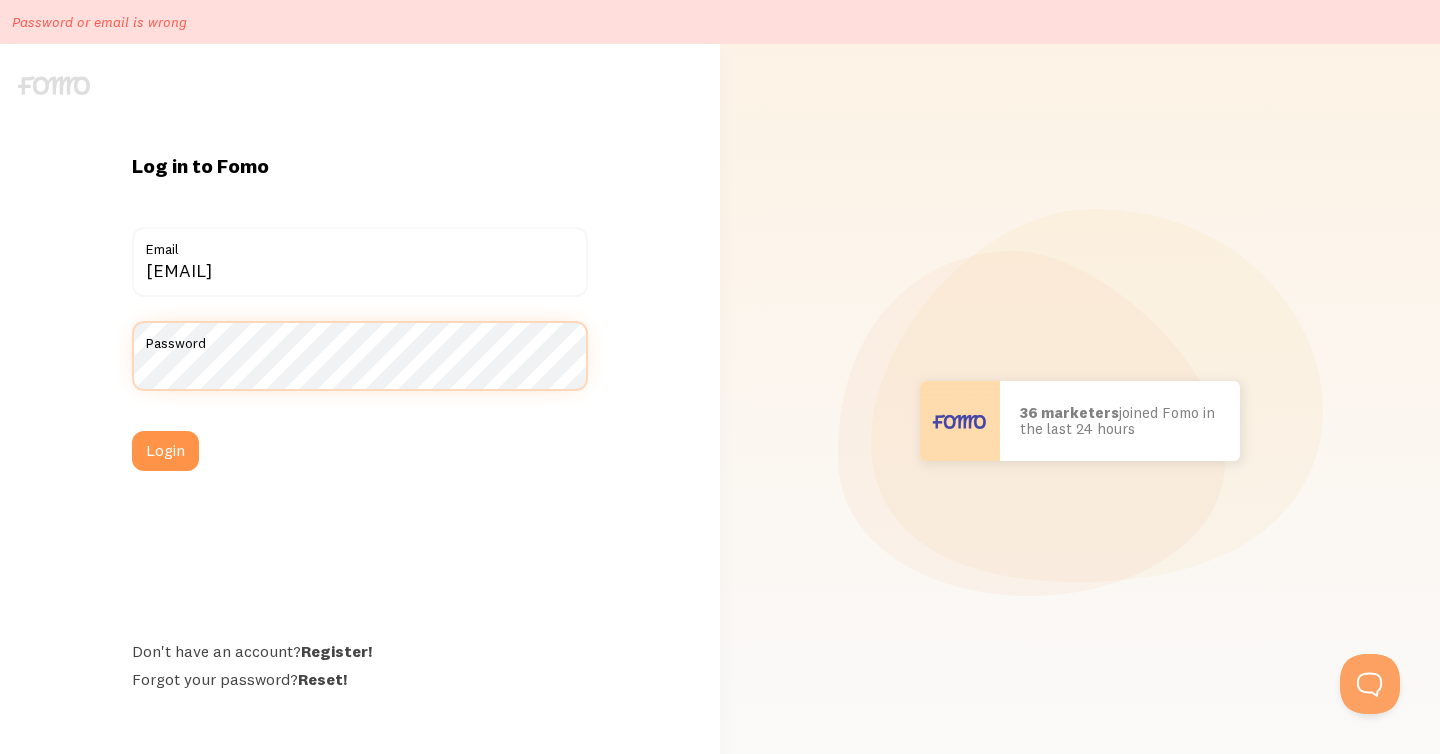 click on "Login" at bounding box center [165, 451] 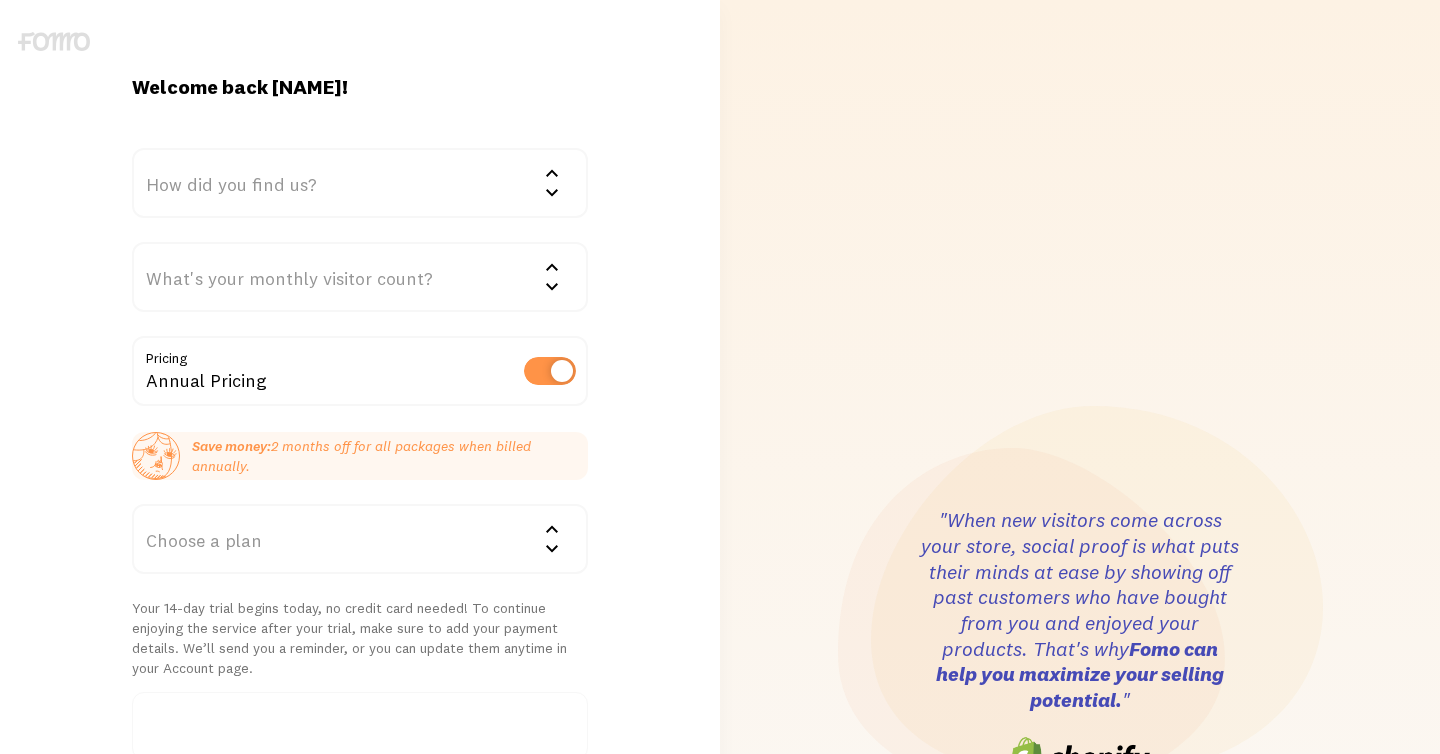 scroll, scrollTop: 0, scrollLeft: 0, axis: both 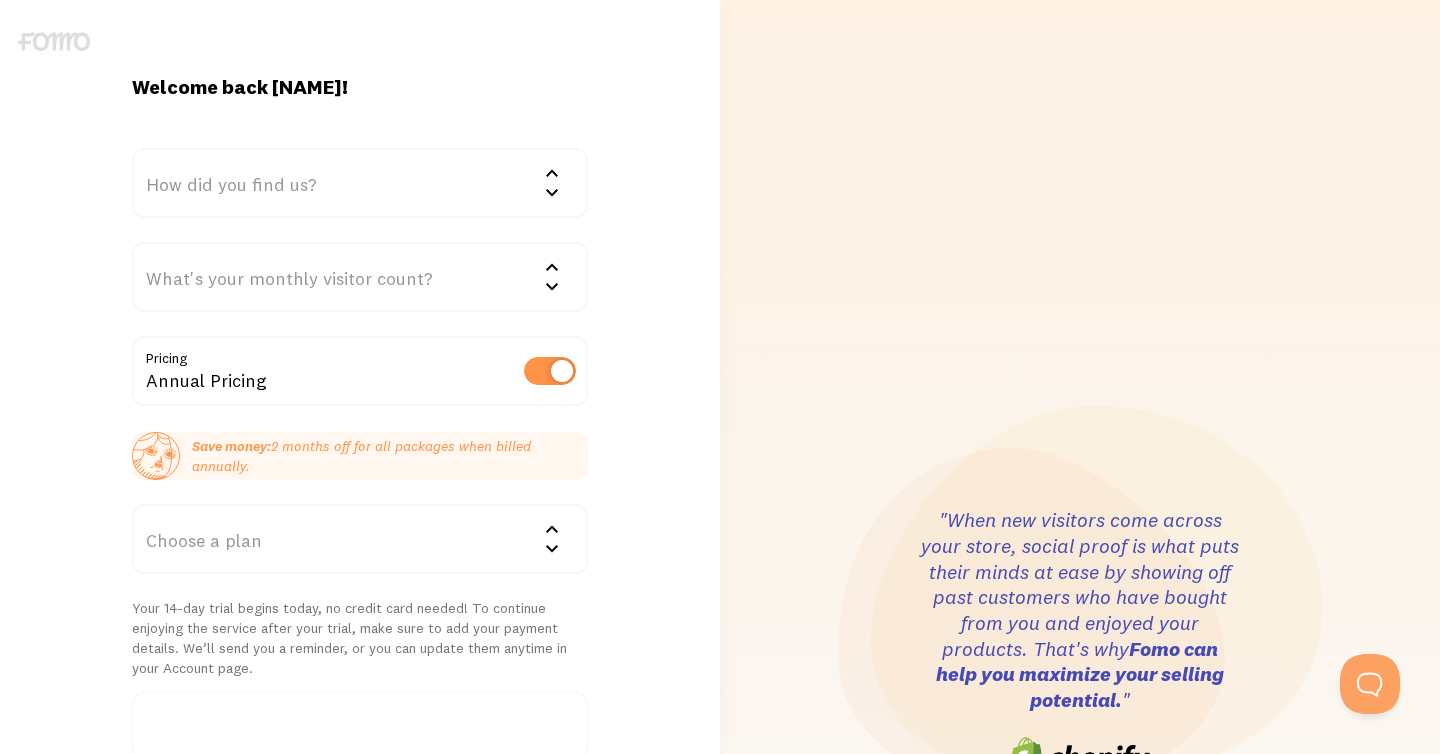 click on "How did you find us?" at bounding box center [360, 183] 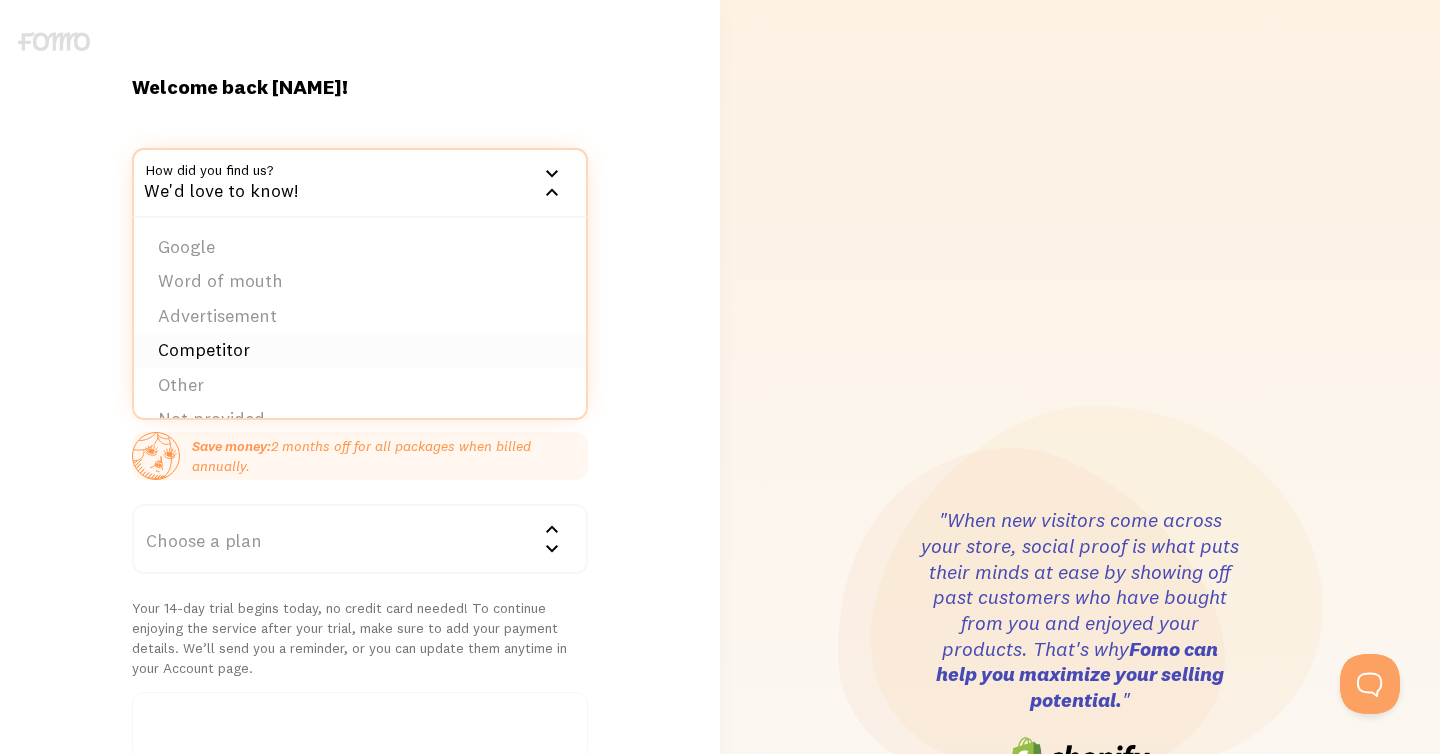 click on "Competitor" at bounding box center (360, 350) 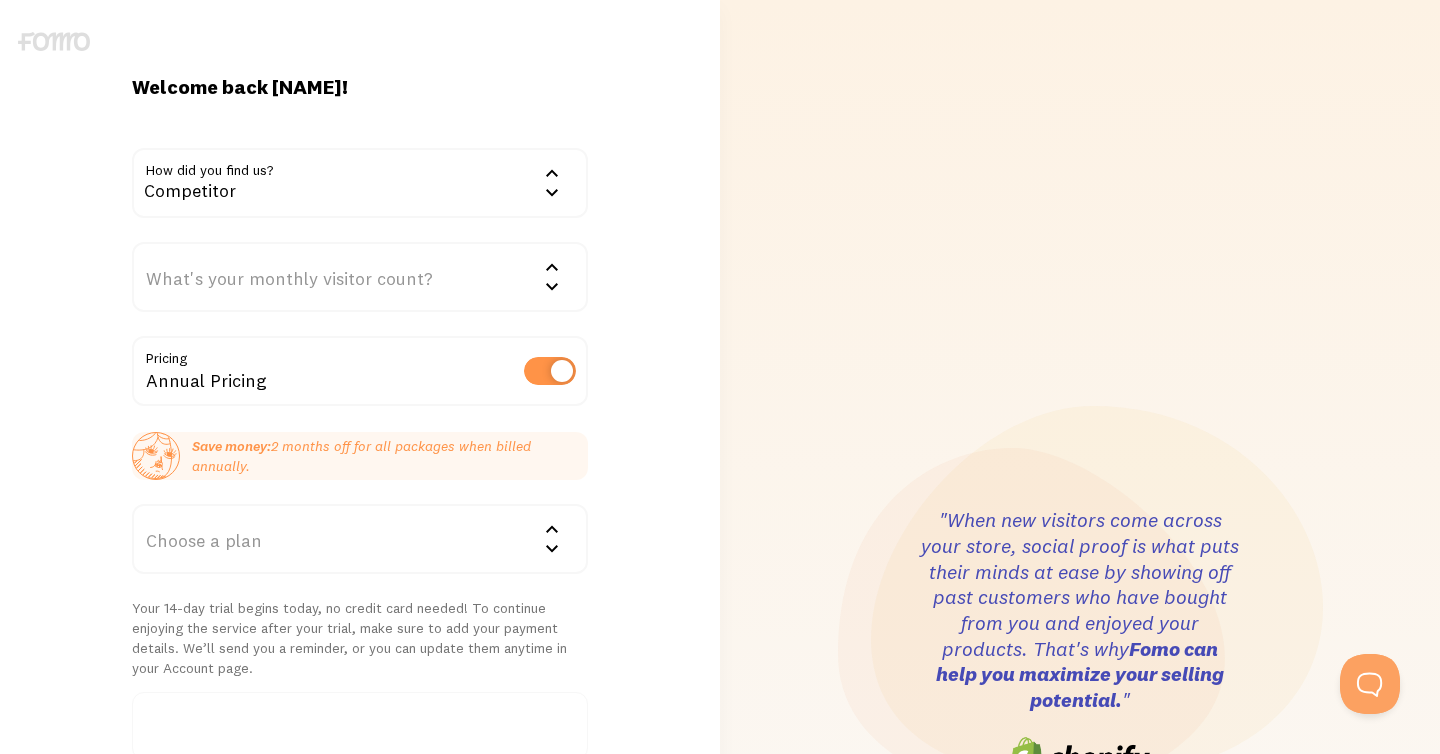 click on "What's your monthly visitor count?" at bounding box center (360, 277) 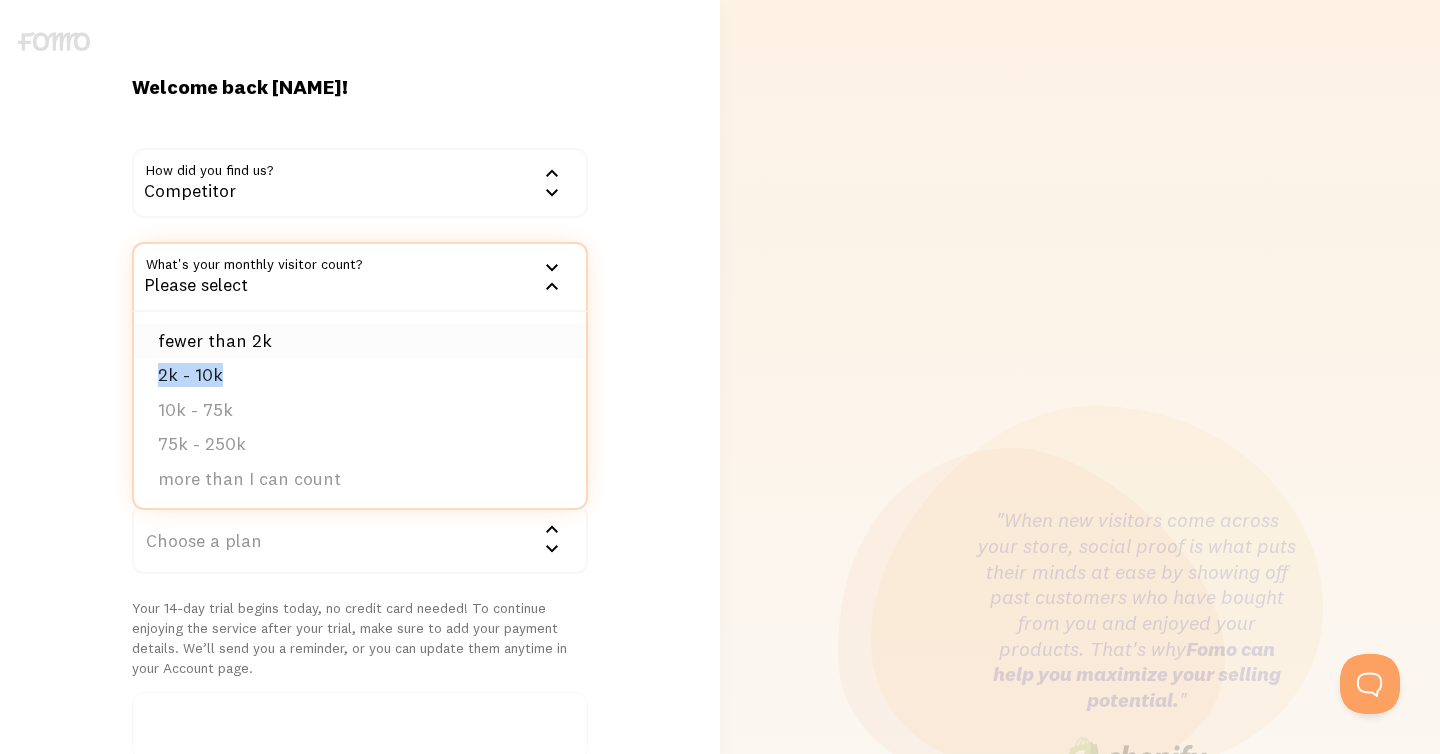 drag, startPoint x: 371, startPoint y: 373, endPoint x: 390, endPoint y: 342, distance: 36.359318 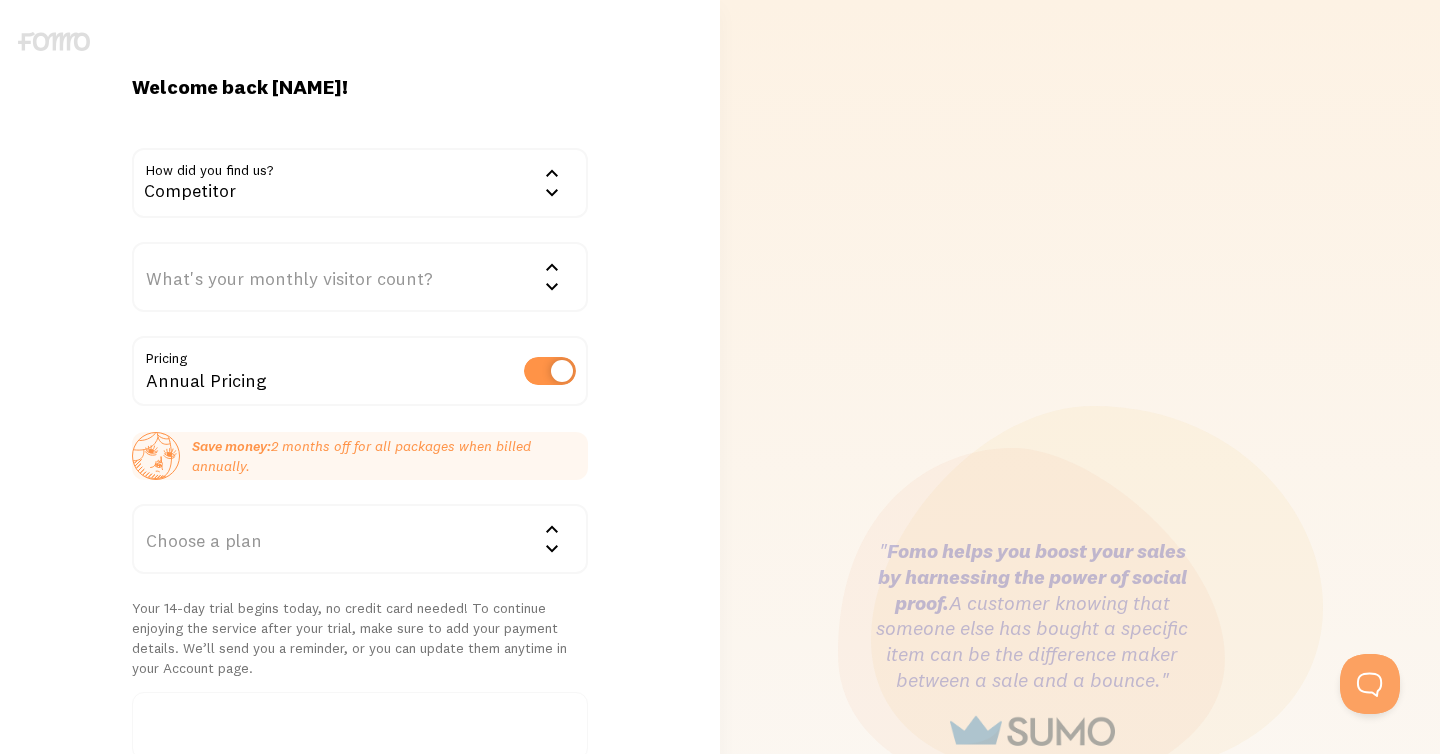click on "What's your monthly visitor count?" at bounding box center (360, 277) 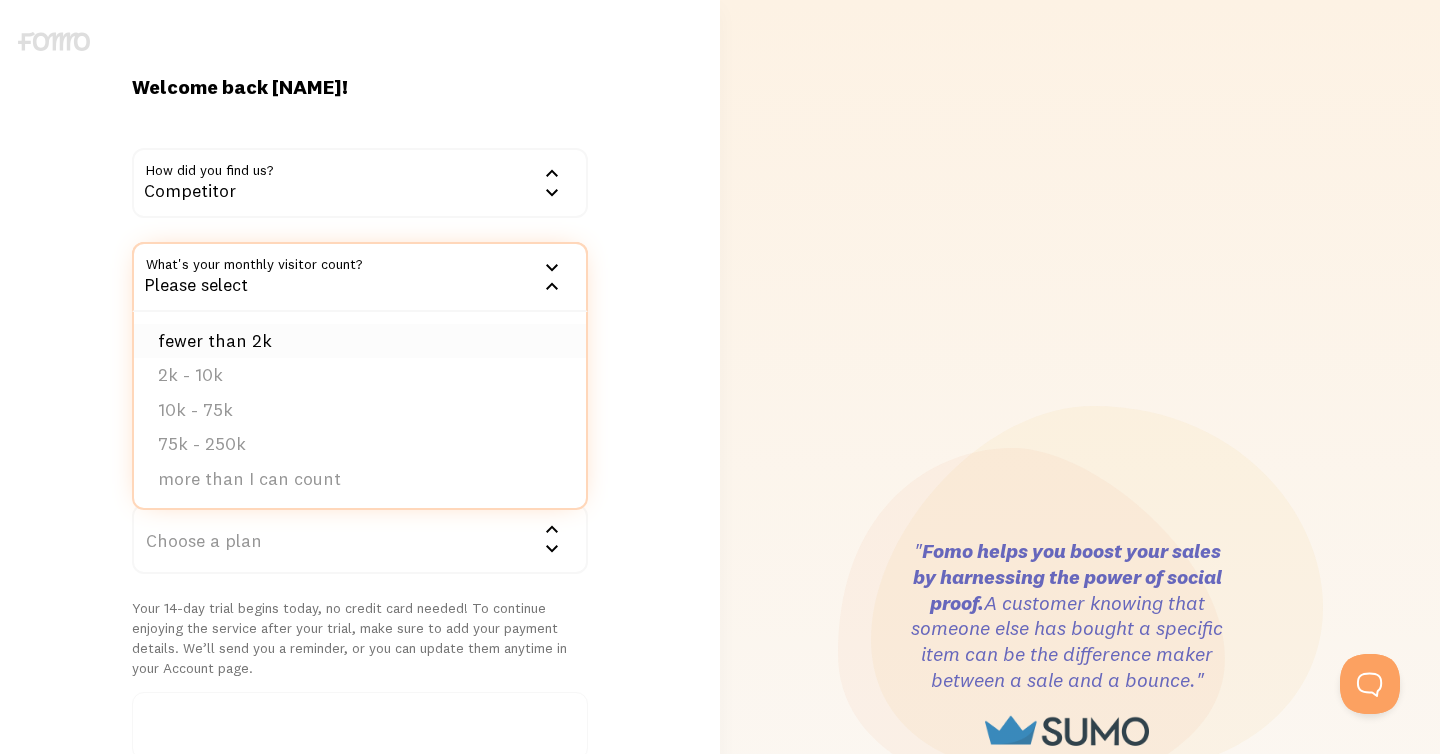 click on "fewer than 2k" at bounding box center (360, 341) 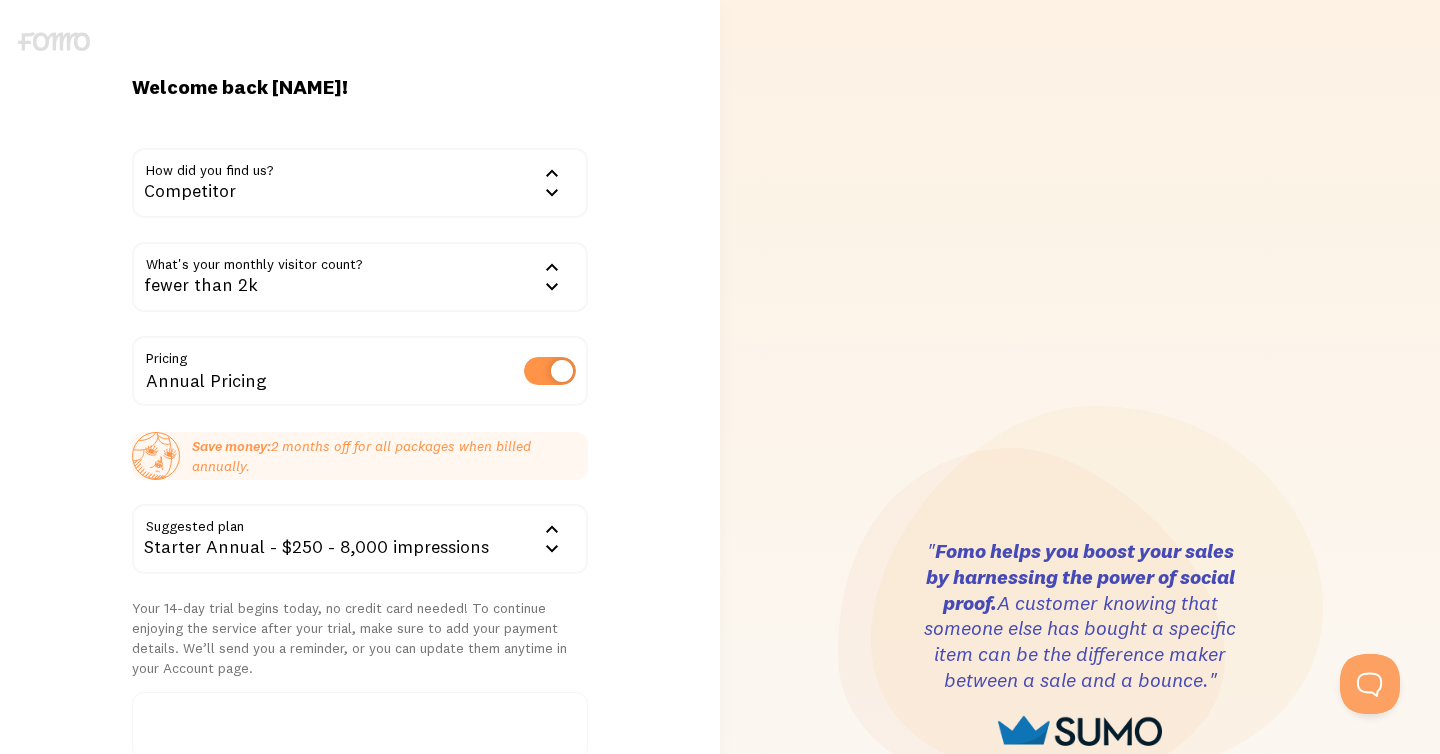 click on "Starter Annual - $250
- 8,000 impressions" at bounding box center (360, 539) 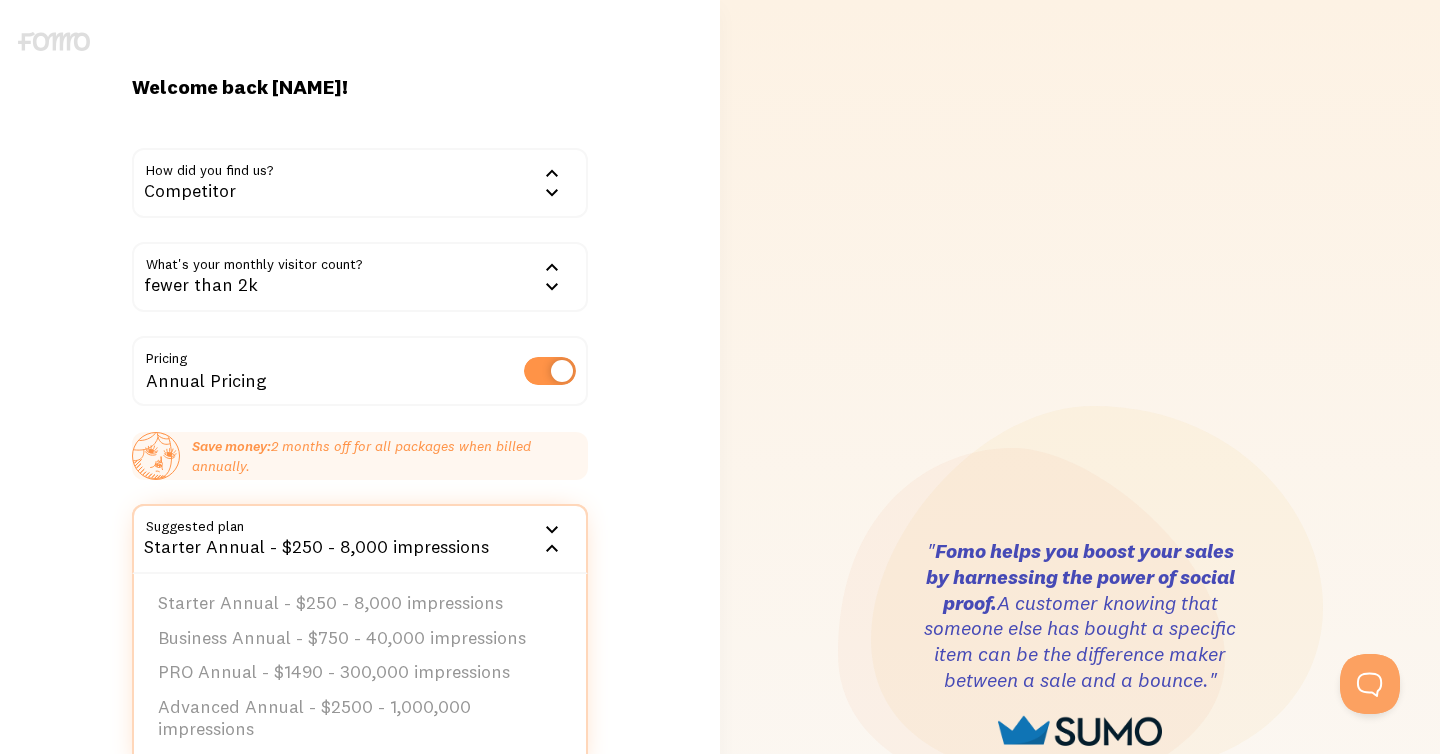 click on "Welcome back IMAD!
How did you find us?
Competitor
Google
Word of mouth
Advertisement
Competitor
Other
Not provided
What's your monthly visitor count?
fewer than 2k 2k - 10k" at bounding box center [360, 644] 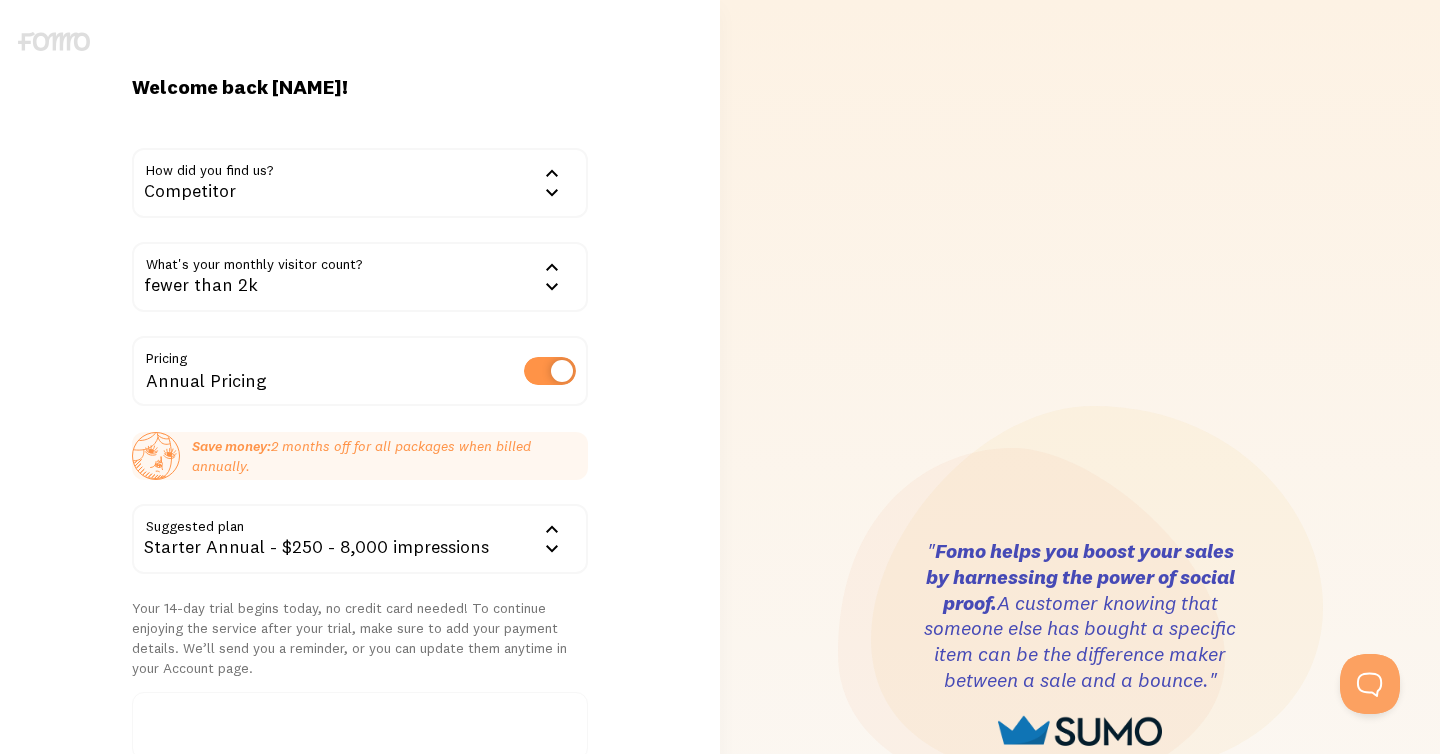 click on "fewer than 2k" at bounding box center (360, 277) 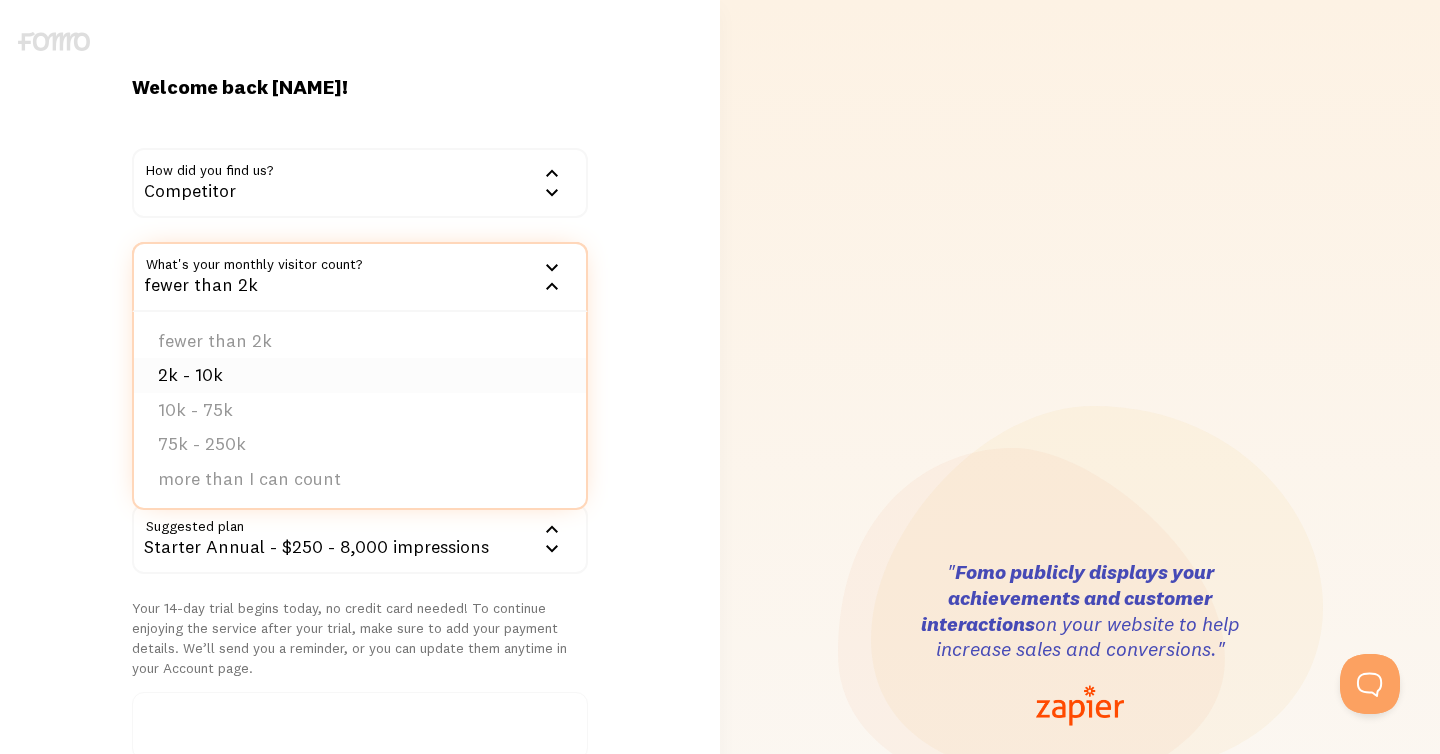 click on "2k - 10k" at bounding box center (360, 375) 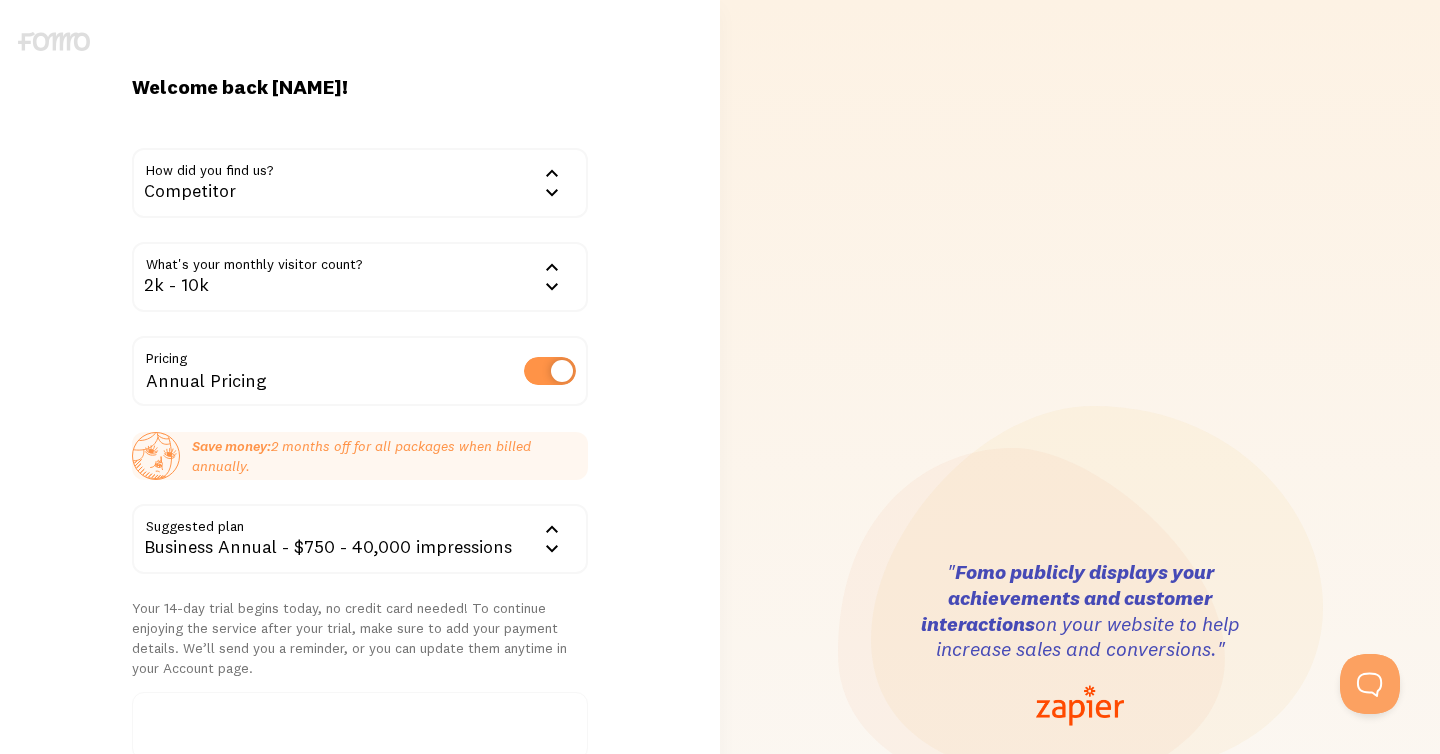 click on "Business Annual - $750
- 40,000 impressions" at bounding box center (360, 539) 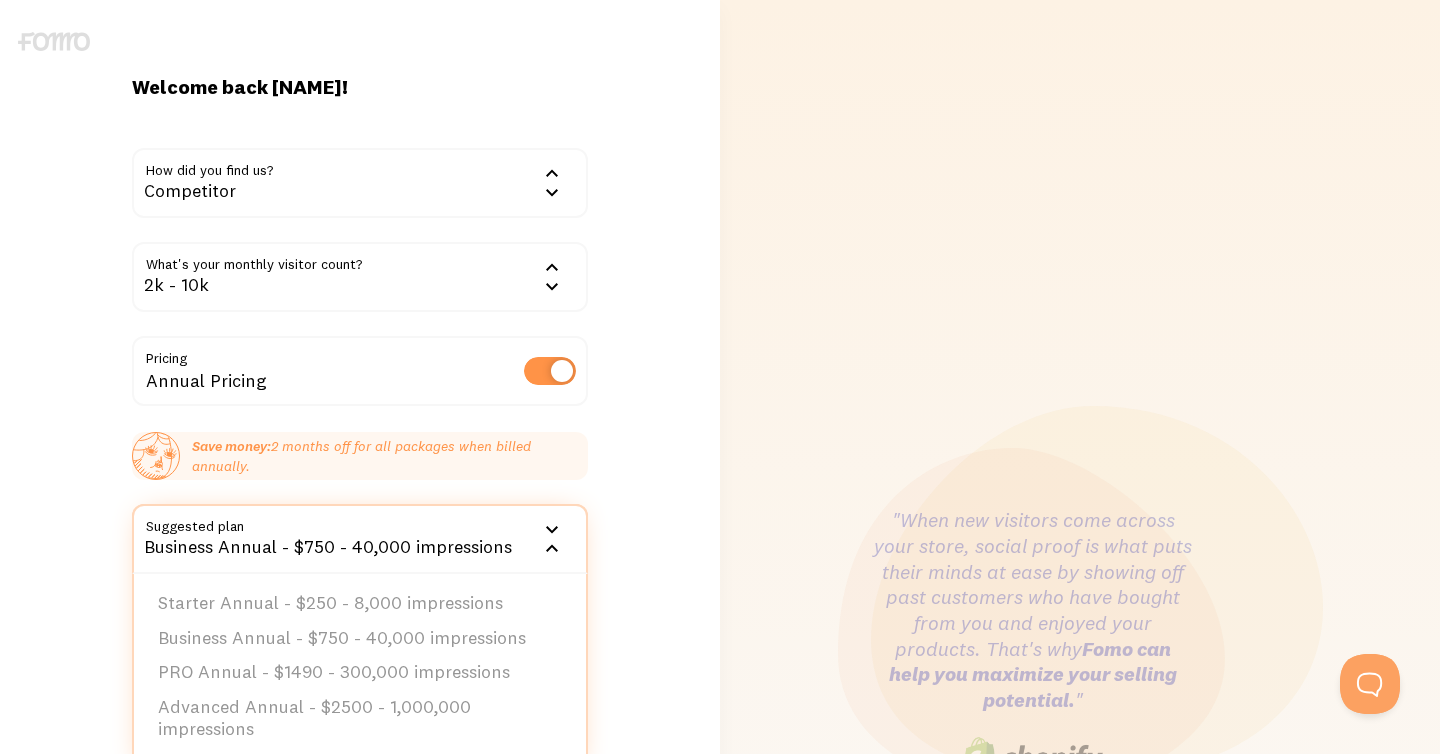 click on "Annual Pricing" at bounding box center [360, 372] 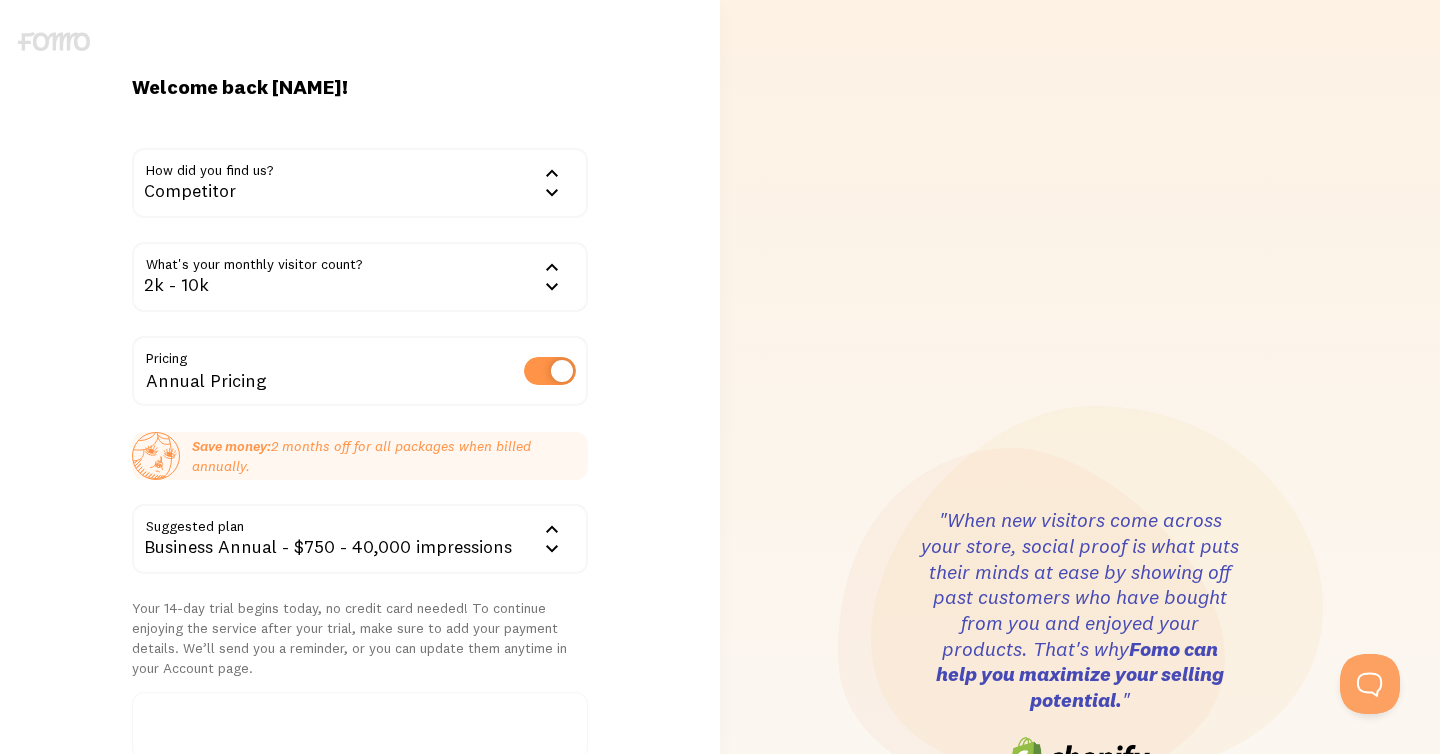 click at bounding box center [550, 371] 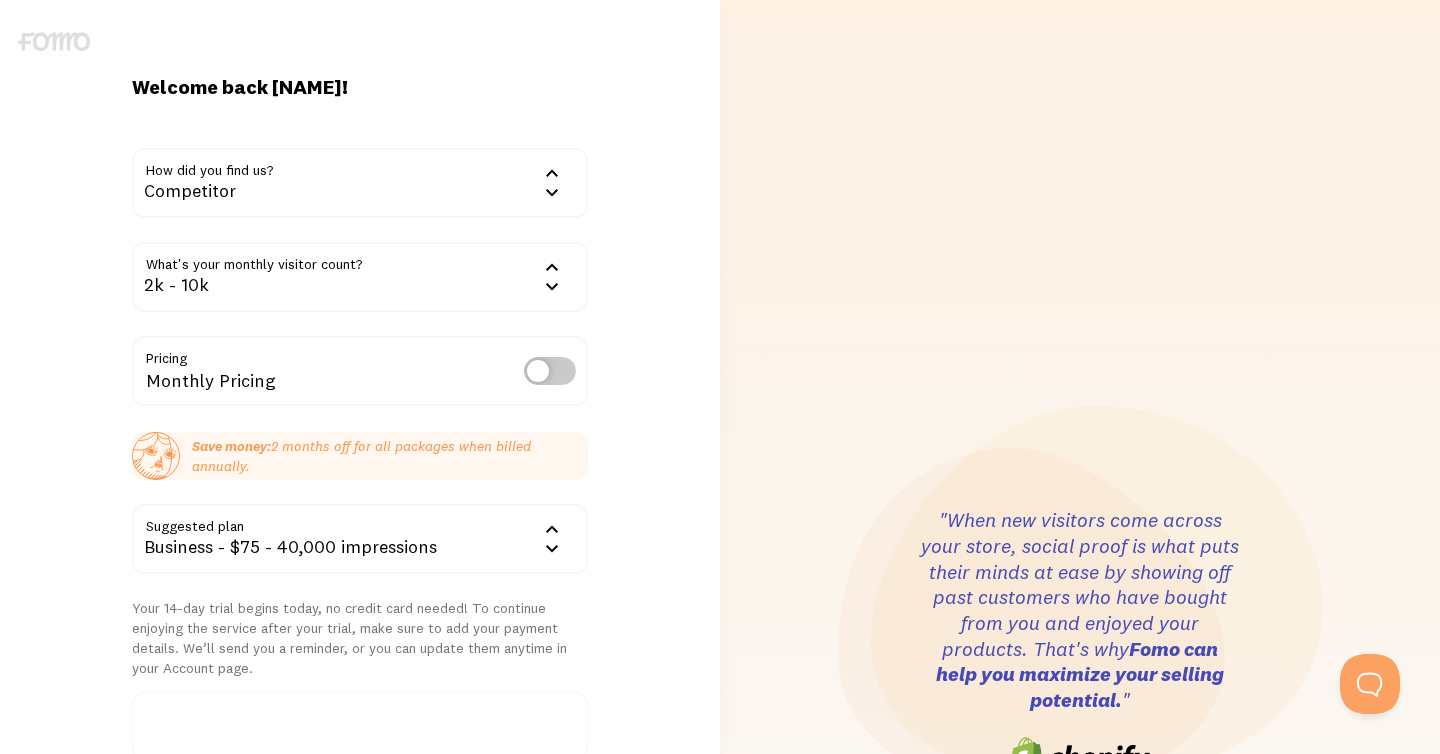 click on "Business  - $75
- 40,000 impressions" at bounding box center (360, 539) 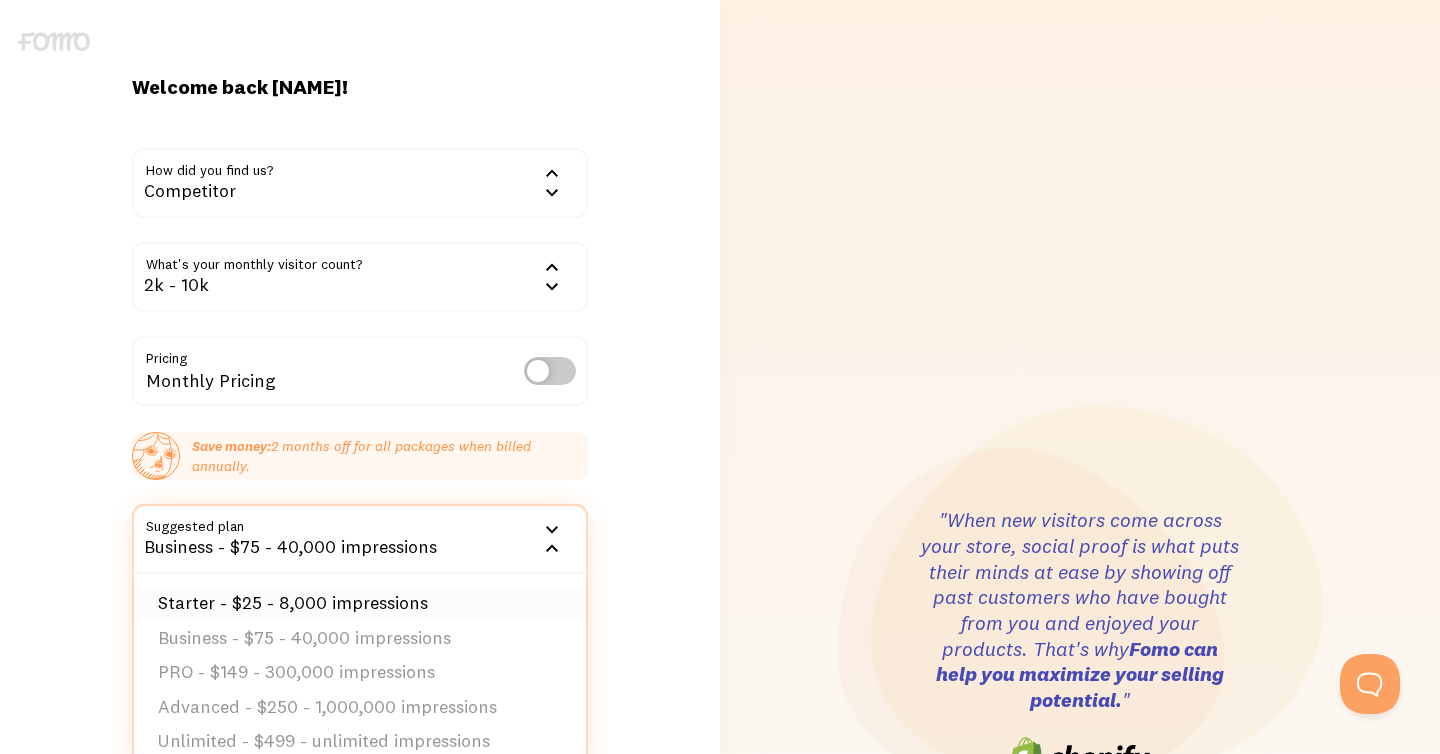 click on "Starter  - $25
- 8,000 impressions" at bounding box center [360, 603] 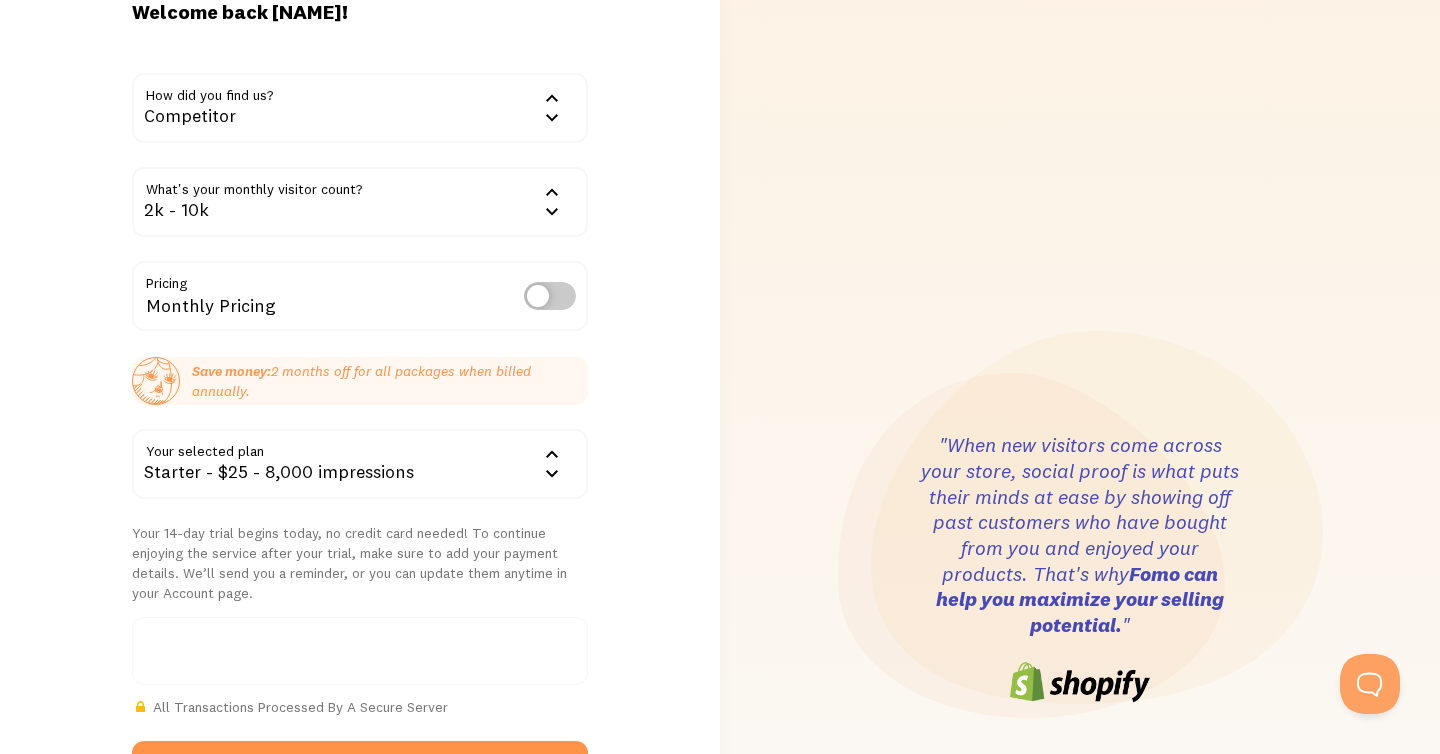 scroll, scrollTop: 192, scrollLeft: 0, axis: vertical 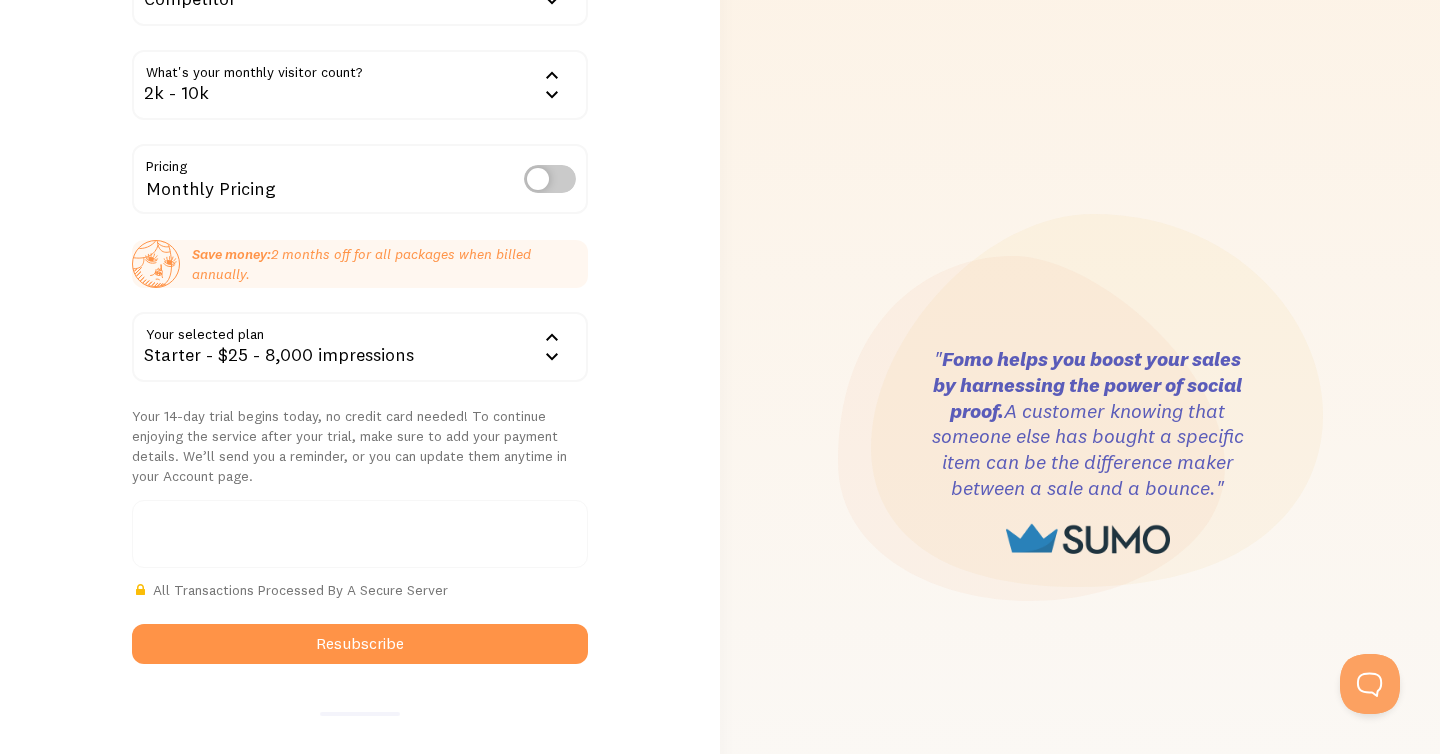 click on "All Transactions Processed By A Secure Server" at bounding box center [360, 590] 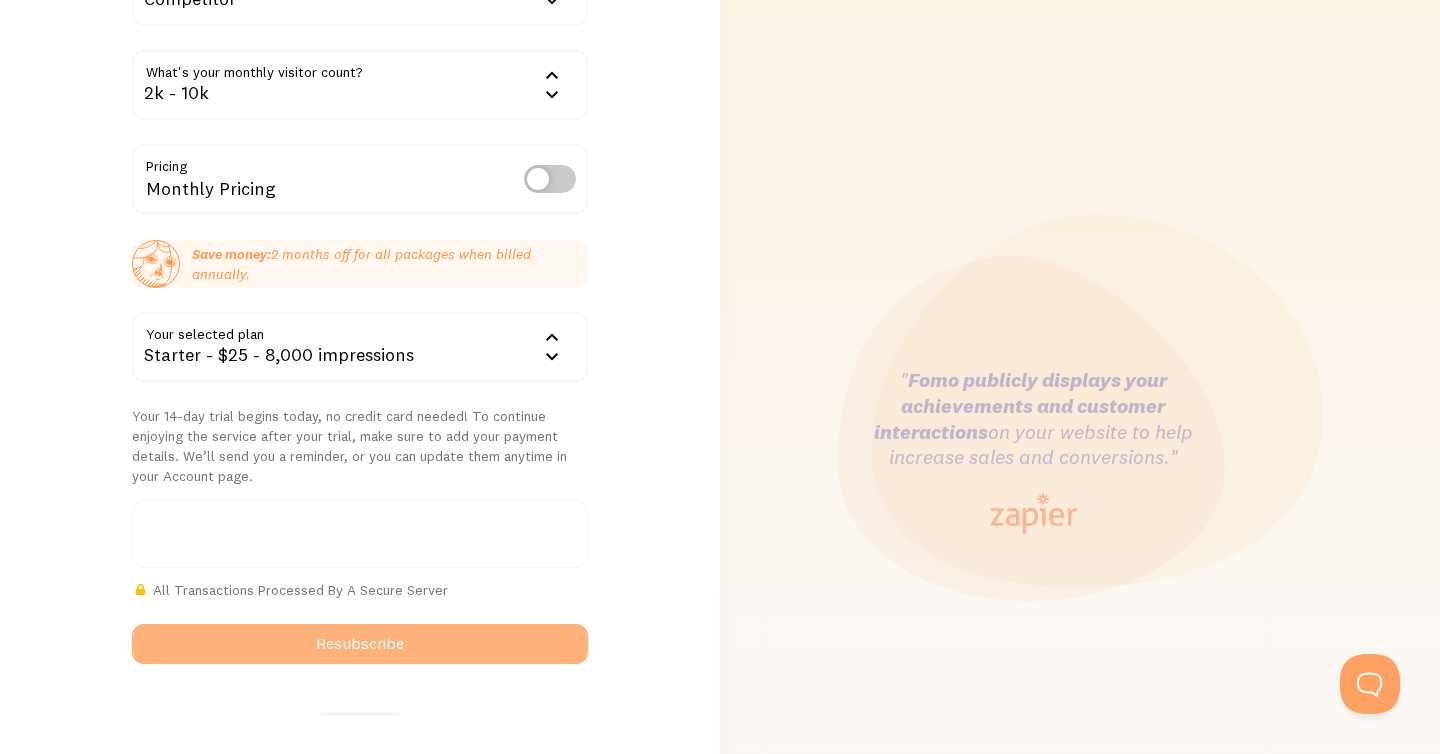 click on "Resubscribe" at bounding box center [360, 644] 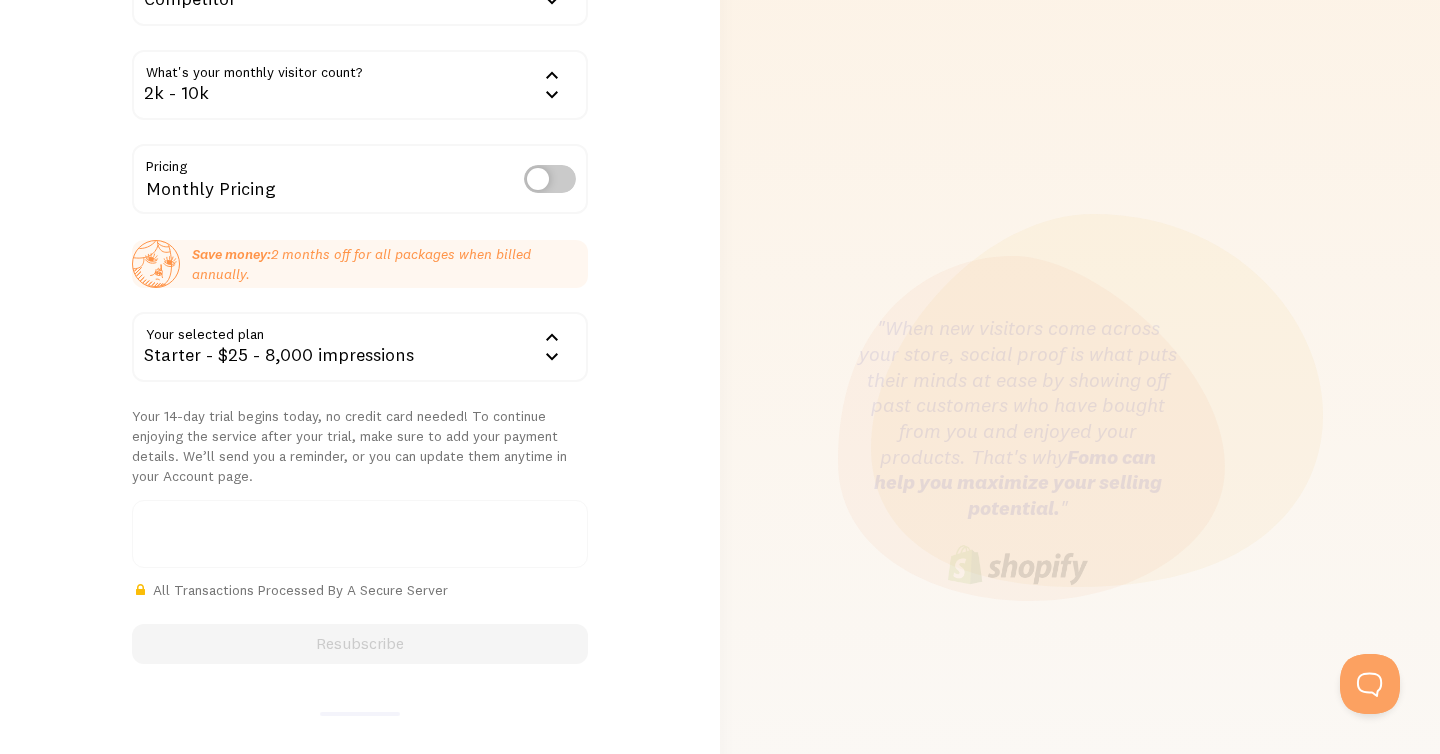 click on "Welcome back IMAD!
How did you find us?
Competitor
Google
Word of mouth
Advertisement
Competitor
Other
Not provided
2k - 10k 2k - 10k" at bounding box center [360, 452] 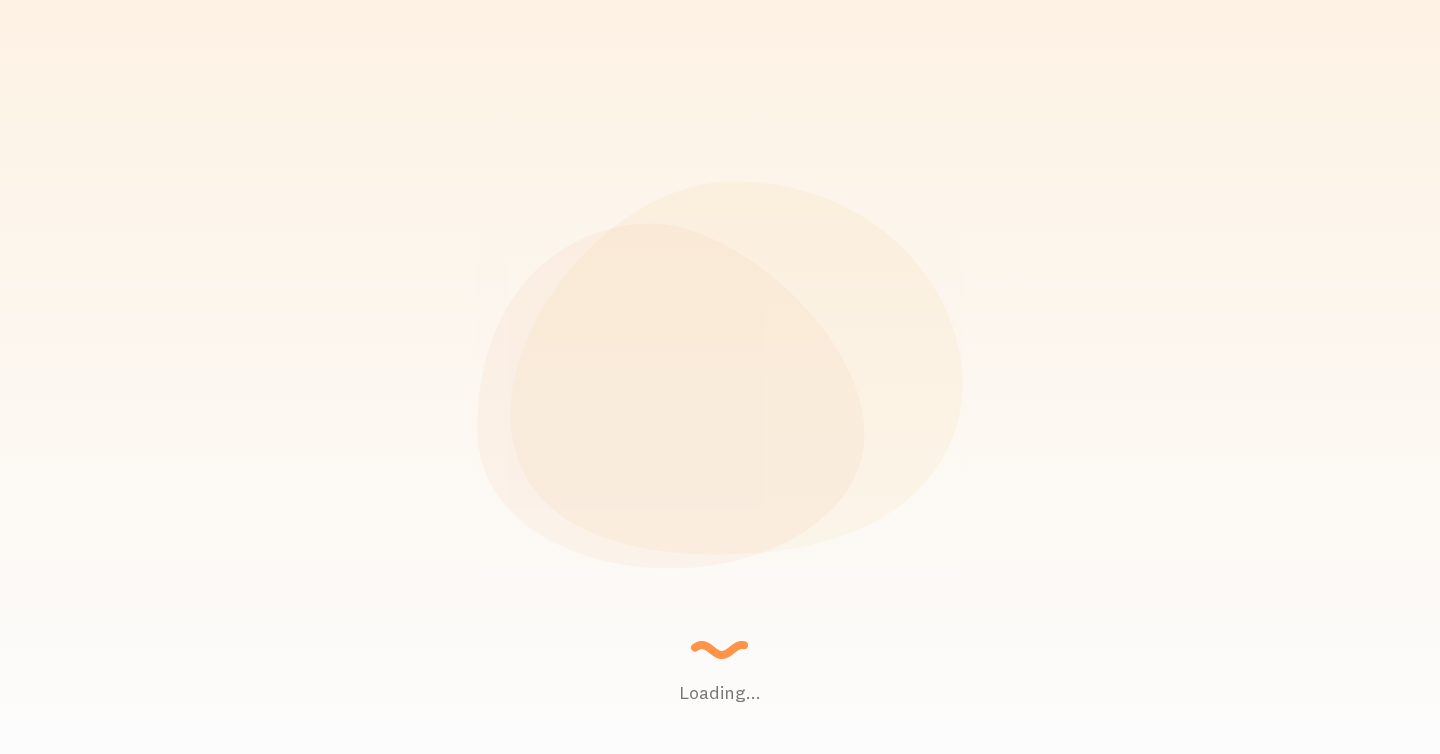 scroll, scrollTop: 0, scrollLeft: 0, axis: both 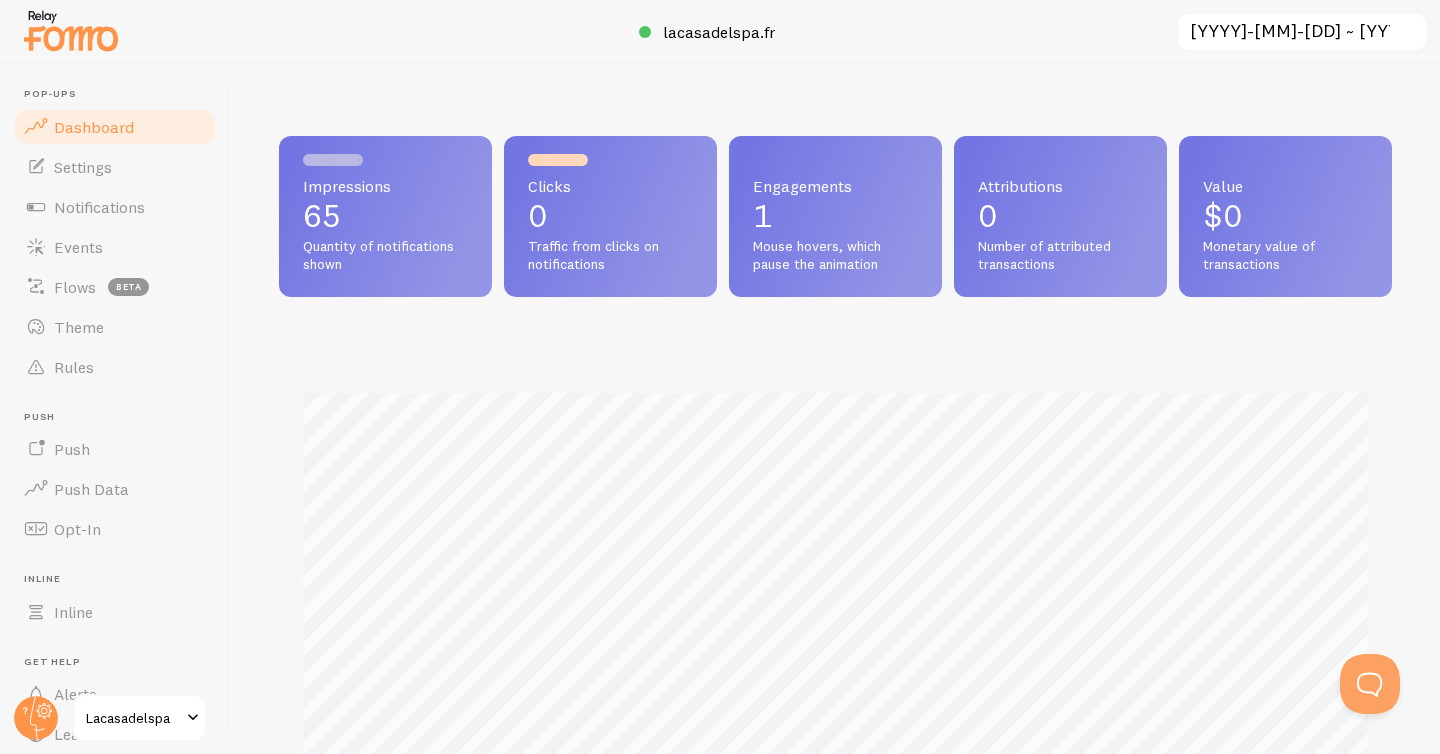 click on "[YYYY]-[MM]-[DD] ~ [YYYY]-[MM]-[DD]" at bounding box center (1302, 32) 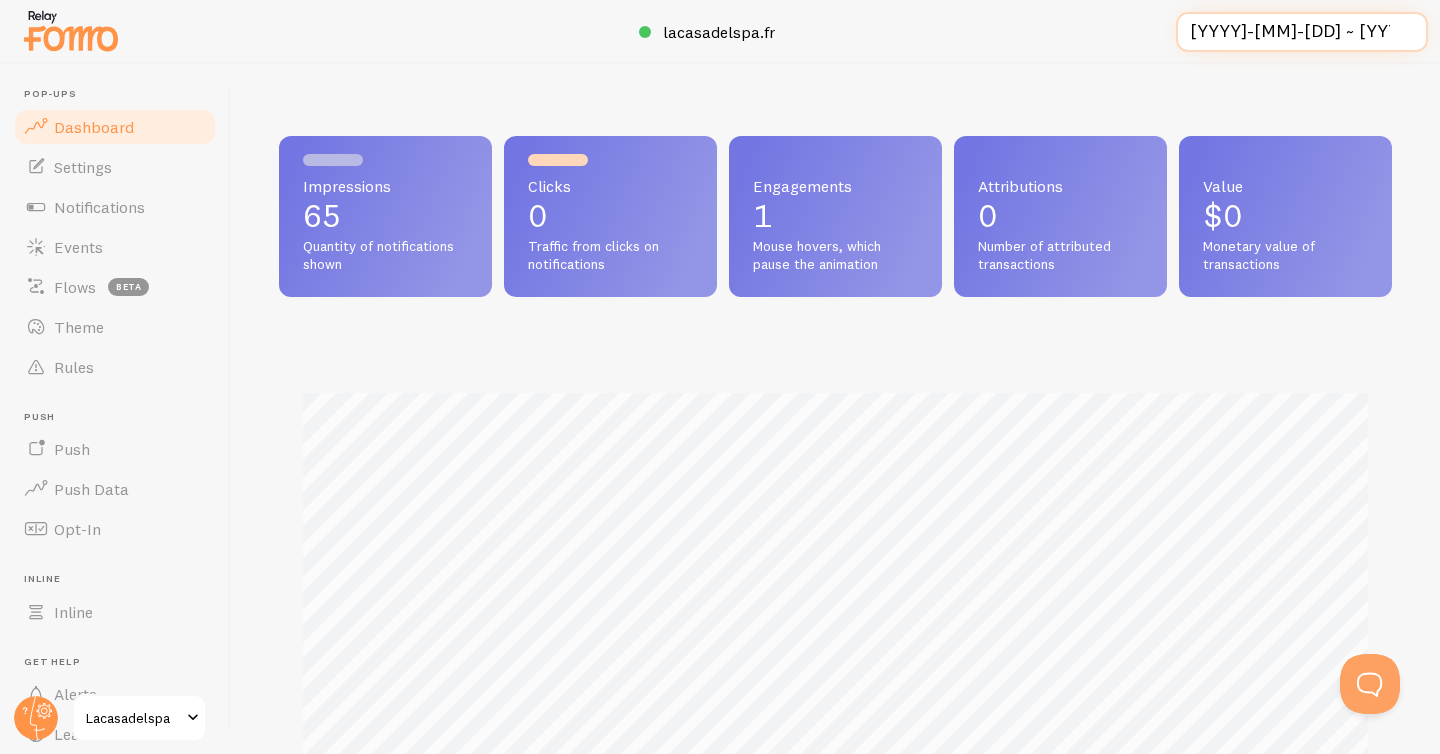 scroll, scrollTop: 0, scrollLeft: 3, axis: horizontal 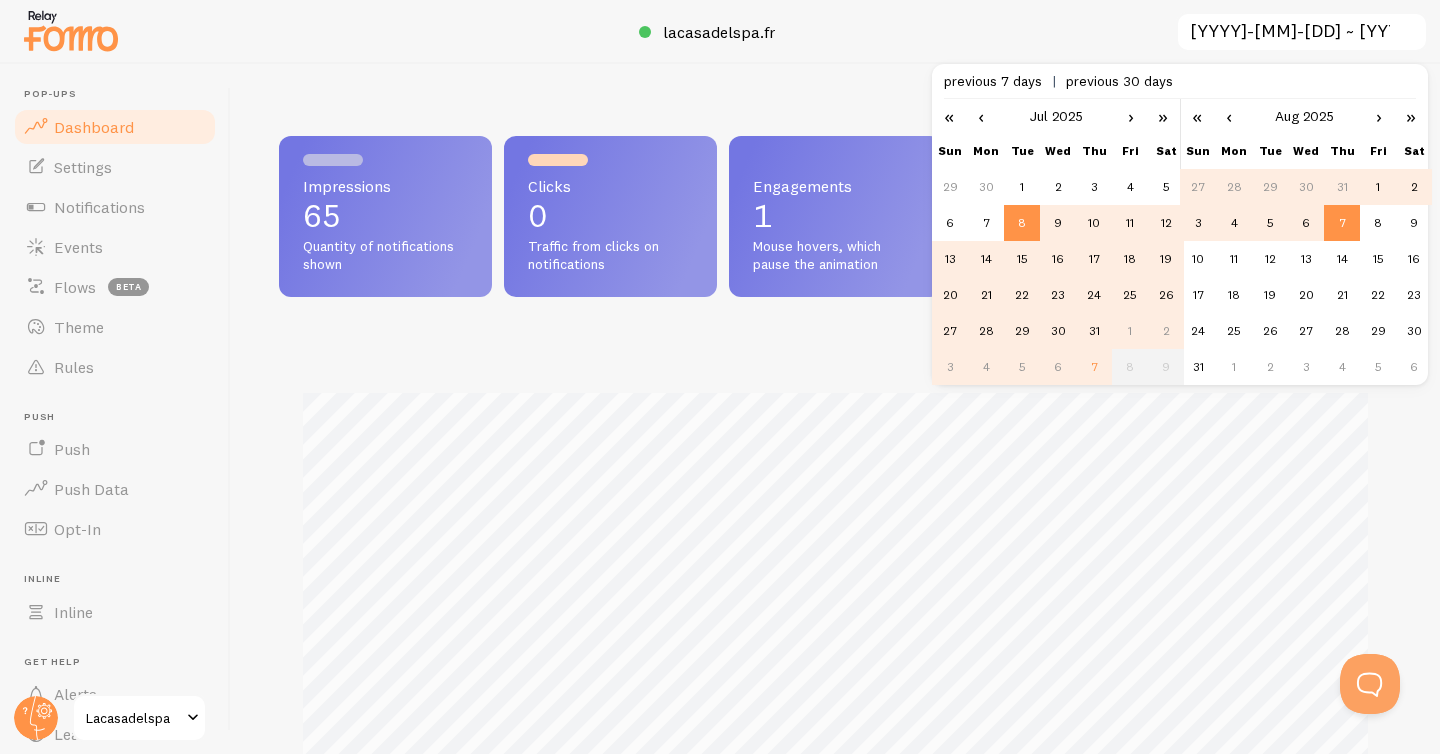 click on "‹" at bounding box center (981, 116) 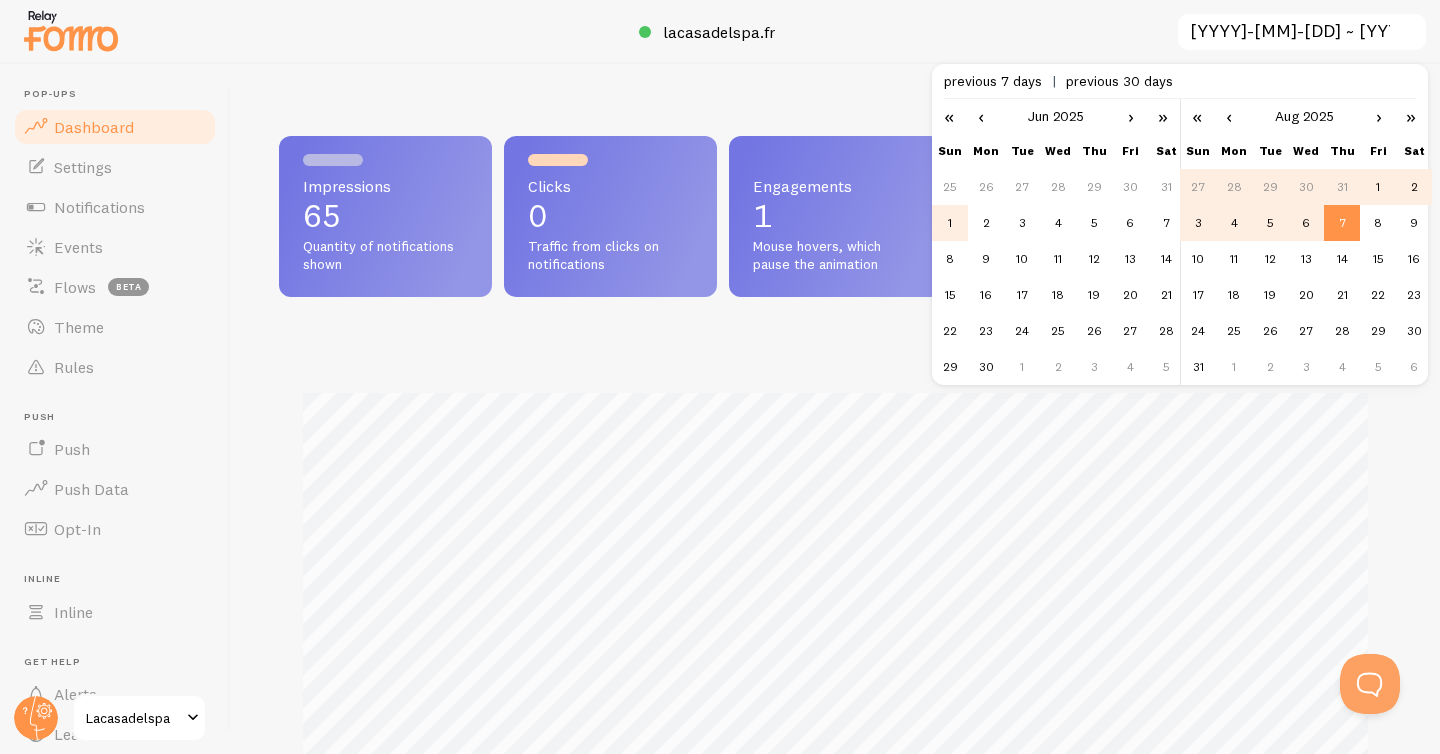 click on "1" at bounding box center [950, 223] 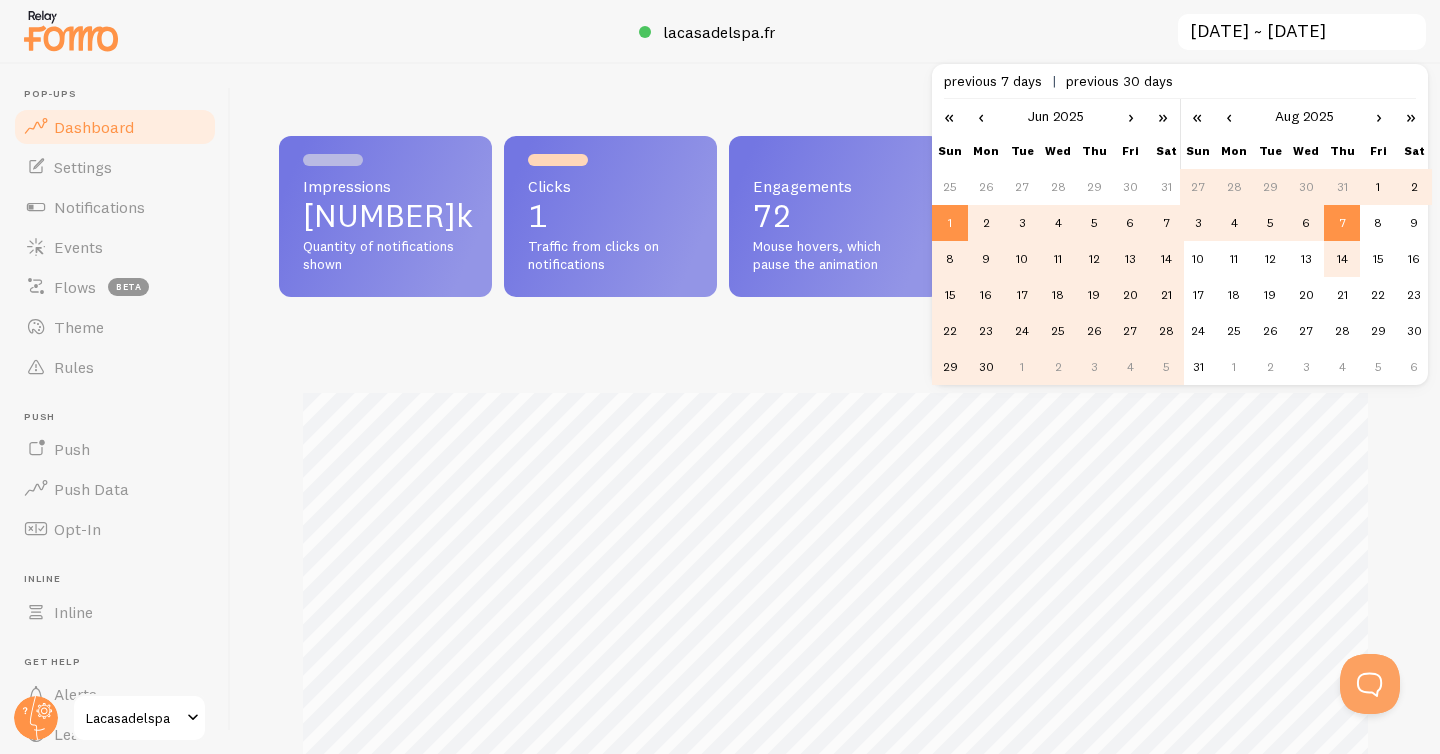 scroll, scrollTop: 999474, scrollLeft: 998887, axis: both 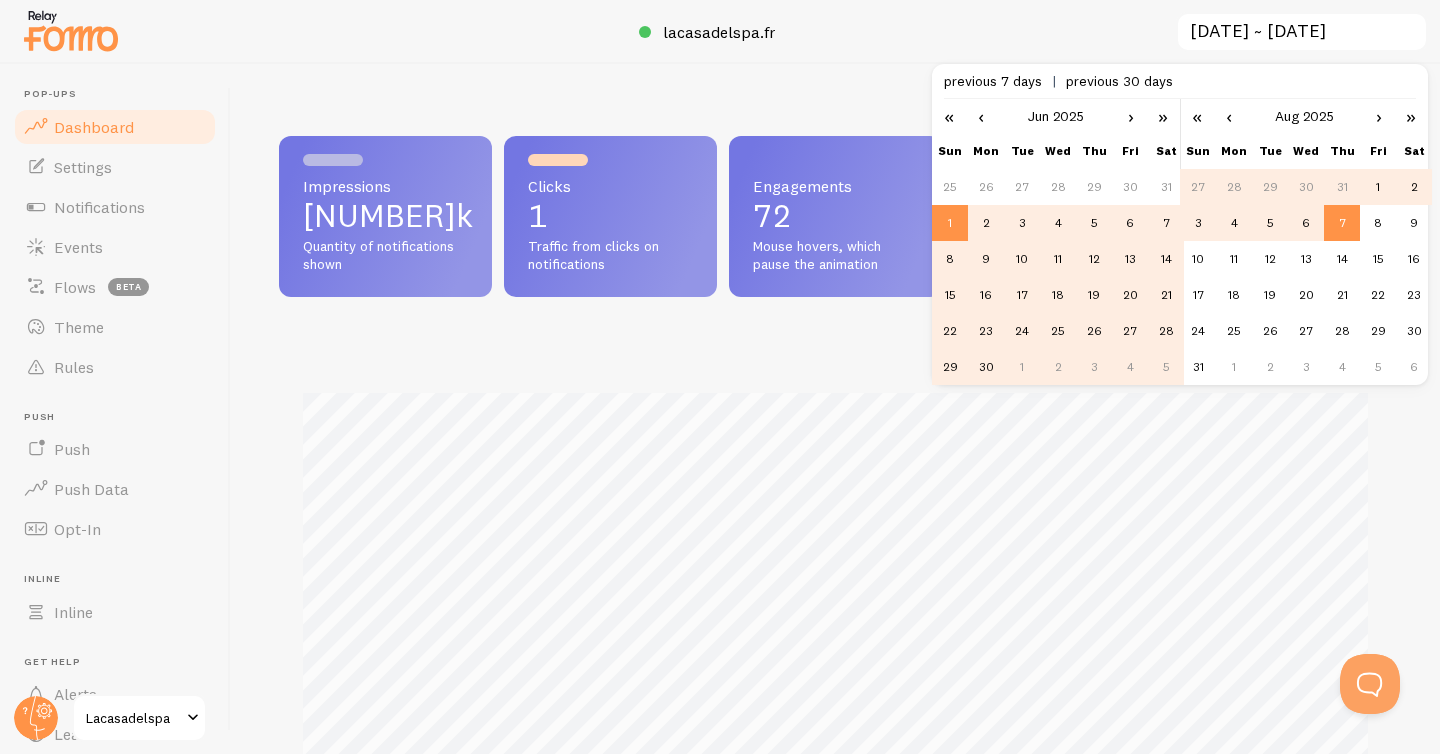 click on "Impressions
11.24k
Quantity of notifications shown
Clicks
1
Traffic from clicks on notifications
Engagements
72
Mouse hovers, which pause the animation
Attributions
0
Number of attributed transactions
Value
$0   Monetary value of transactions       Impressions Clicks" at bounding box center [835, 503] 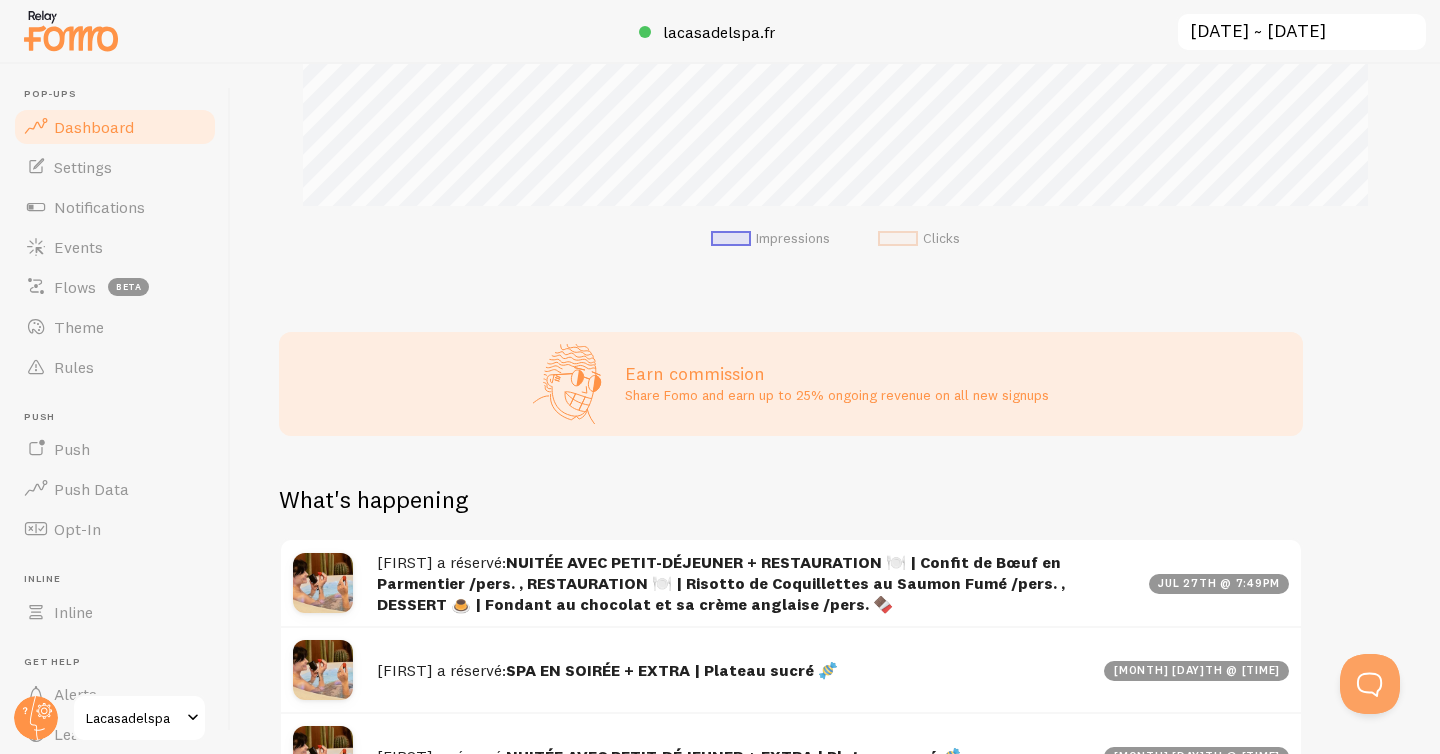 scroll, scrollTop: 0, scrollLeft: 0, axis: both 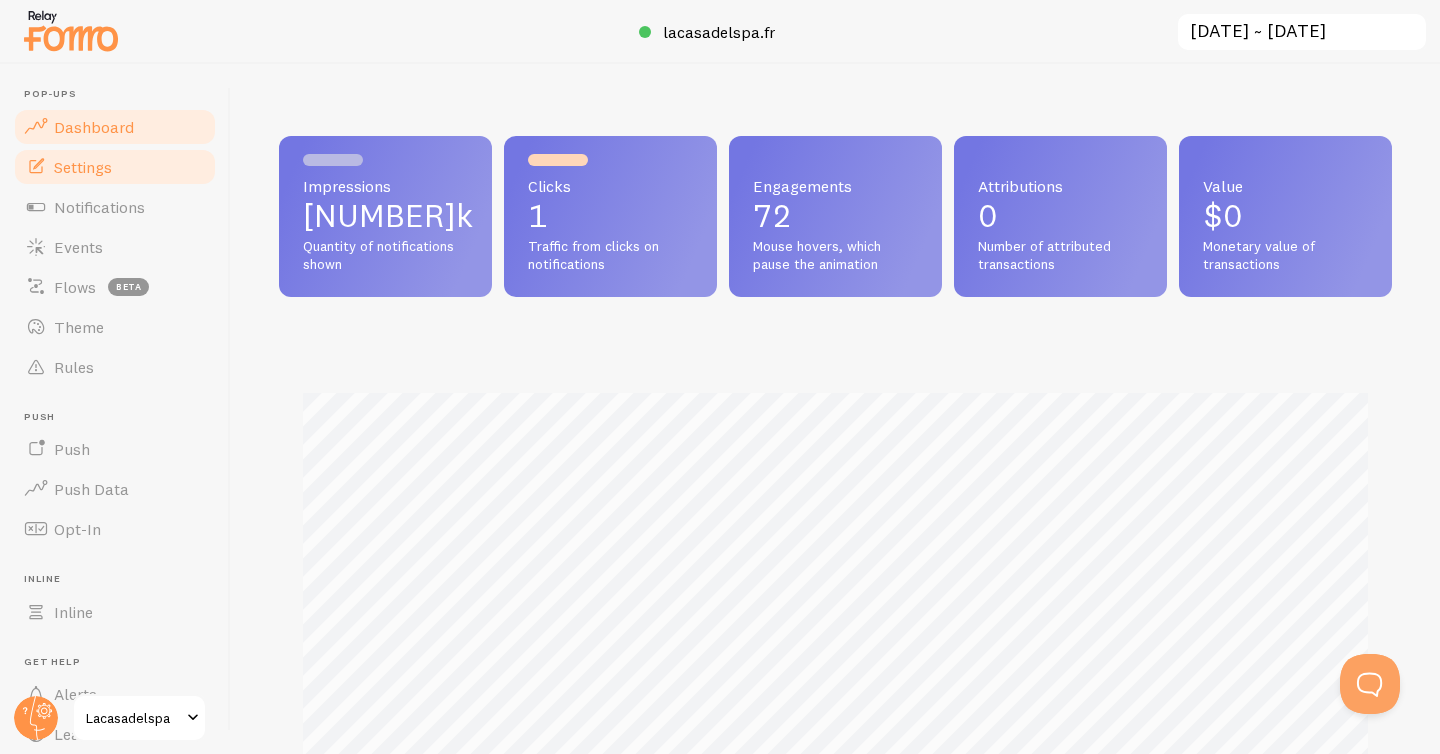 click on "Settings" at bounding box center [115, 167] 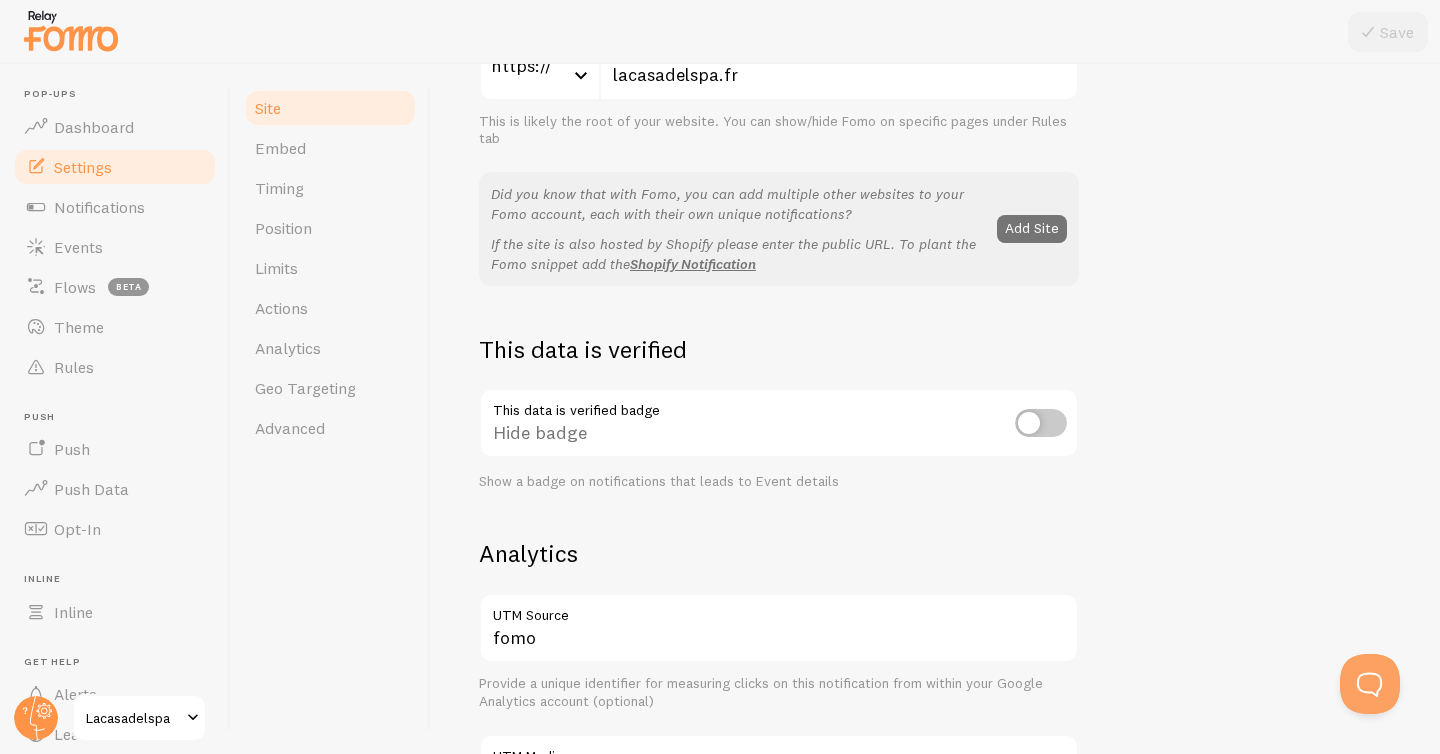 scroll, scrollTop: 0, scrollLeft: 0, axis: both 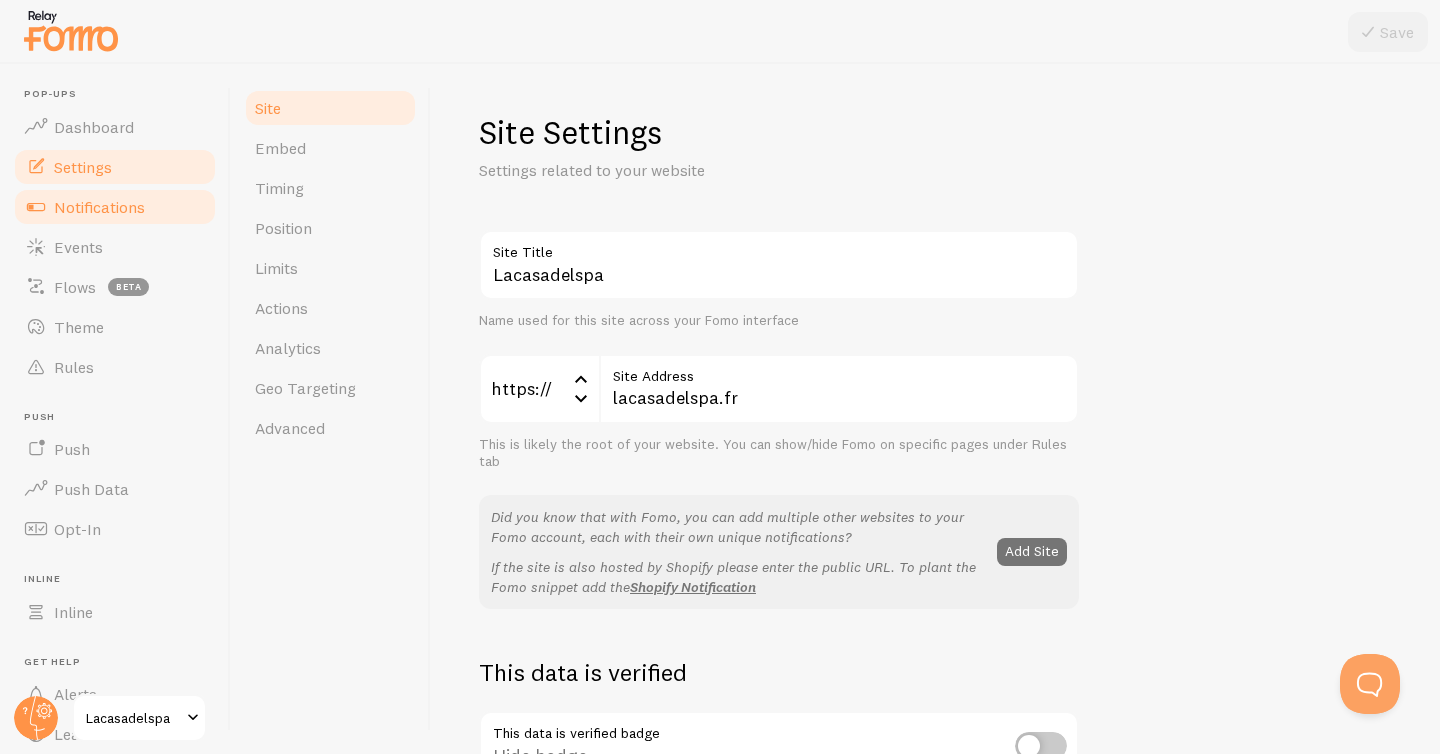 click on "Notifications" at bounding box center [99, 207] 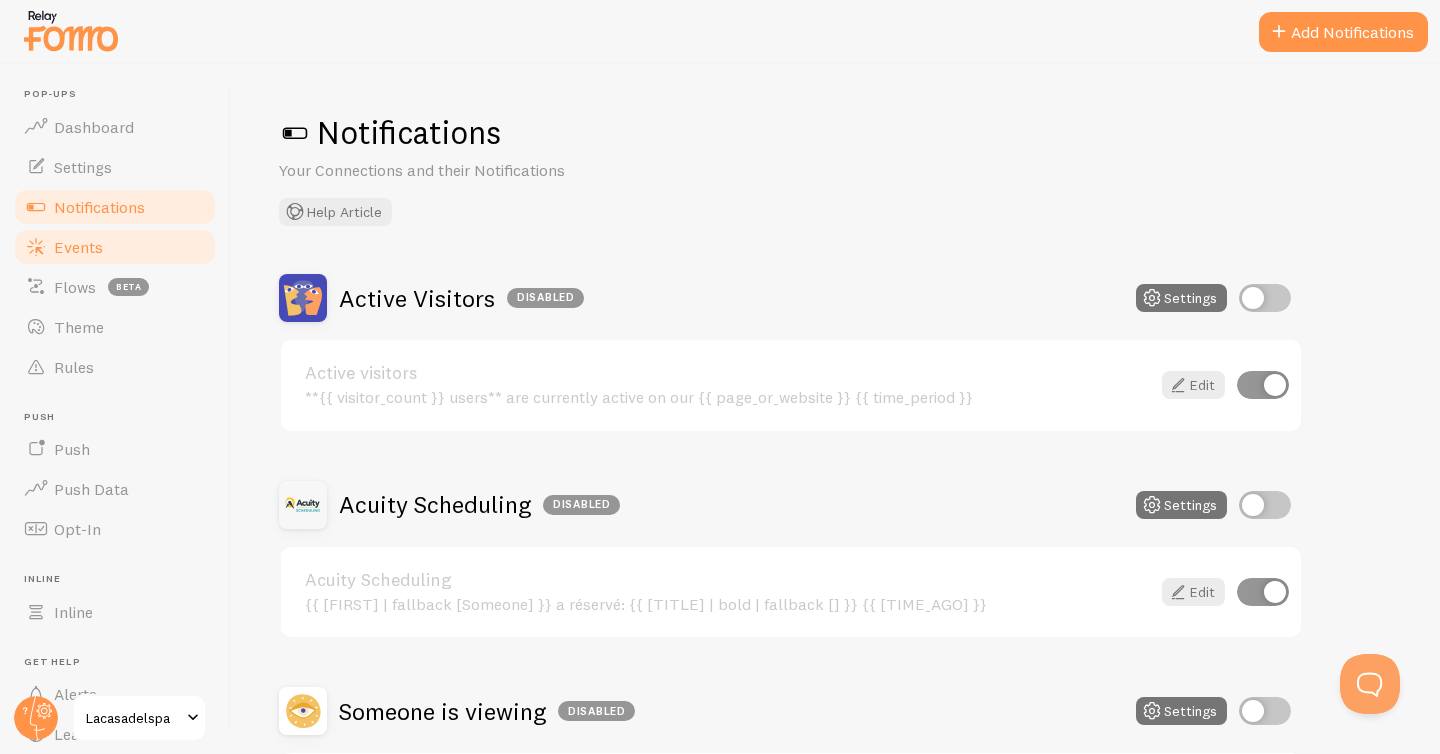 click on "Events" at bounding box center [115, 247] 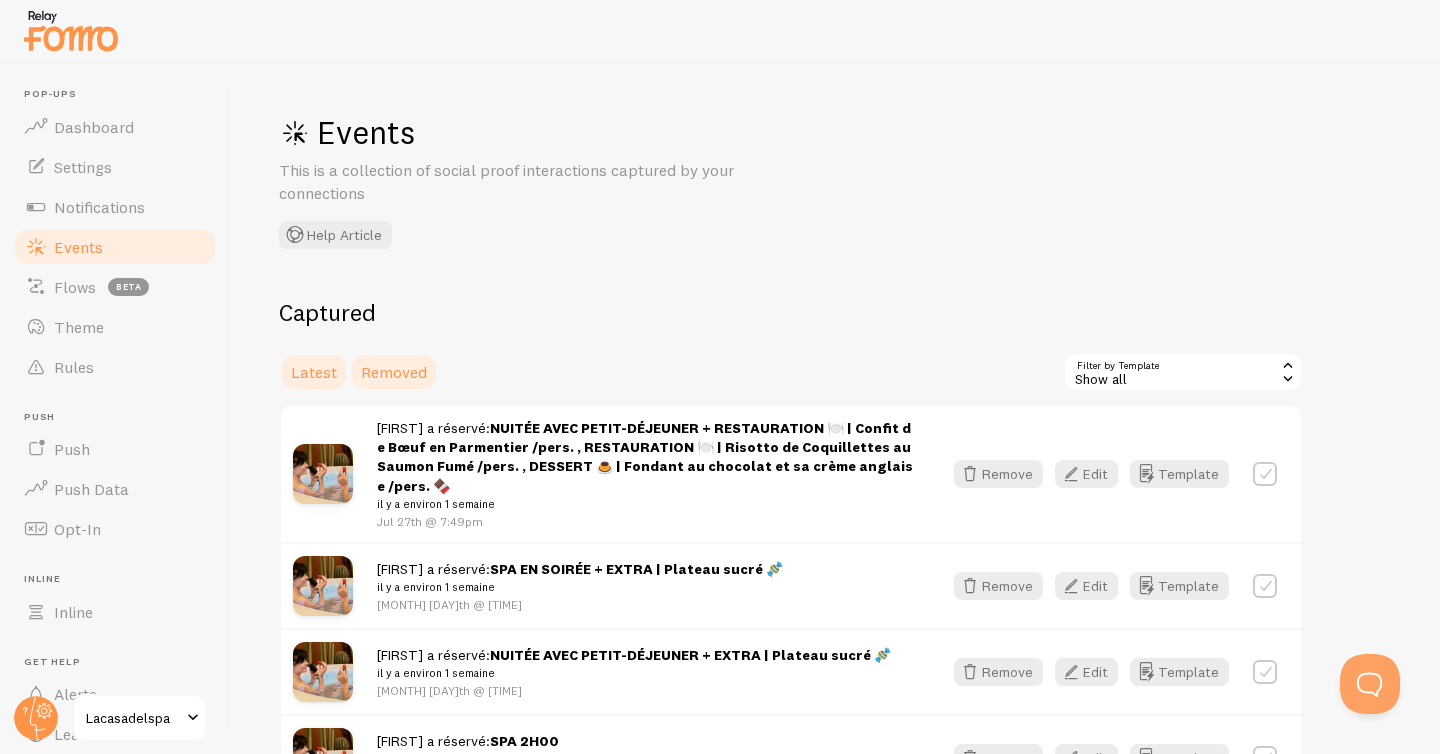 click on "Removed" at bounding box center [394, 372] 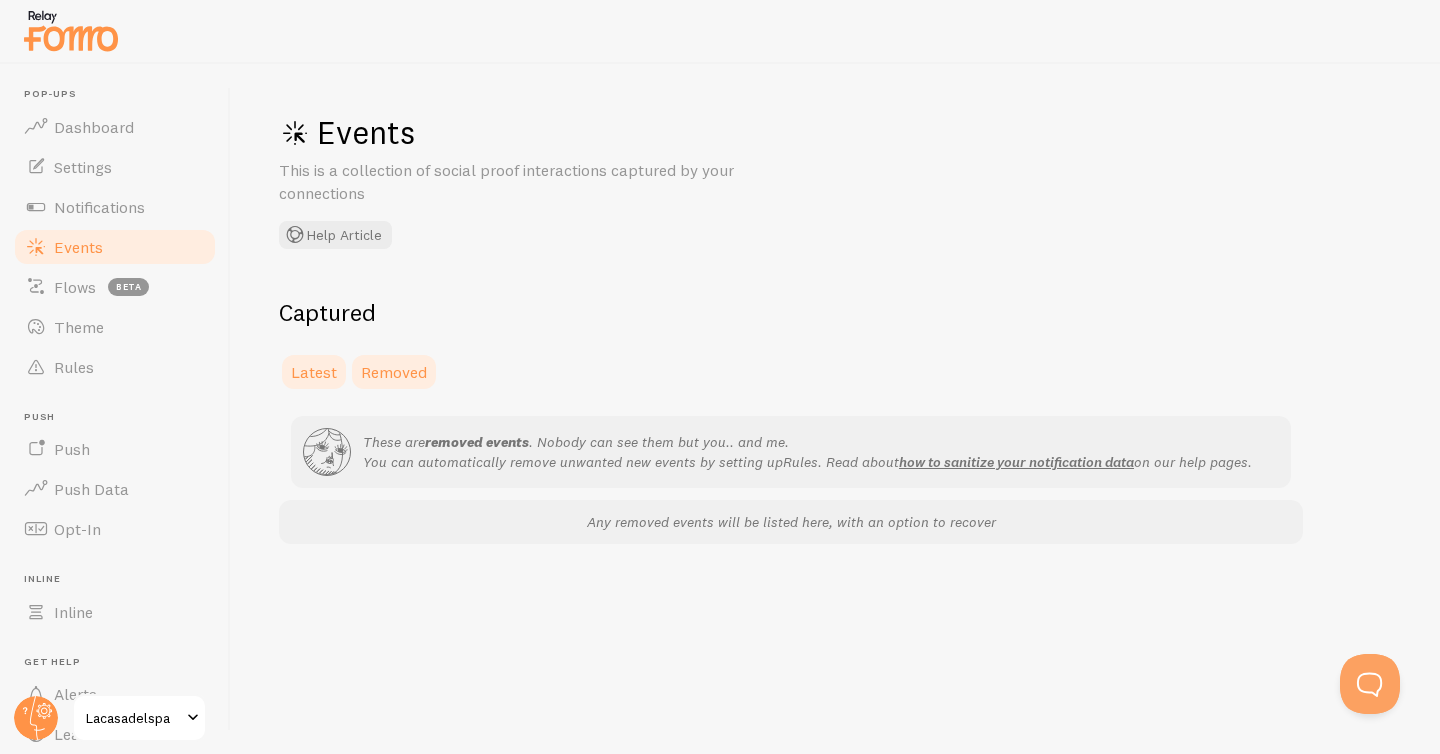 click on "Latest" at bounding box center (314, 372) 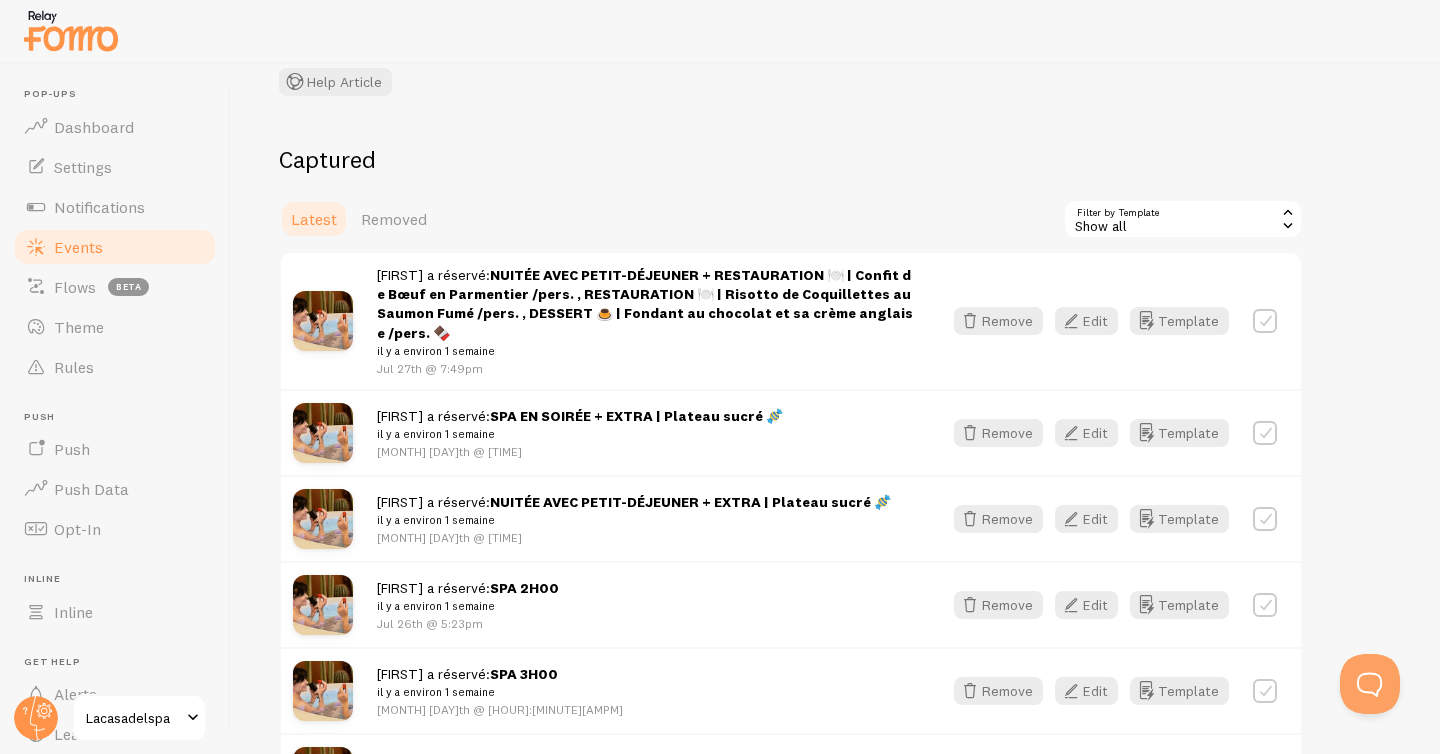 scroll, scrollTop: 0, scrollLeft: 0, axis: both 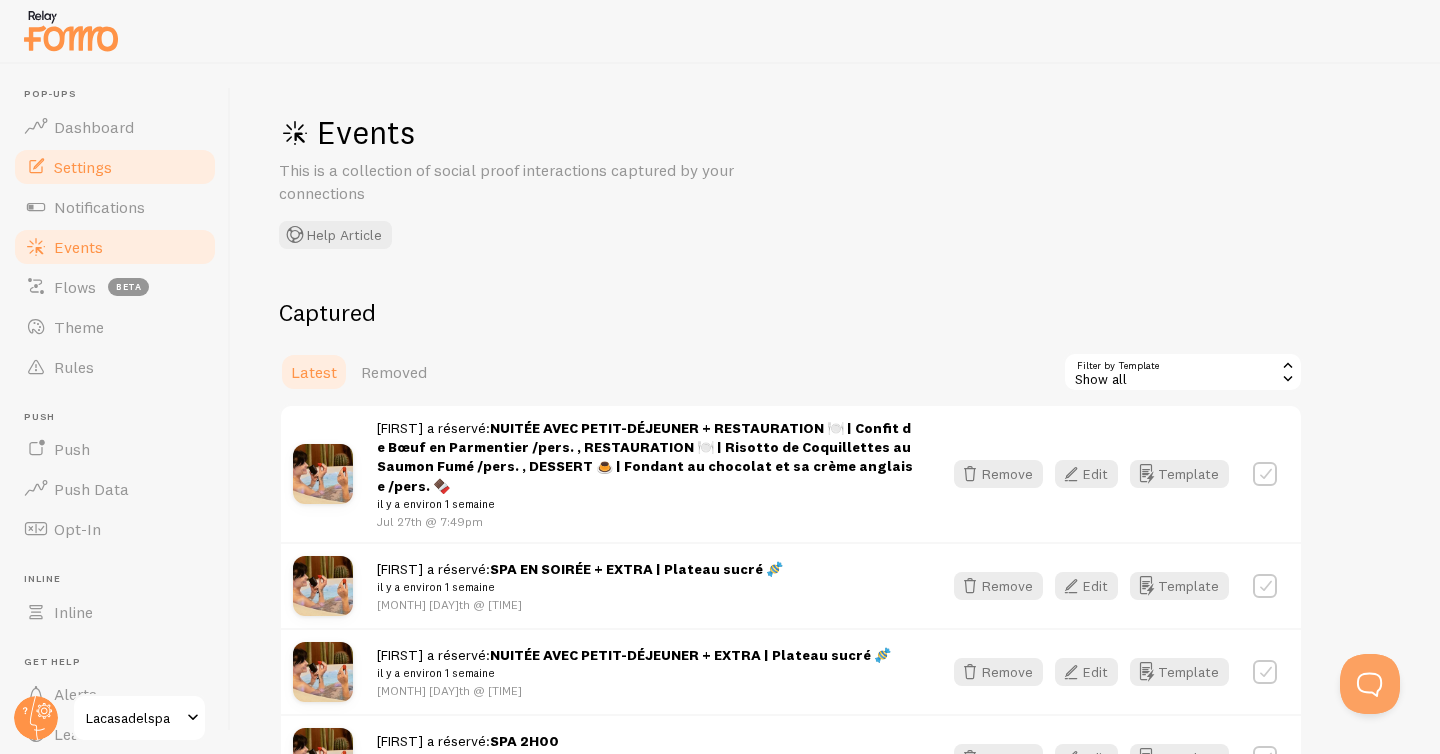 click on "Settings" at bounding box center (115, 167) 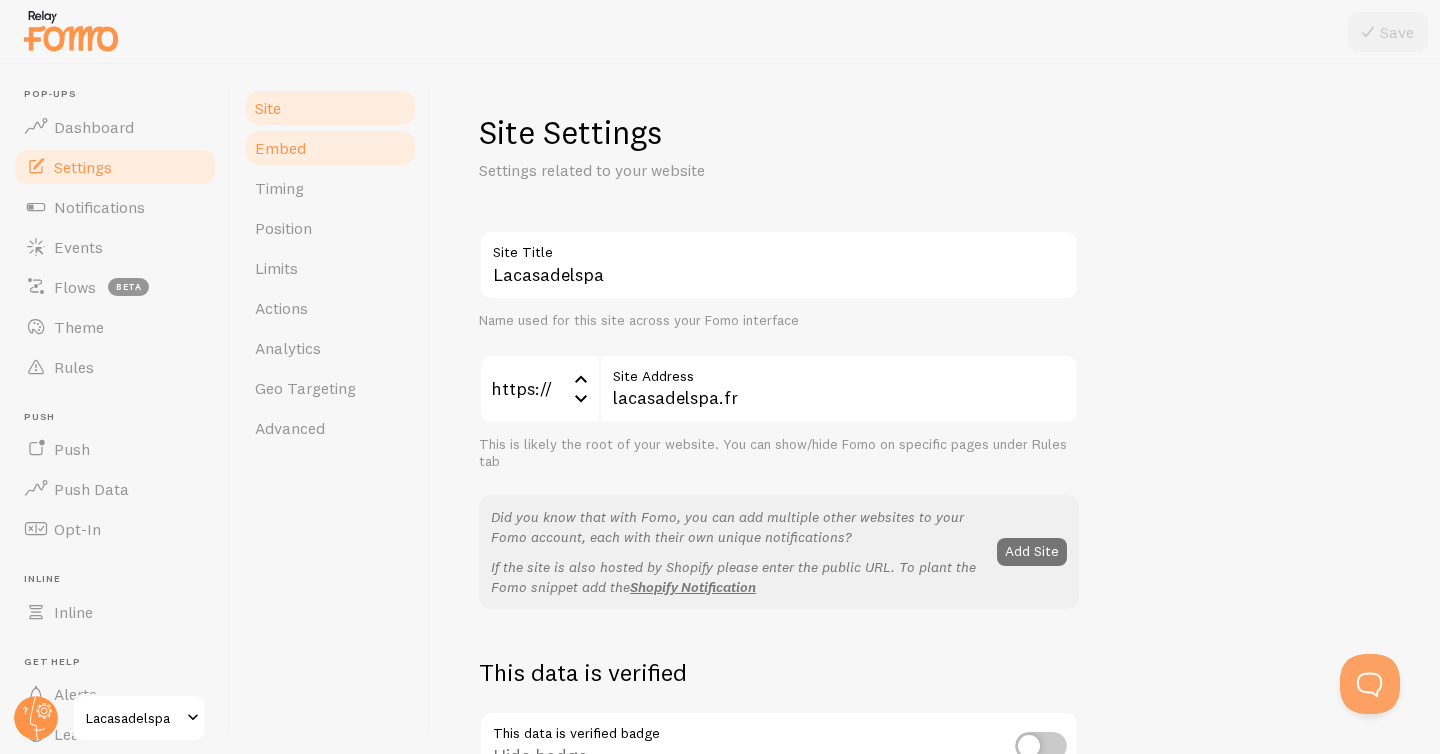 click on "Embed" at bounding box center (280, 148) 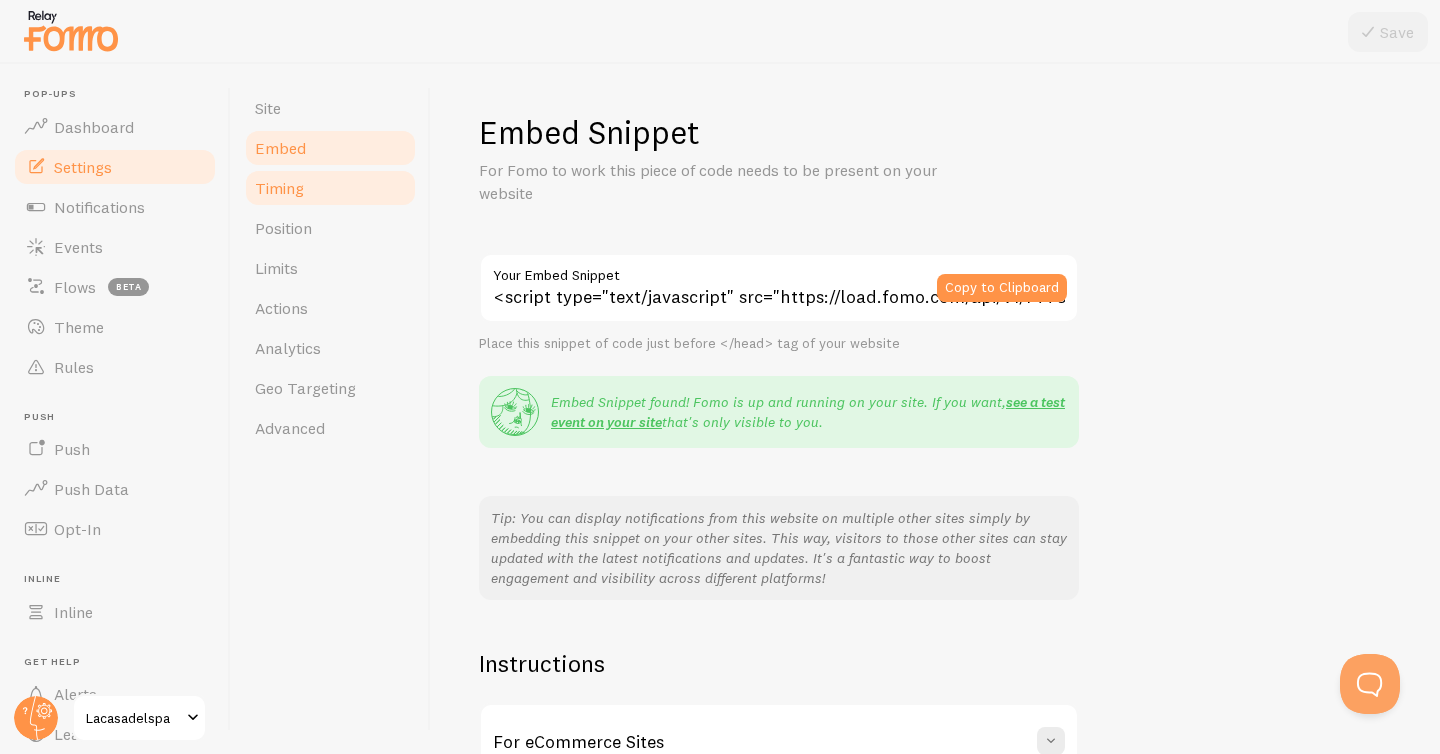 click on "Timing" at bounding box center [330, 188] 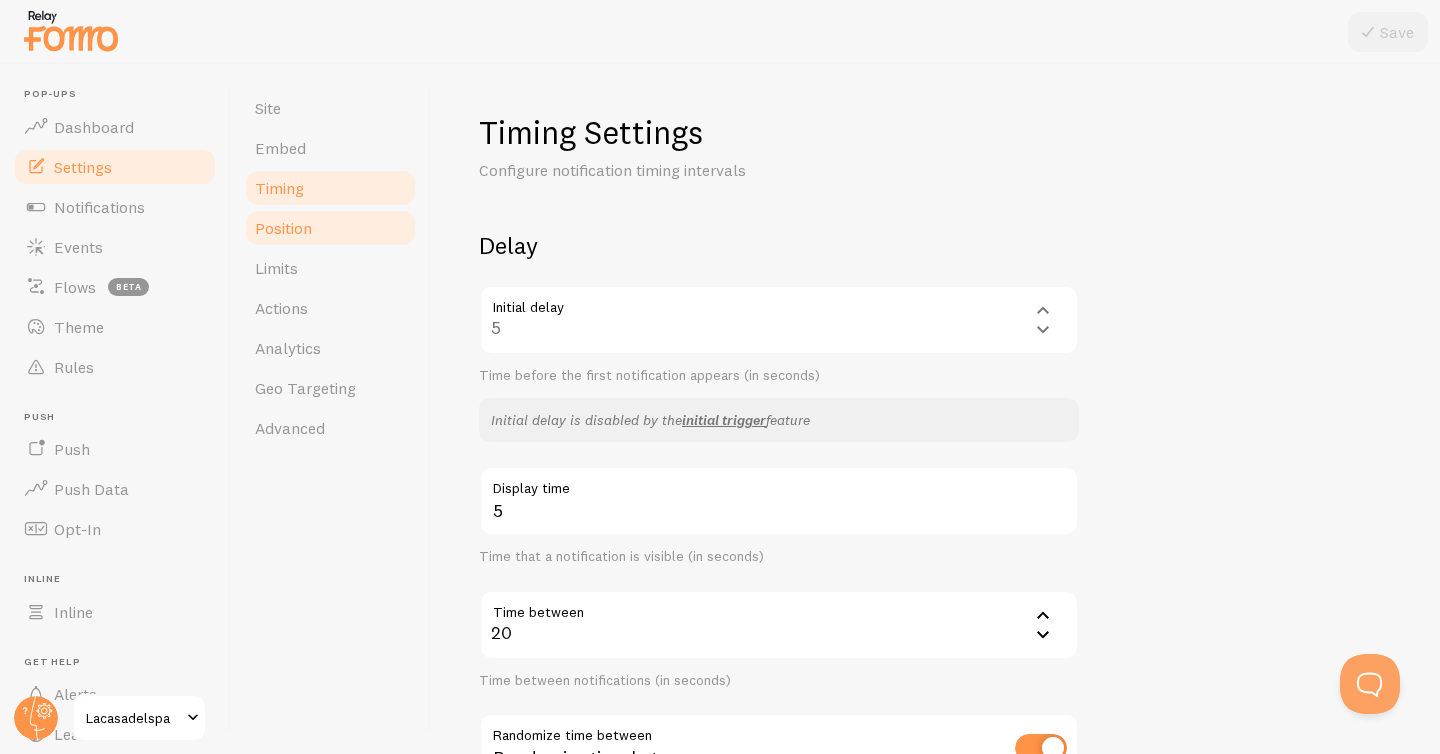 click on "Position" at bounding box center (330, 228) 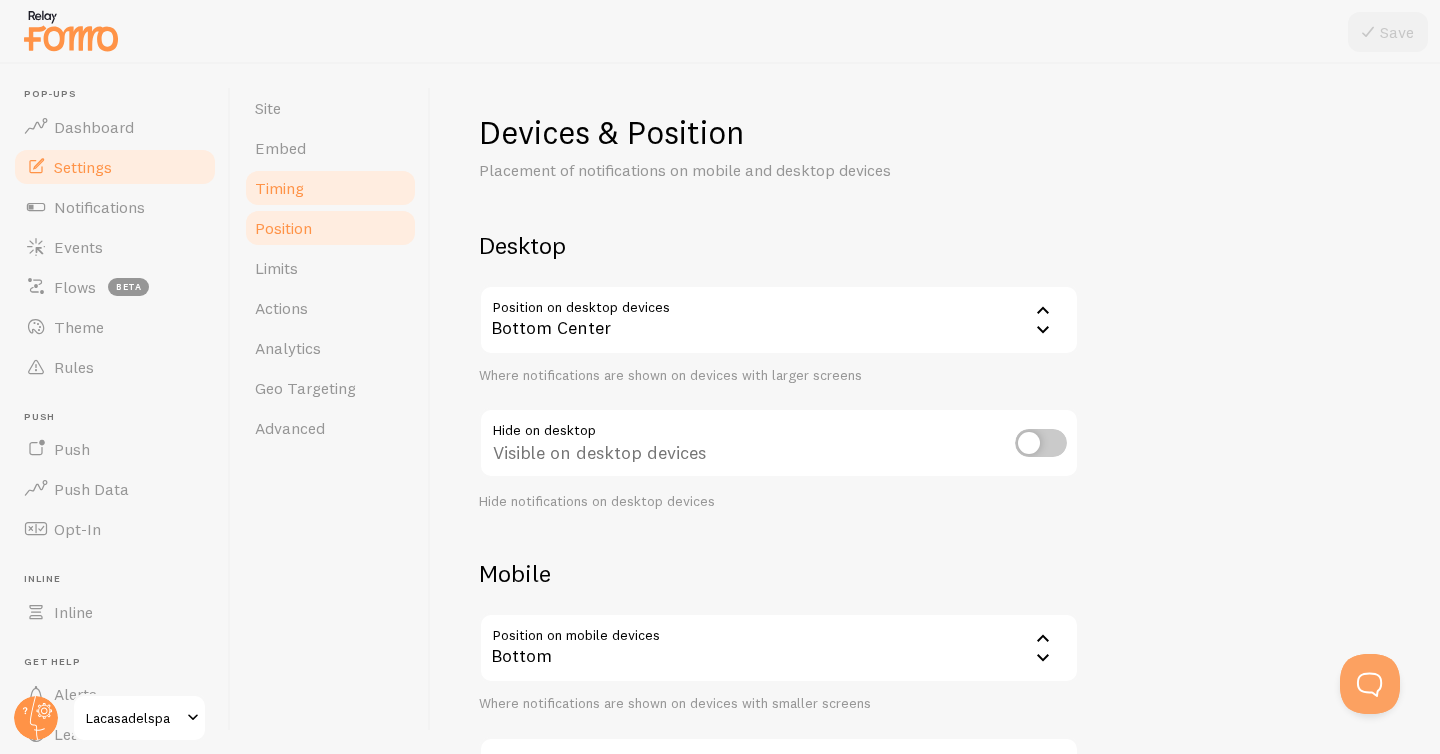 click on "Timing" at bounding box center [330, 188] 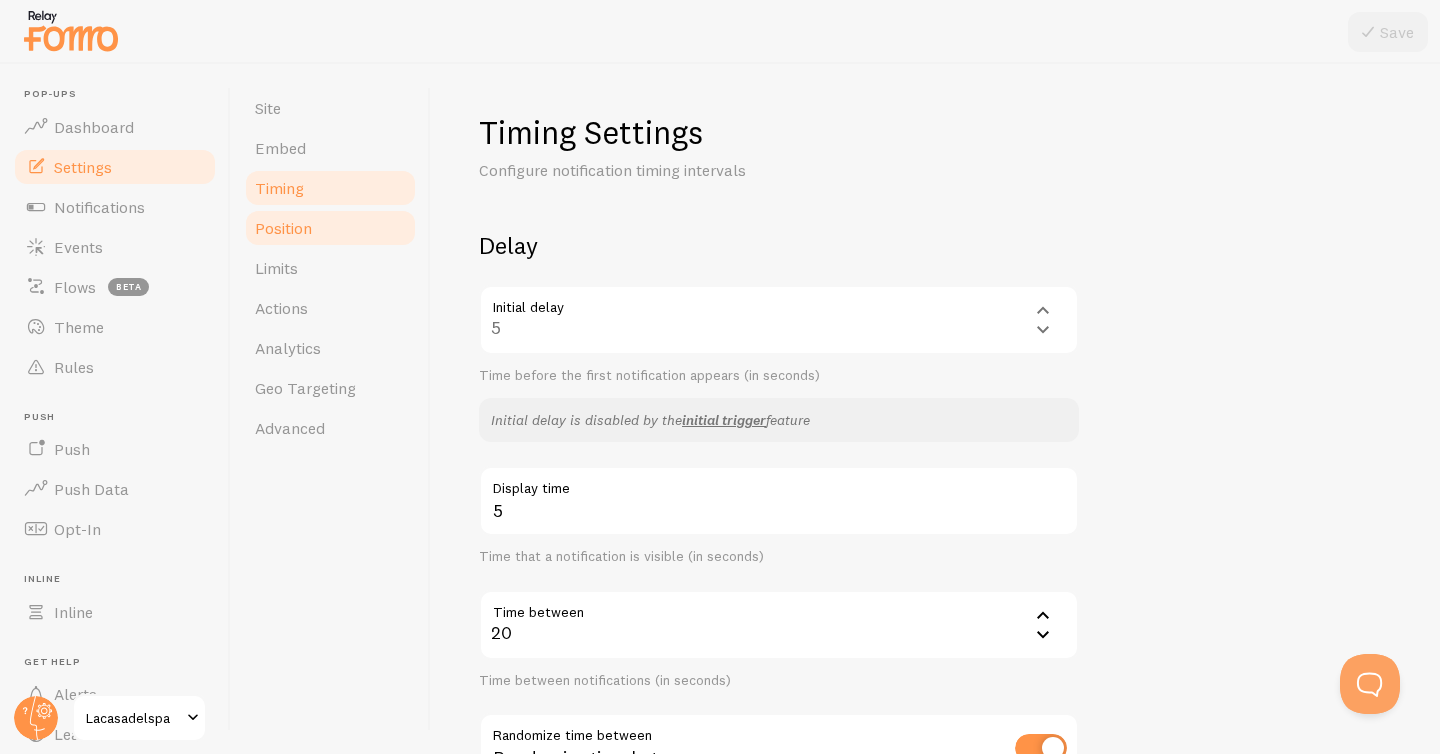 click on "Position" at bounding box center [330, 228] 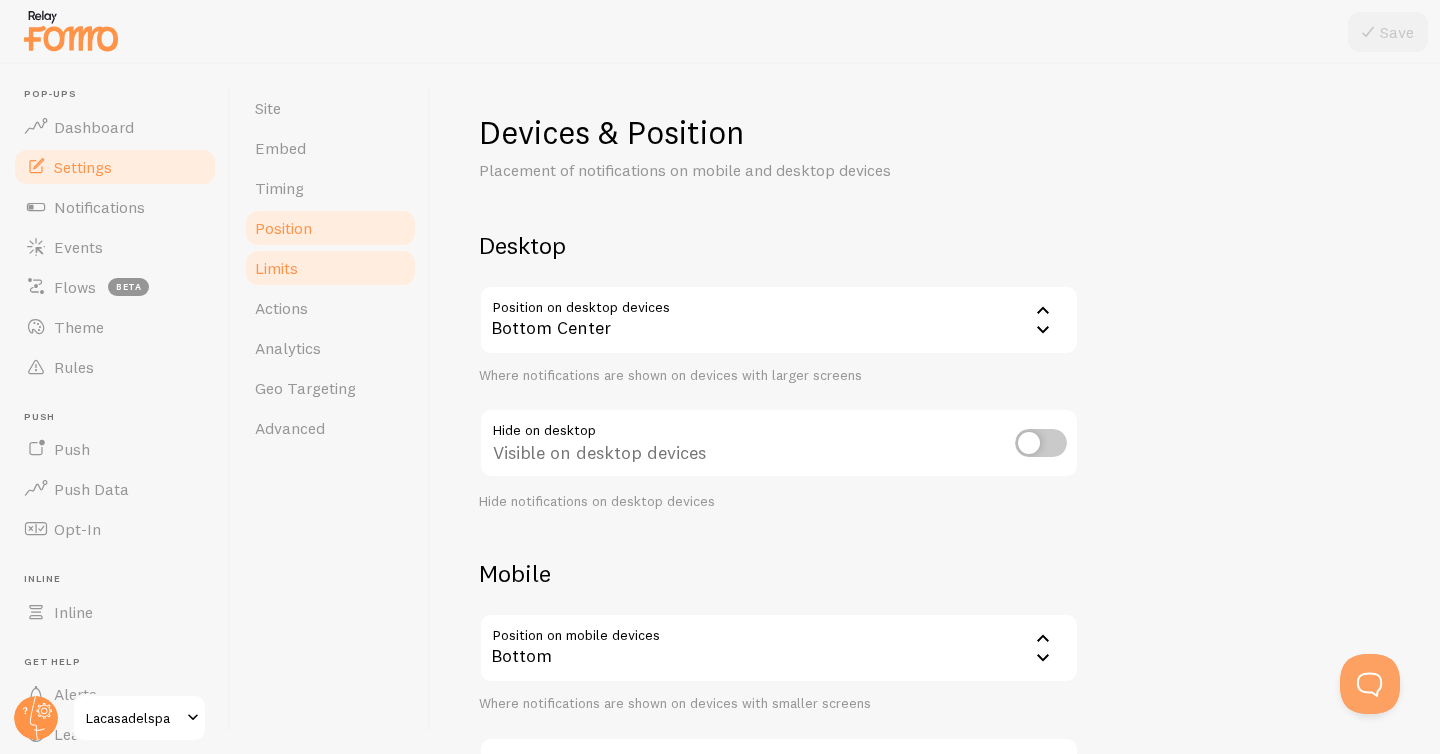 click on "Limits" at bounding box center [330, 268] 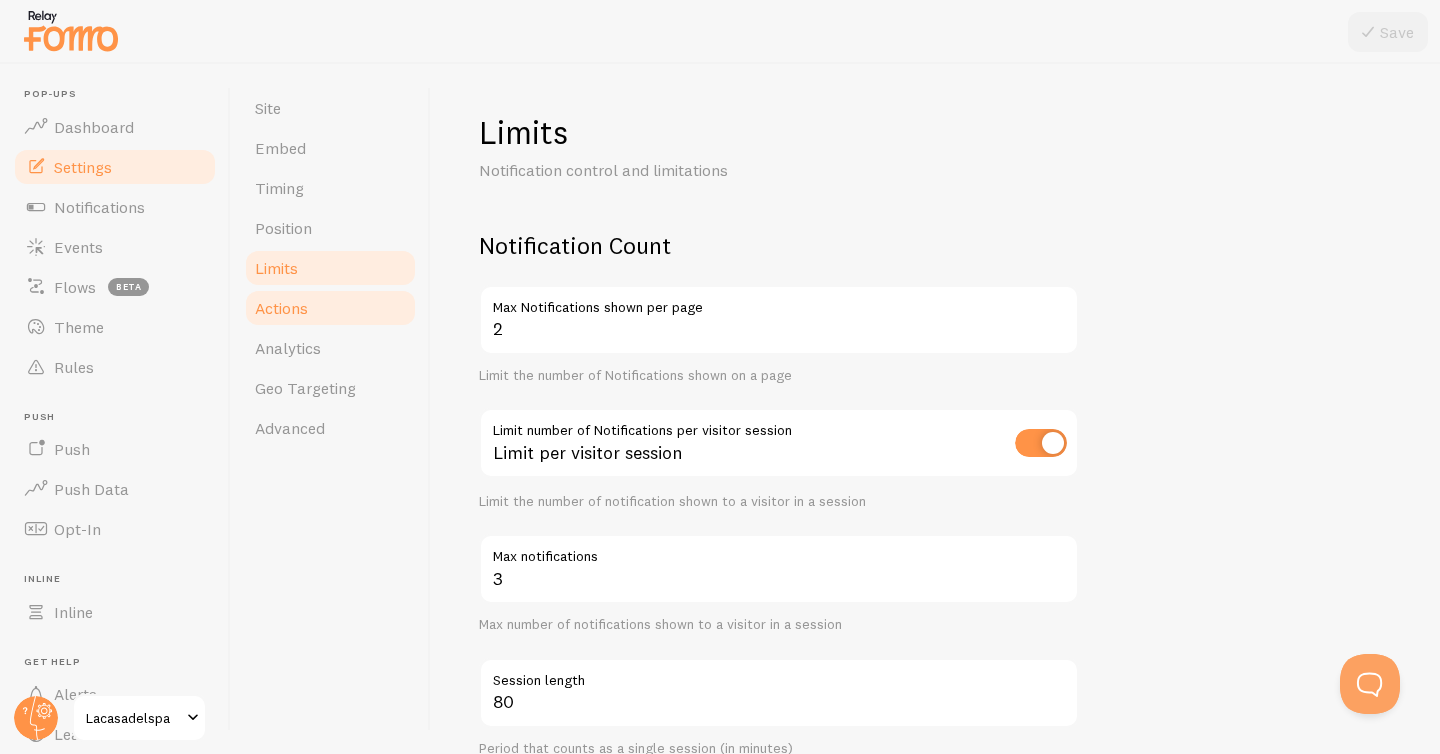 click on "Actions" at bounding box center (330, 308) 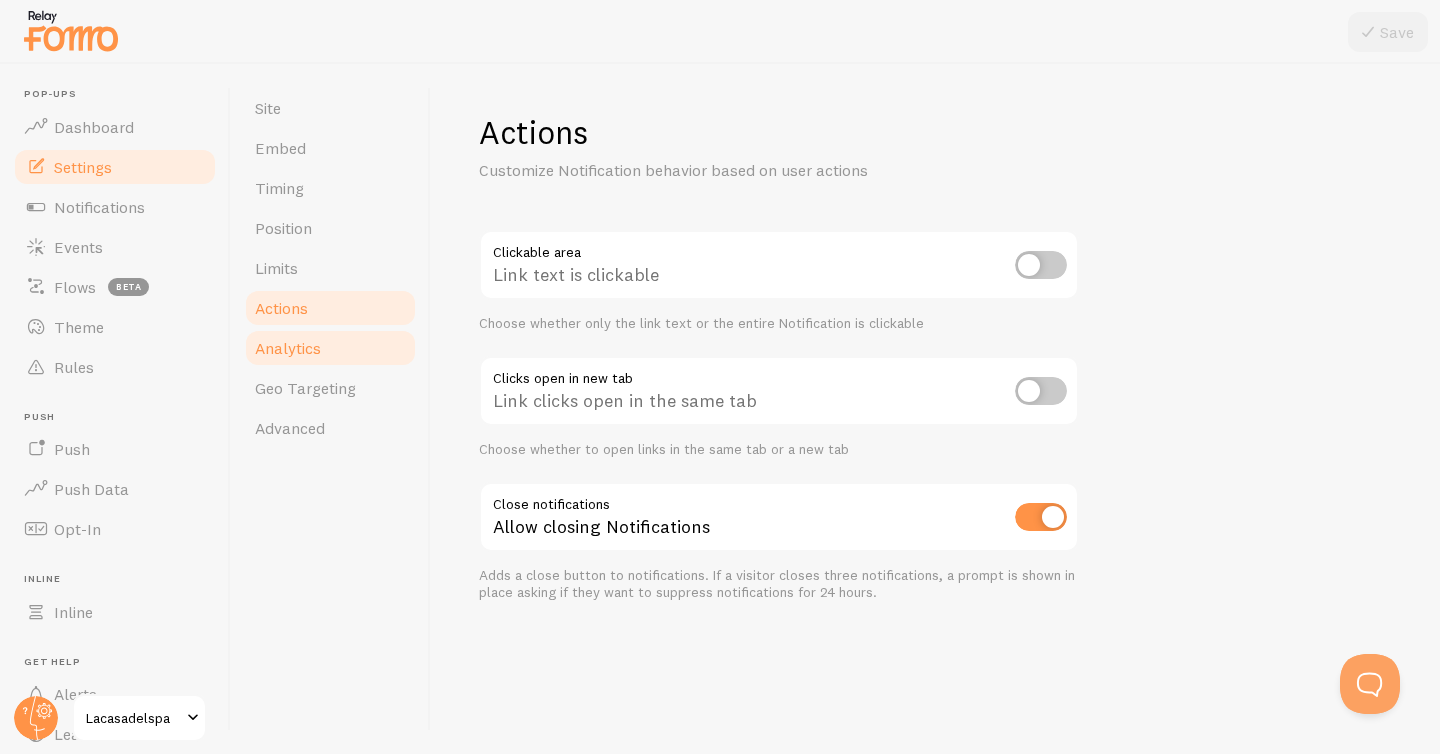 click on "Analytics" at bounding box center [330, 348] 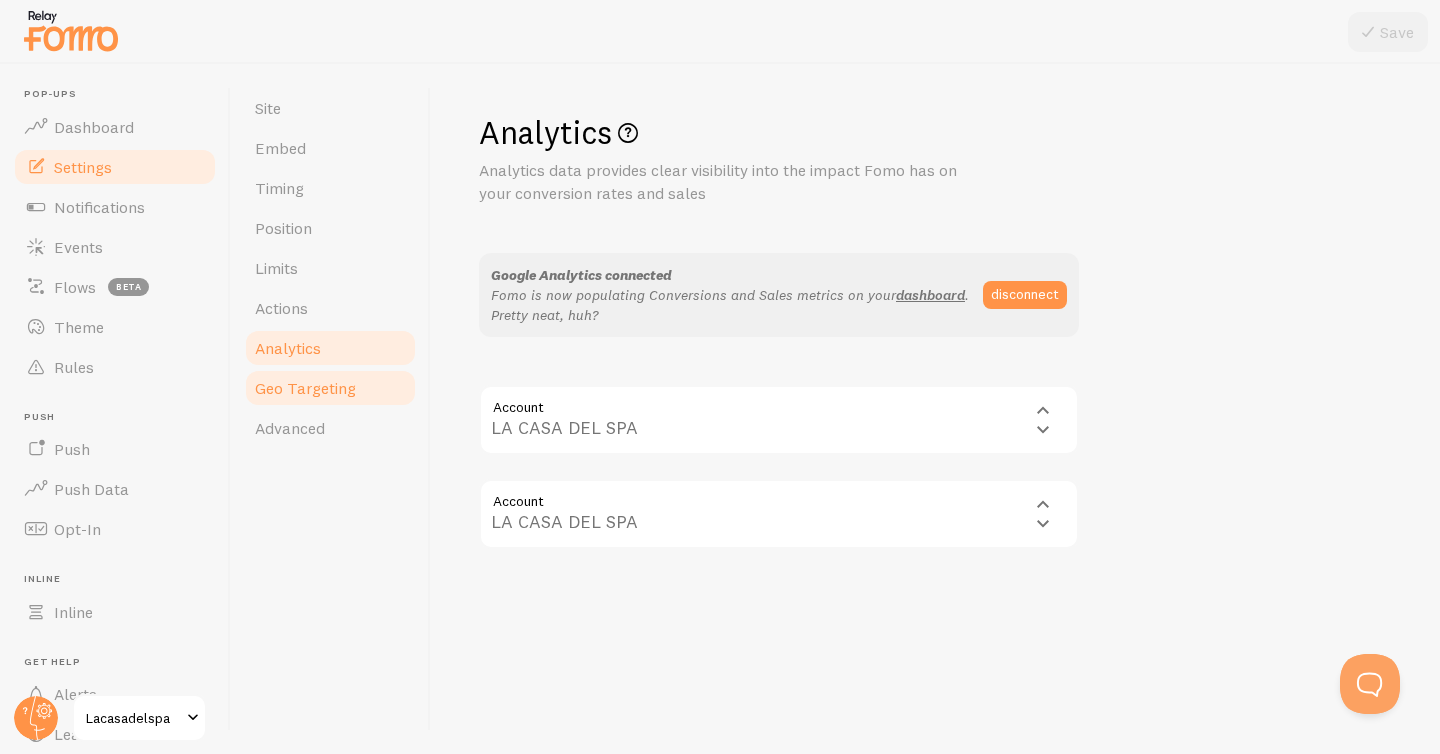 click on "Geo Targeting" at bounding box center (330, 388) 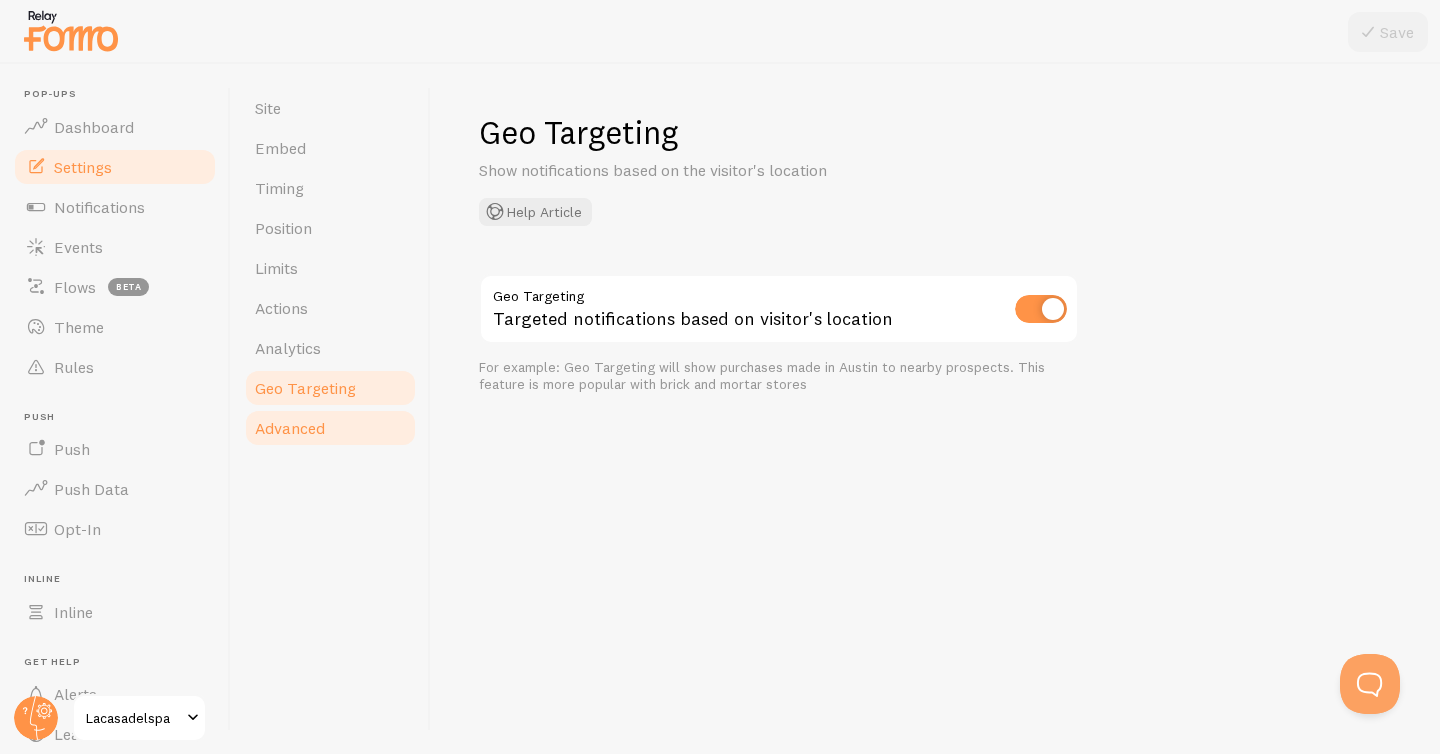 click on "Advanced" at bounding box center [330, 428] 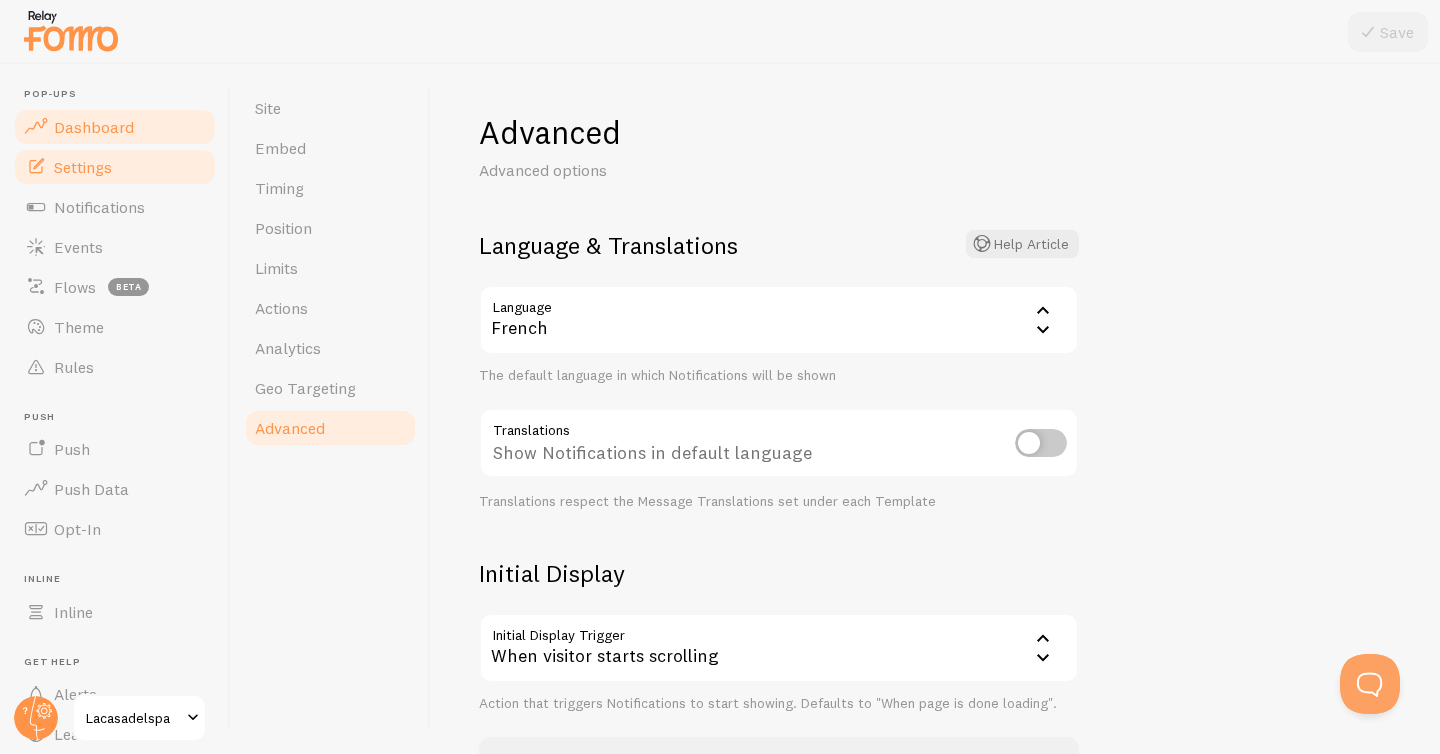 click on "Dashboard" at bounding box center [115, 127] 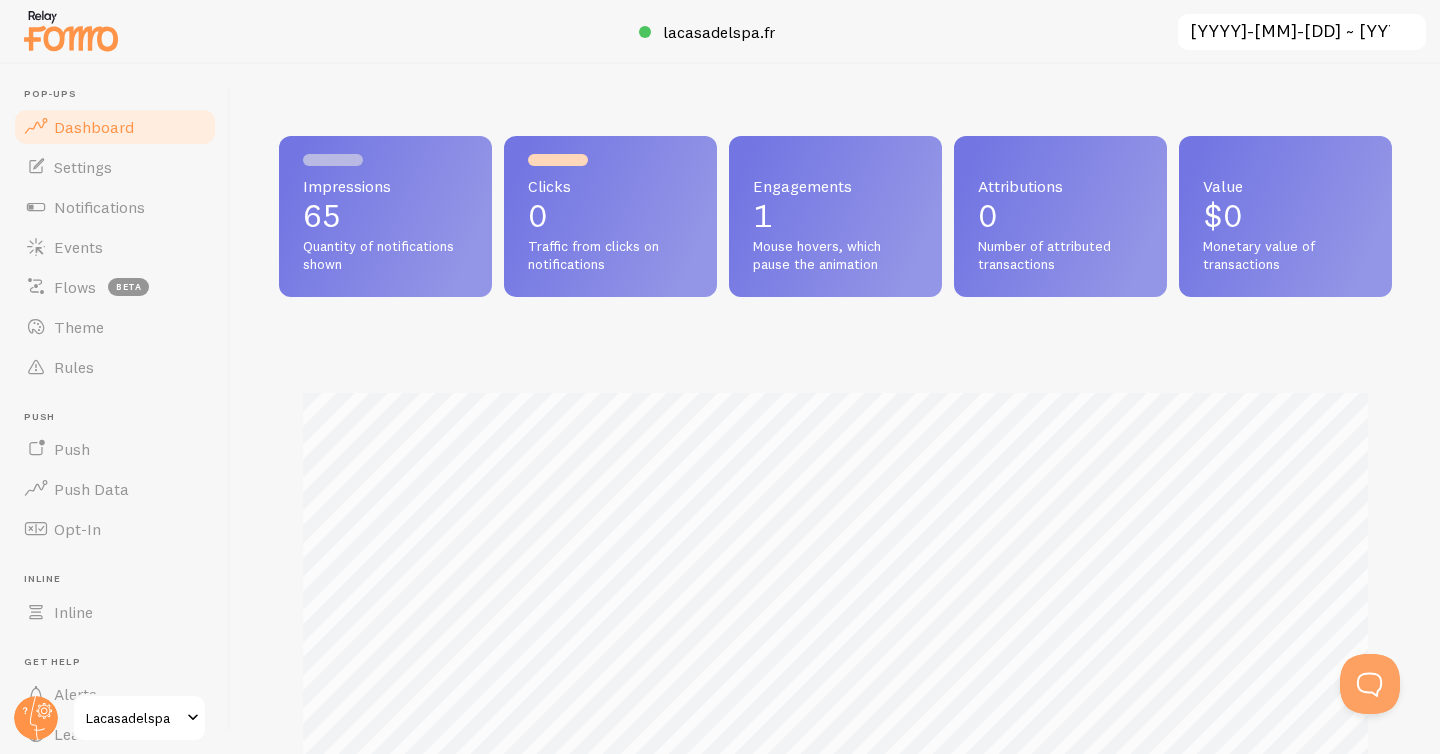 scroll, scrollTop: 999474, scrollLeft: 998887, axis: both 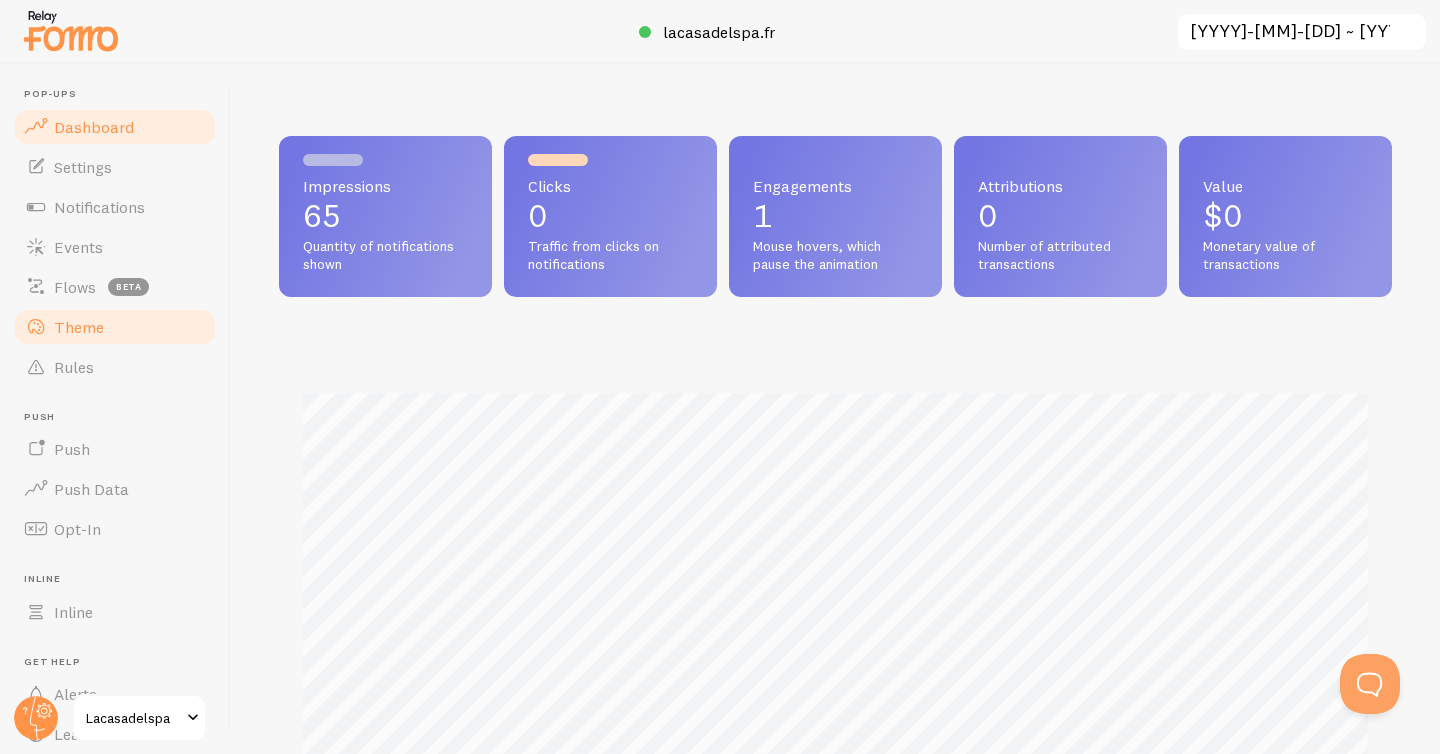click on "Theme" at bounding box center [115, 327] 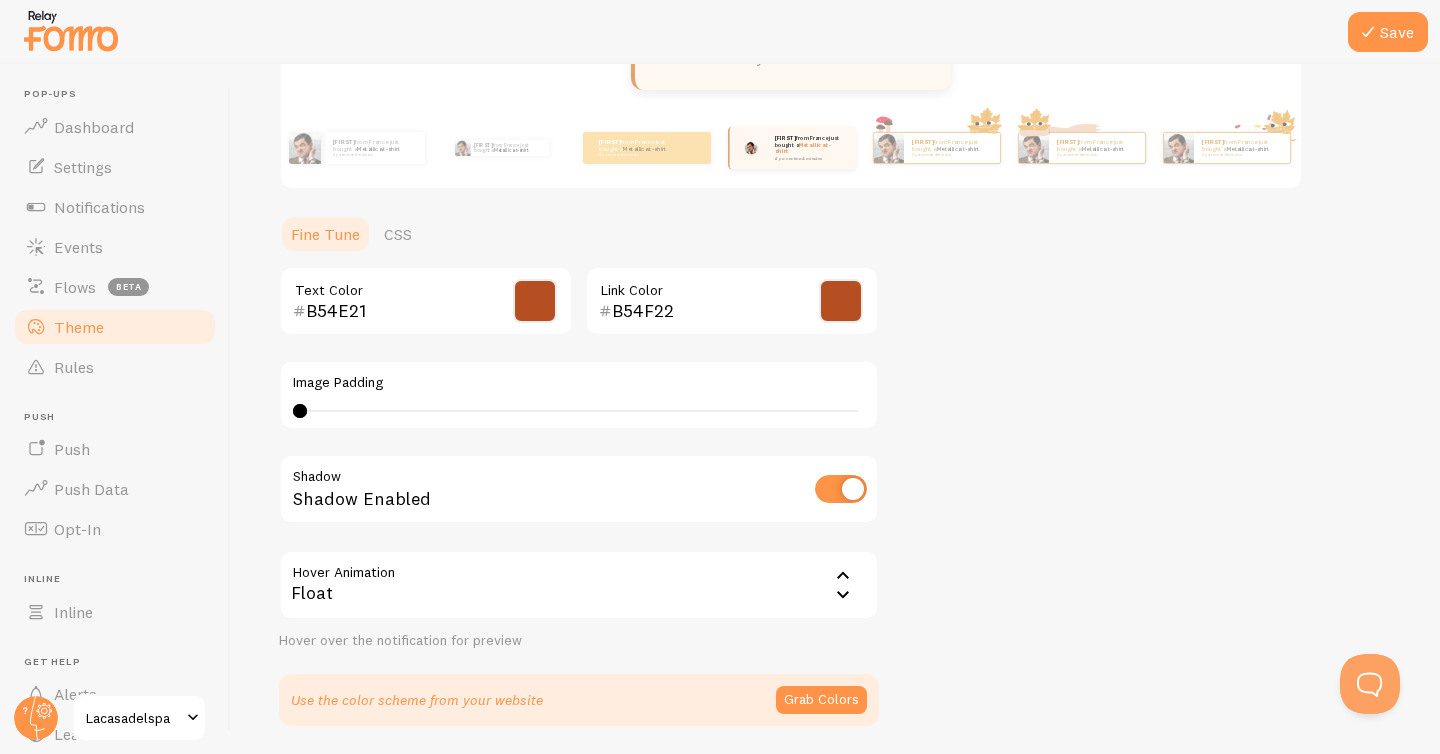 scroll, scrollTop: 293, scrollLeft: 0, axis: vertical 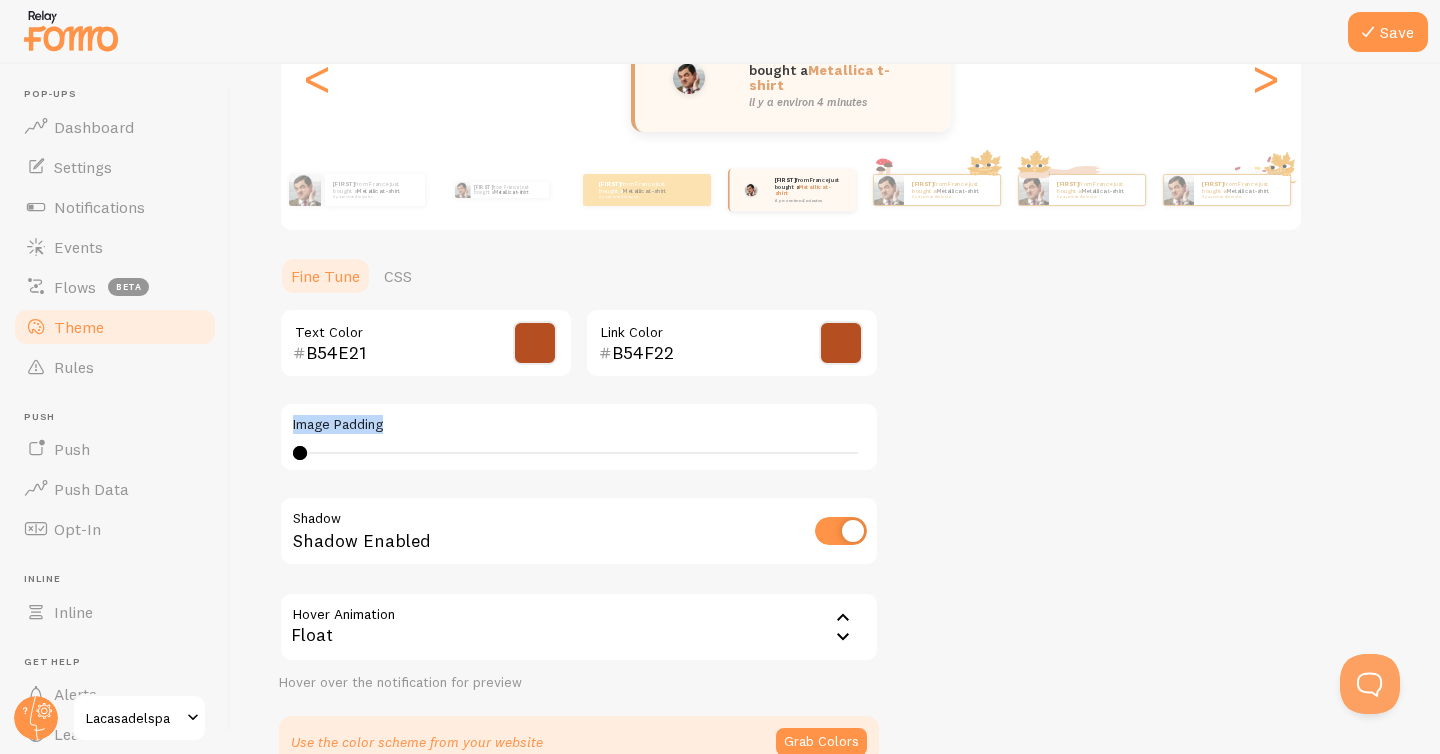 drag, startPoint x: 333, startPoint y: 399, endPoint x: 444, endPoint y: 466, distance: 129.65338 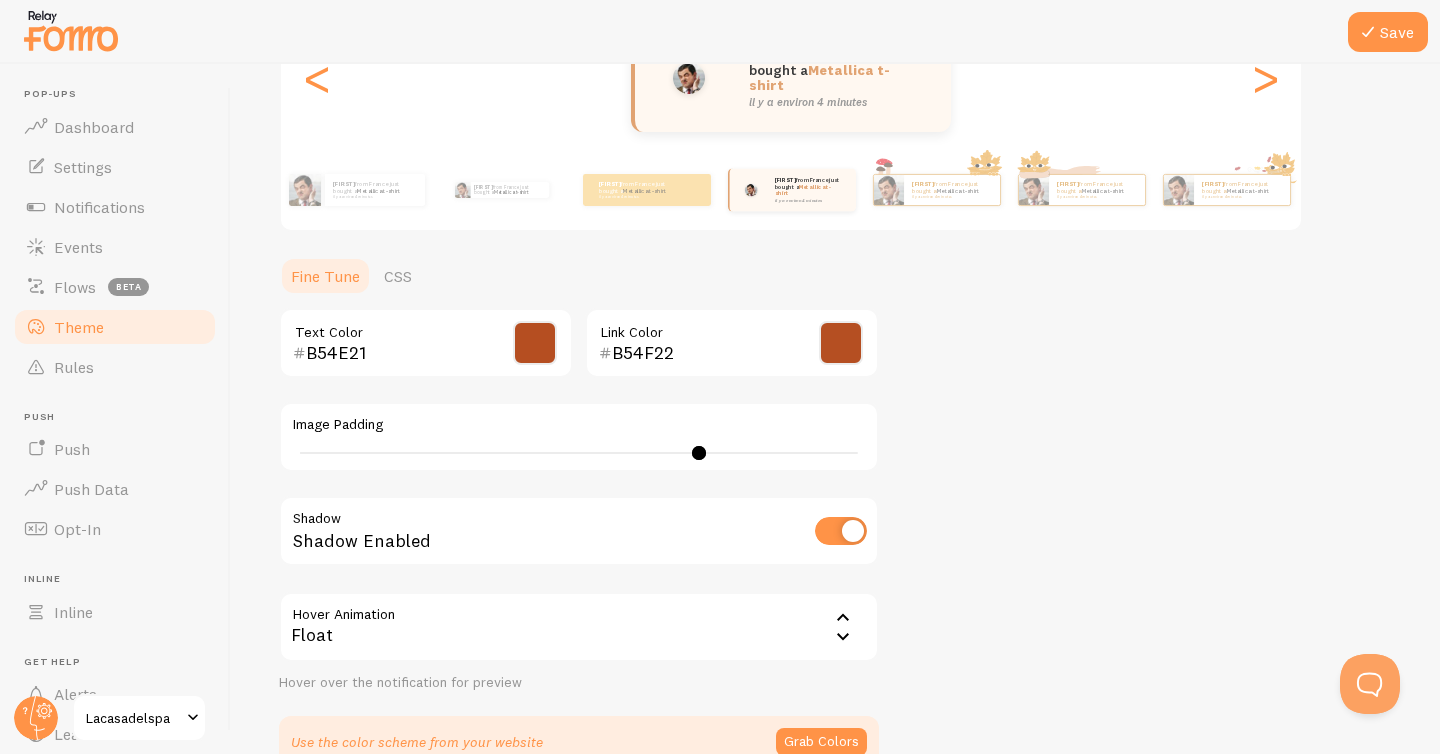 type on "40" 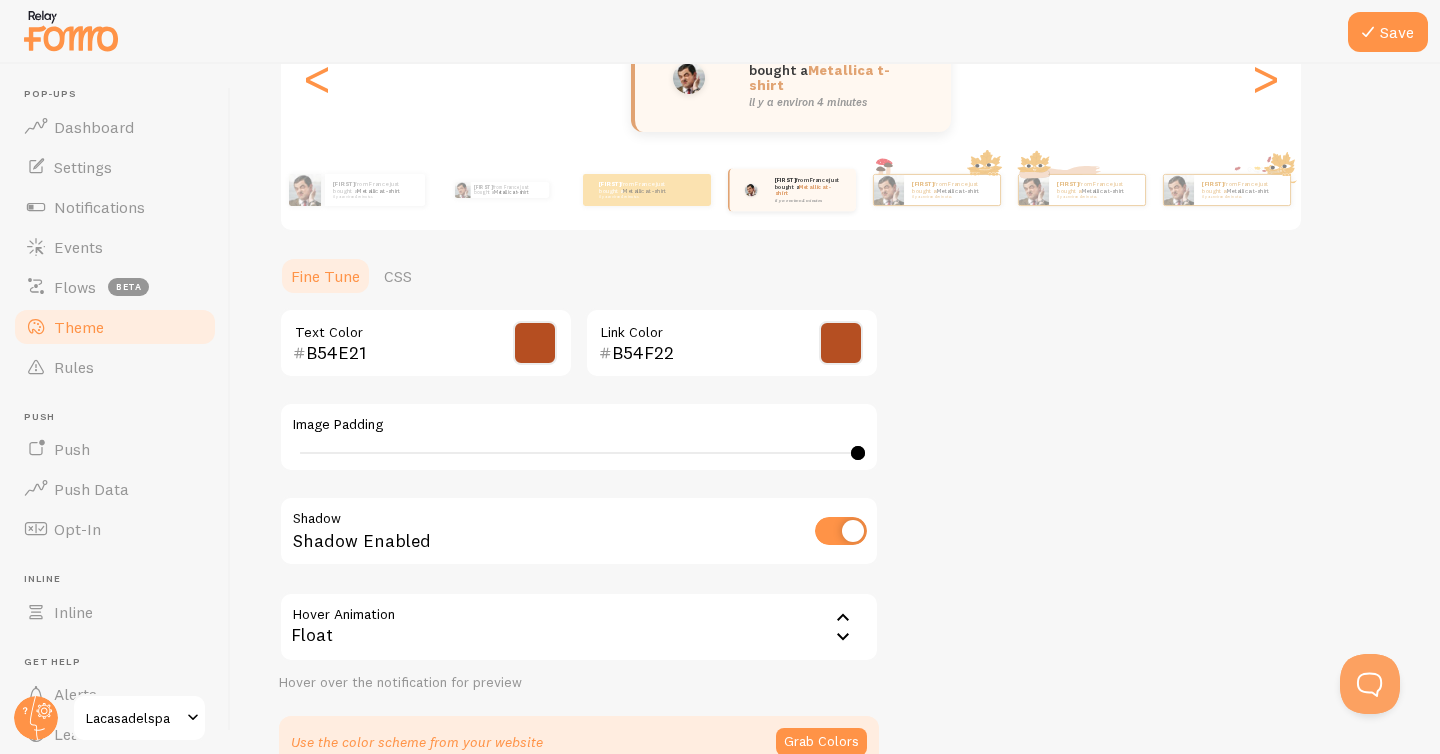 drag, startPoint x: 303, startPoint y: 452, endPoint x: 894, endPoint y: 479, distance: 591.61646 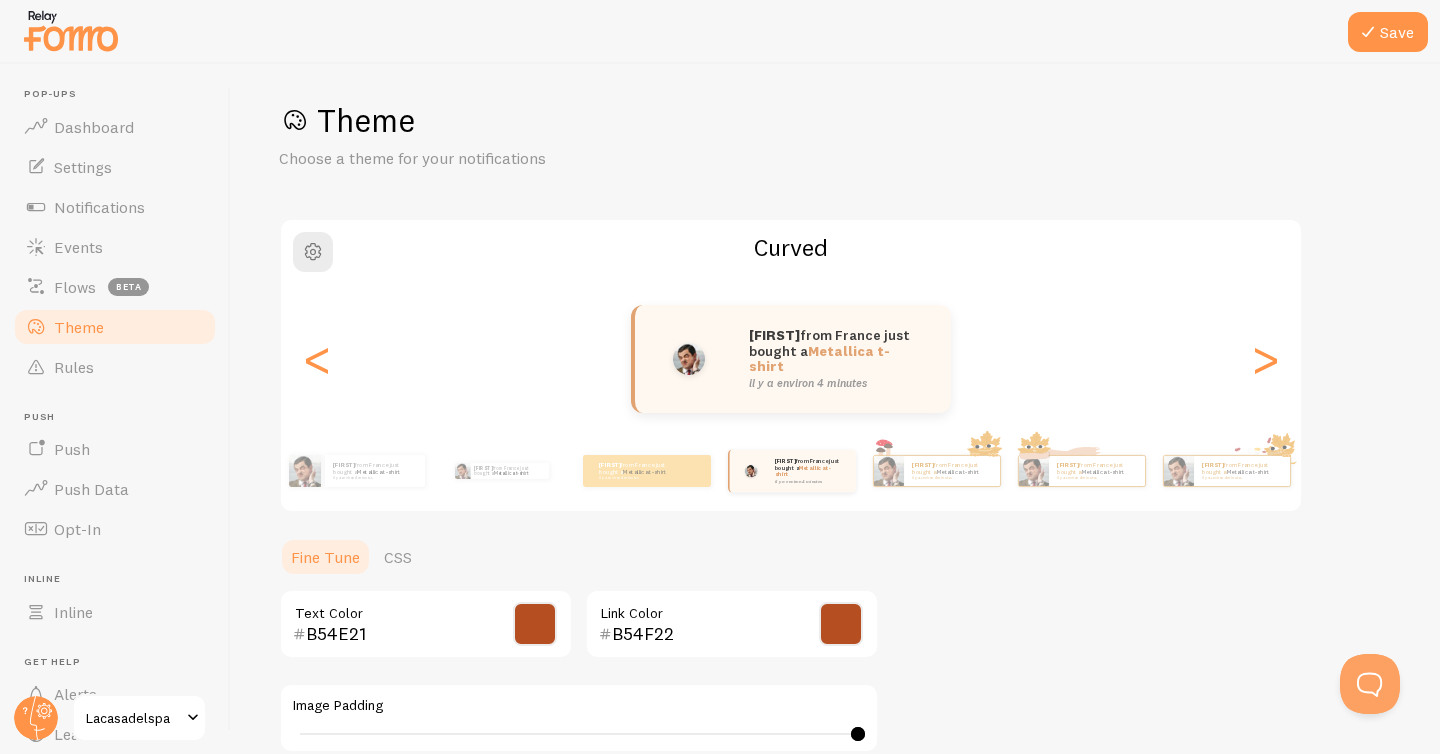 scroll, scrollTop: 0, scrollLeft: 0, axis: both 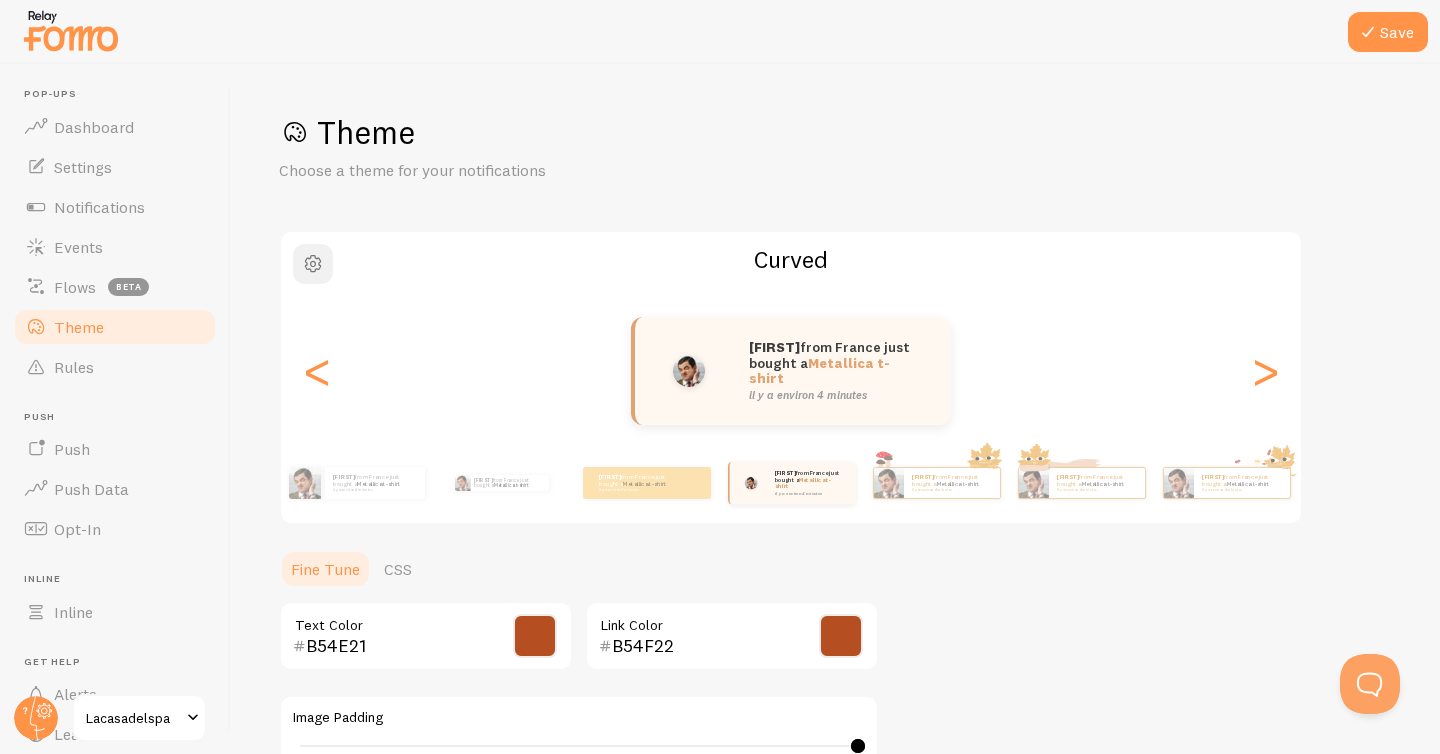 click at bounding box center [313, 264] 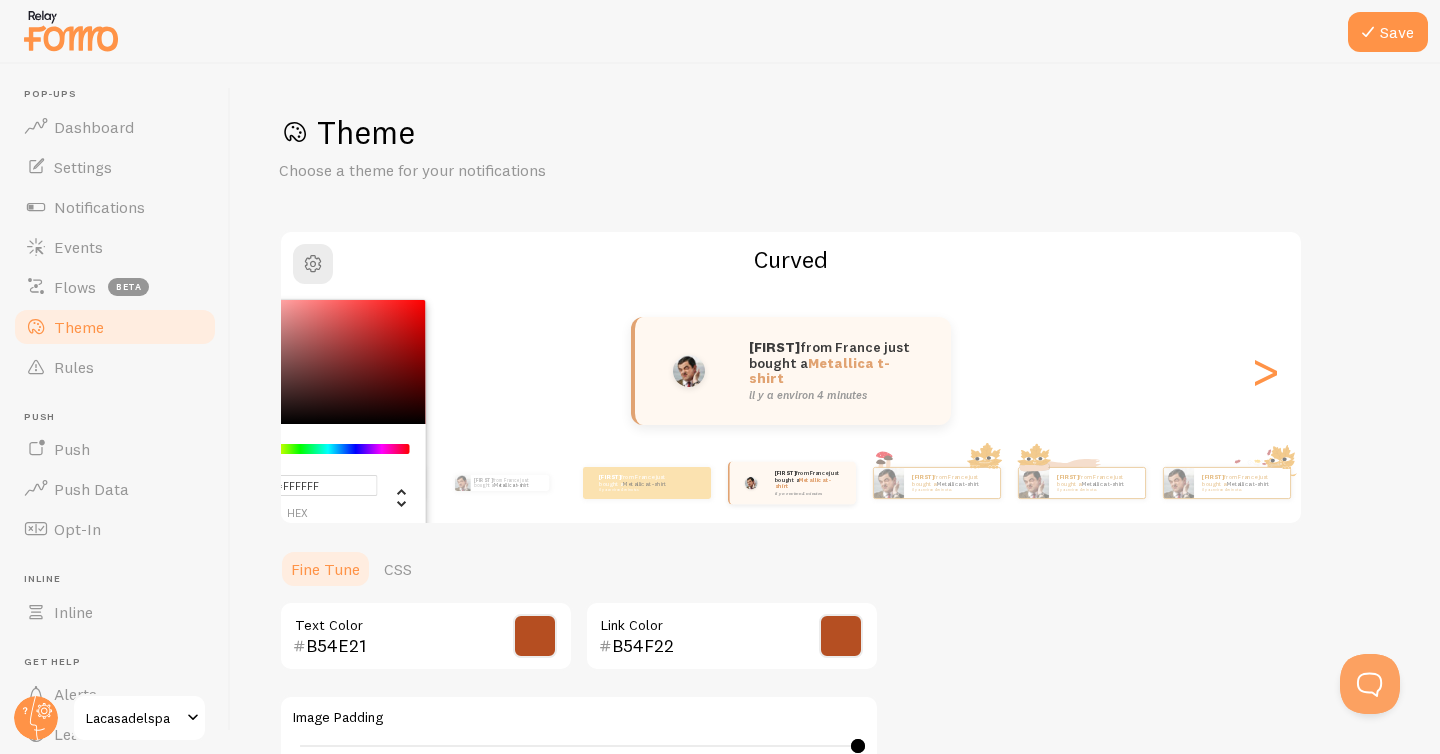 click on "Curved
[NAME] de [COUNTRY] vient d'acheter un t-shirt Metallica   il y a environ 4 minutes   [NAME] de [COUNTRY] vient d'acheter un t-shirt Metallica   il y a environ 4 minutes   [NAME] de [COUNTRY] vient d'acheter un t-shirt Metallica   il y a environ 4 minutes   [NAME] de [COUNTRY] vient d'acheter un t-shirt Metallica   il y a environ 4 minutes   [NAME] de [COUNTRY] vient d'acheter un t-shirt Metallica   il y a environ 4 minutes   [NAME] de [COUNTRY] vient d'acheter un t-shirt Metallica   il y a environ 4 minutes   [NAME] de [COUNTRY] vient d'acheter un t-shirt Metallica   il y a environ 4 minutes   [NAME] de [COUNTRY] vient d'acheter un t-shirt Metallica   il y a environ 4 minutes   [NAME] de [COUNTRY] vient d'acheter un t-shirt Metallica   il y a environ 4 minutes   [NAME] de [COUNTRY] vient d'acheter un t-shirt Metallica   il y a environ 4 minutes   [NAME]" at bounding box center [835, 586] 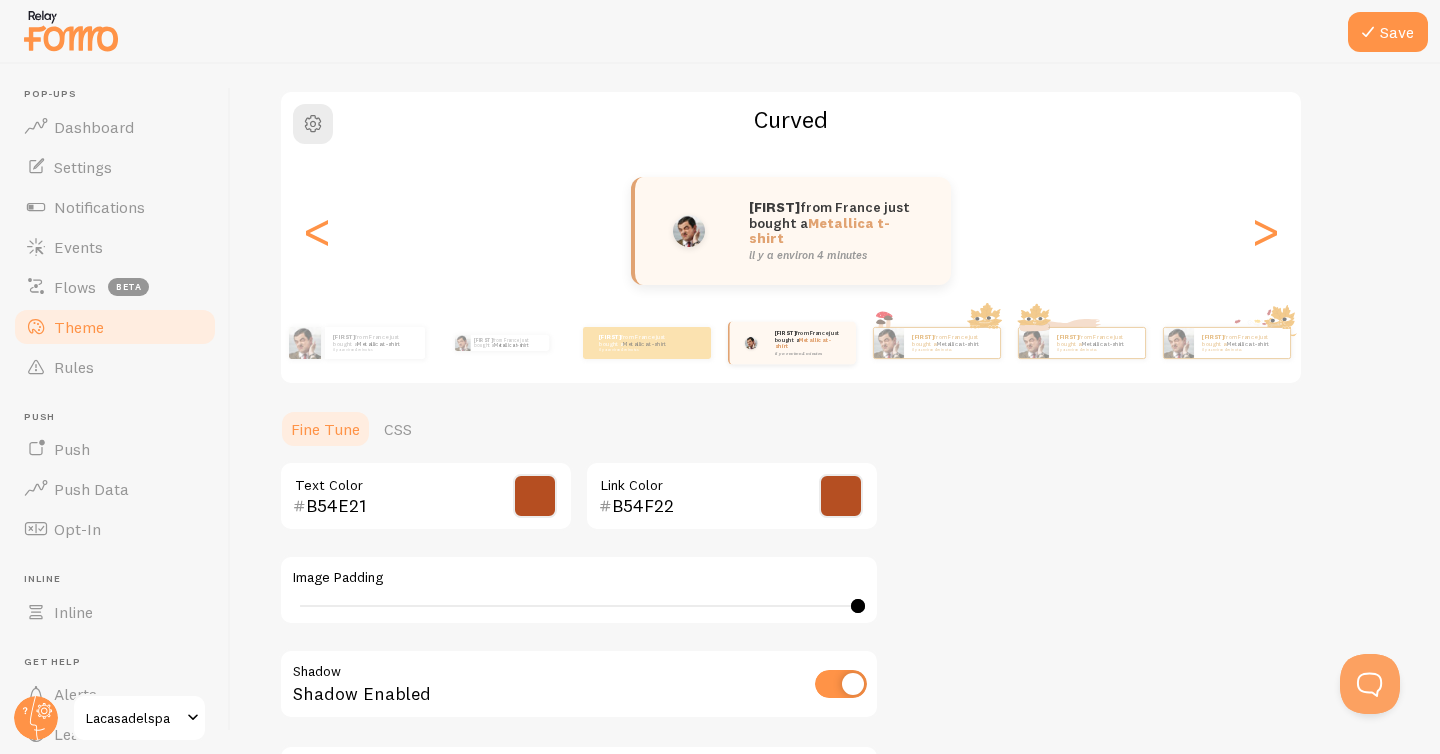 scroll, scrollTop: 403, scrollLeft: 0, axis: vertical 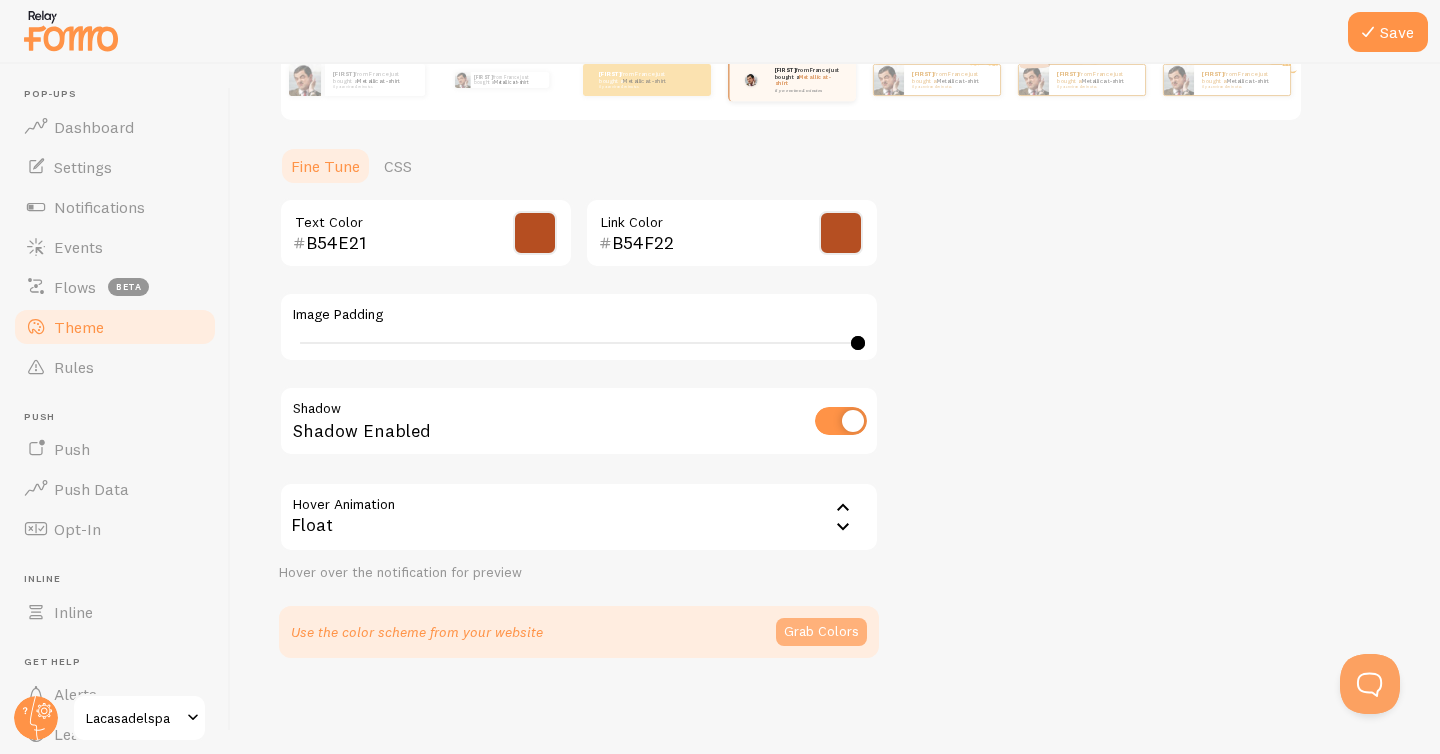 click on "Grab Colors" at bounding box center (821, 632) 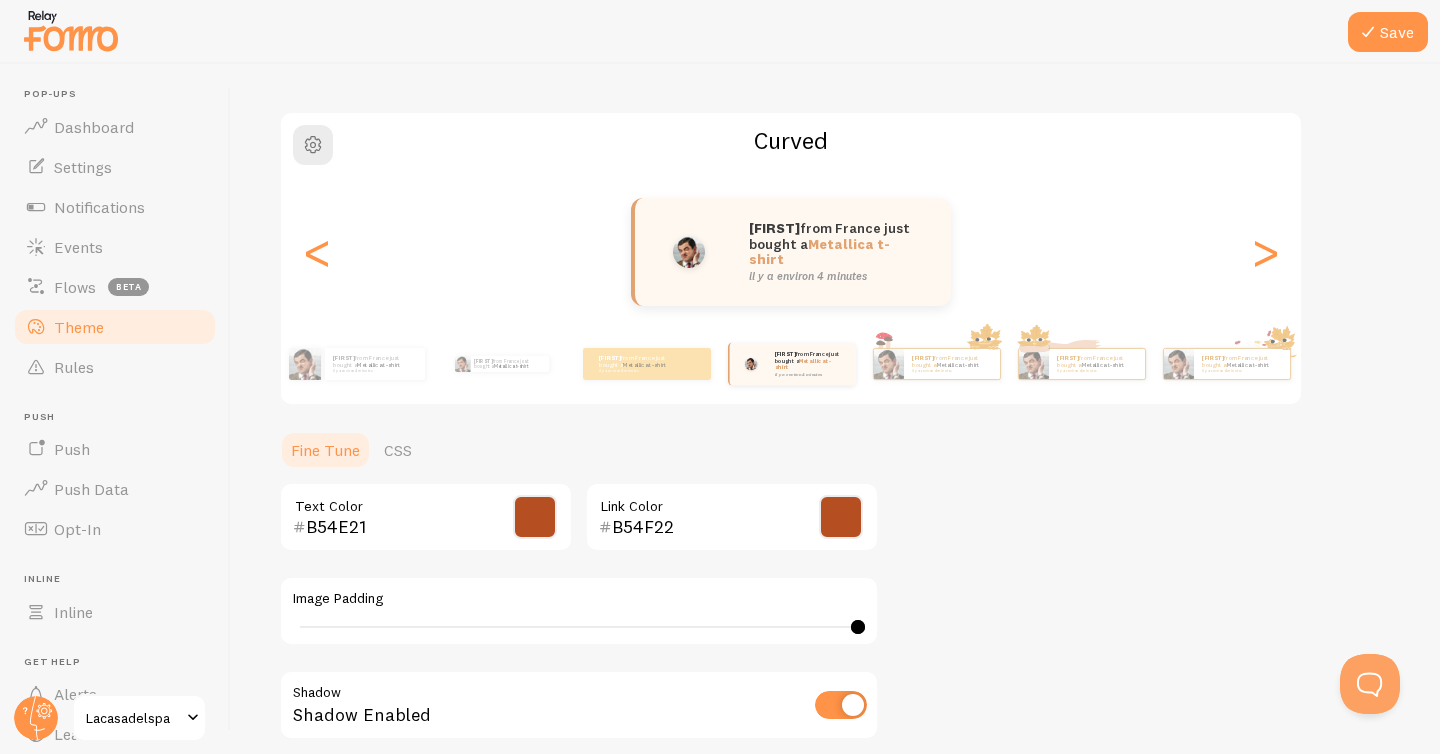 scroll, scrollTop: 0, scrollLeft: 0, axis: both 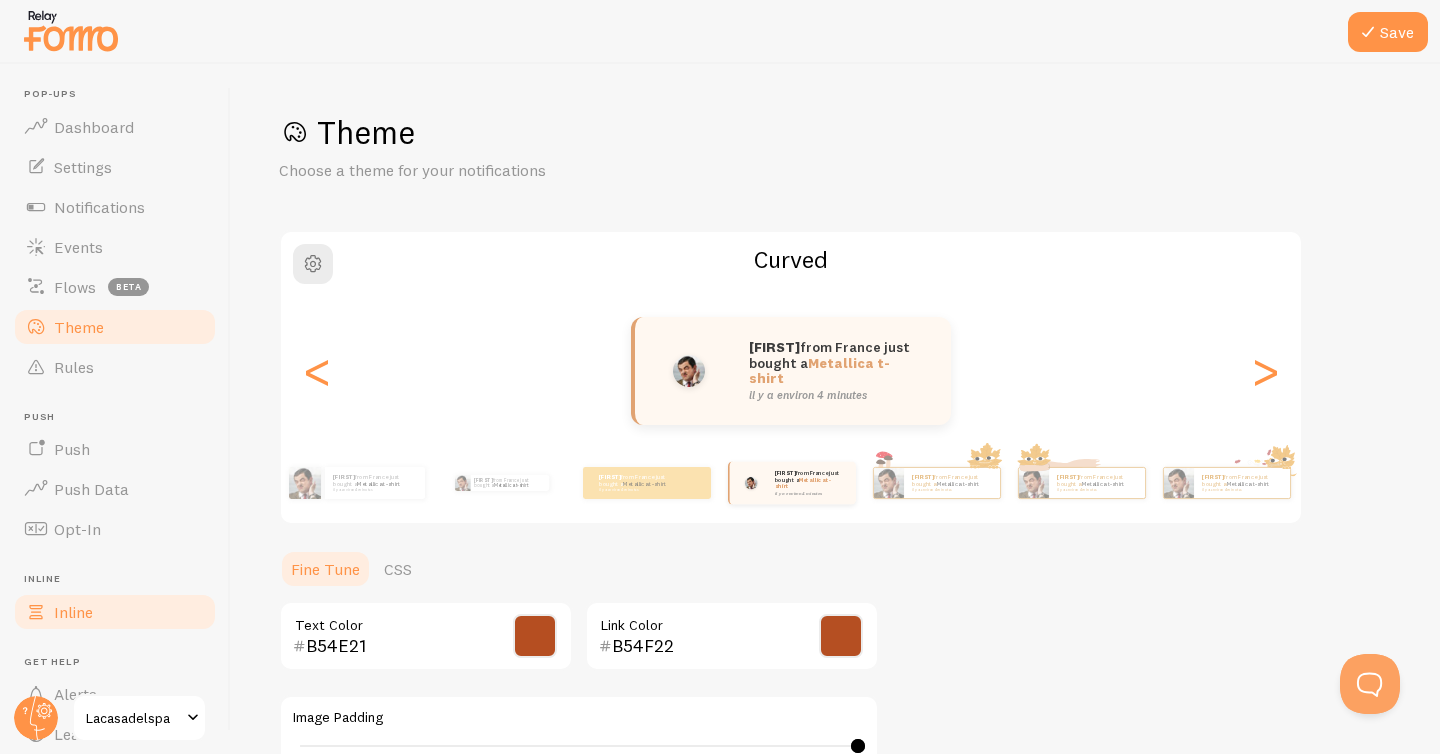 click on "Inline" at bounding box center [115, 612] 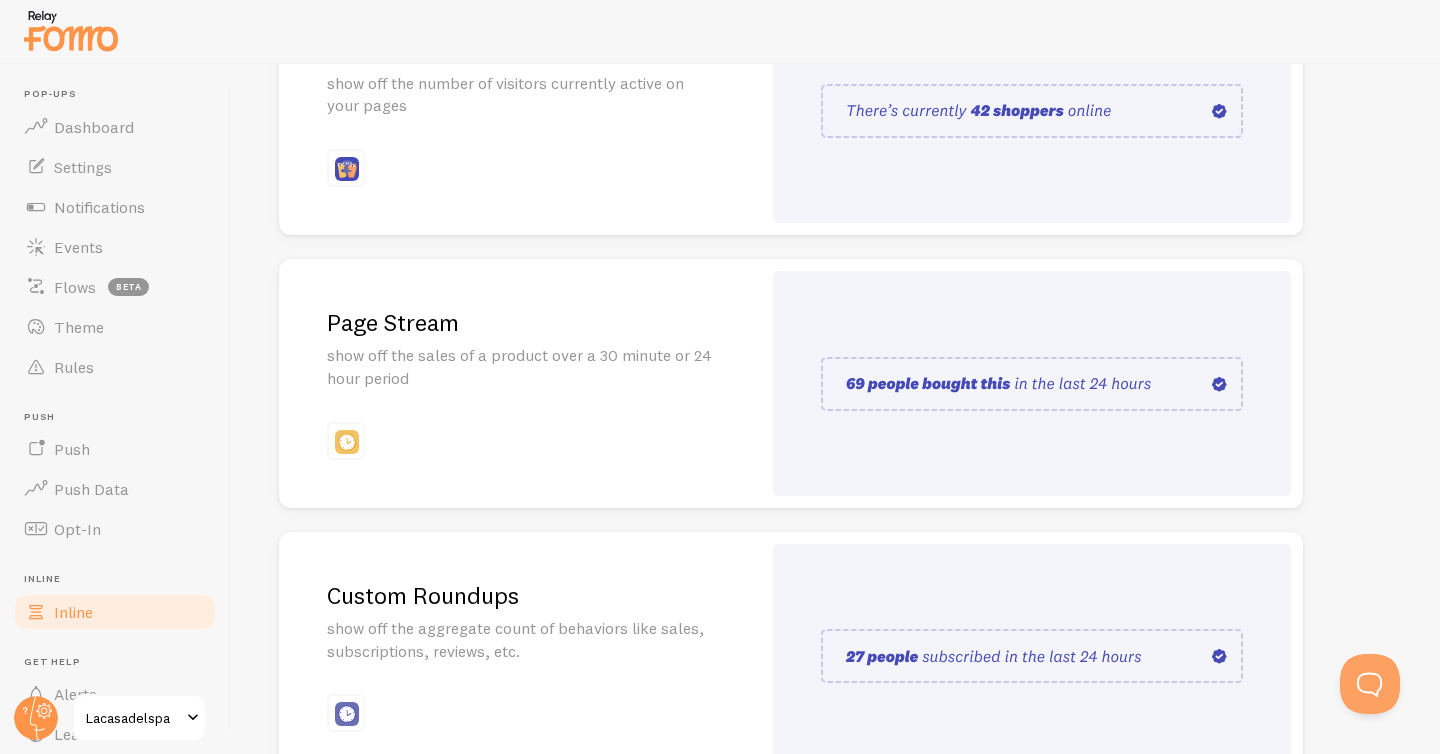 scroll, scrollTop: 455, scrollLeft: 0, axis: vertical 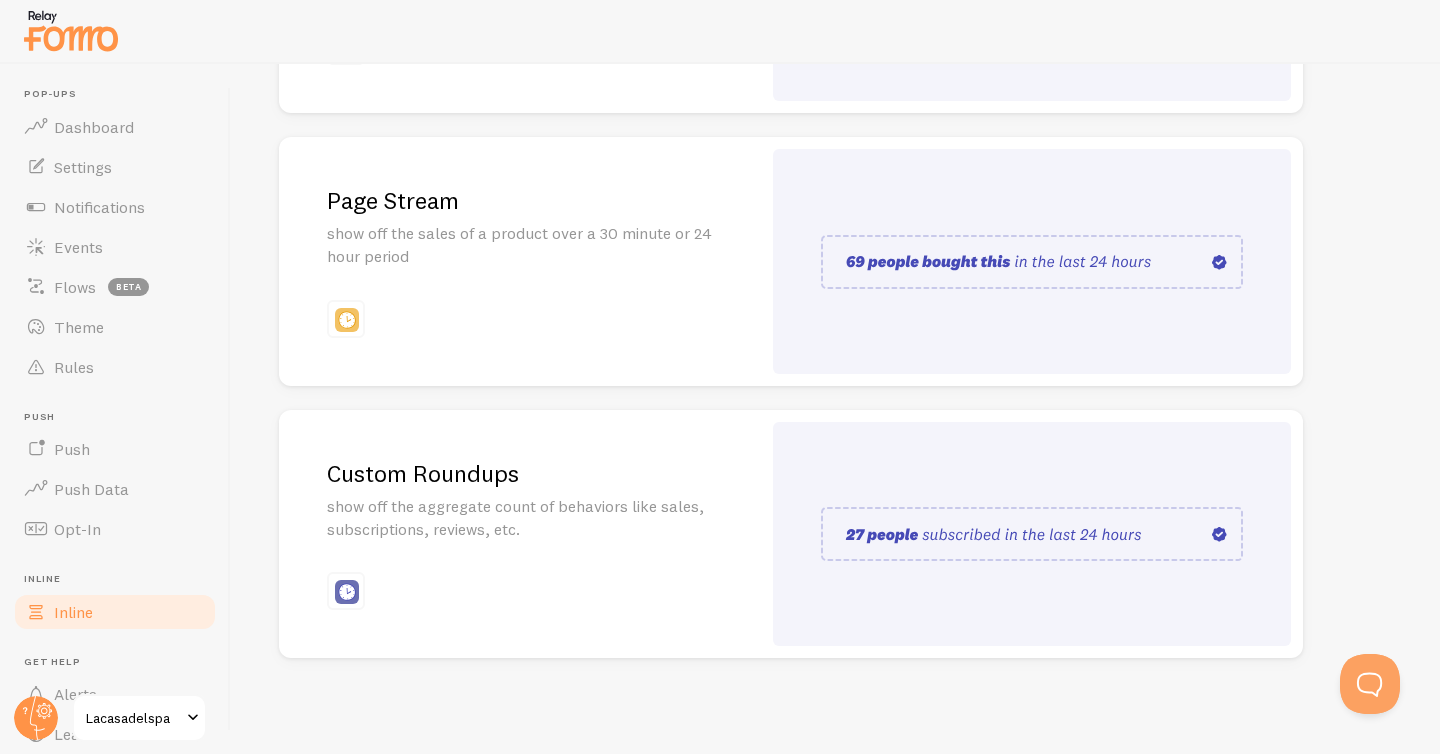 click on "Custom Roundups   show off the aggregate count of behaviors like sales, subscriptions, reviews, etc." at bounding box center [520, 534] 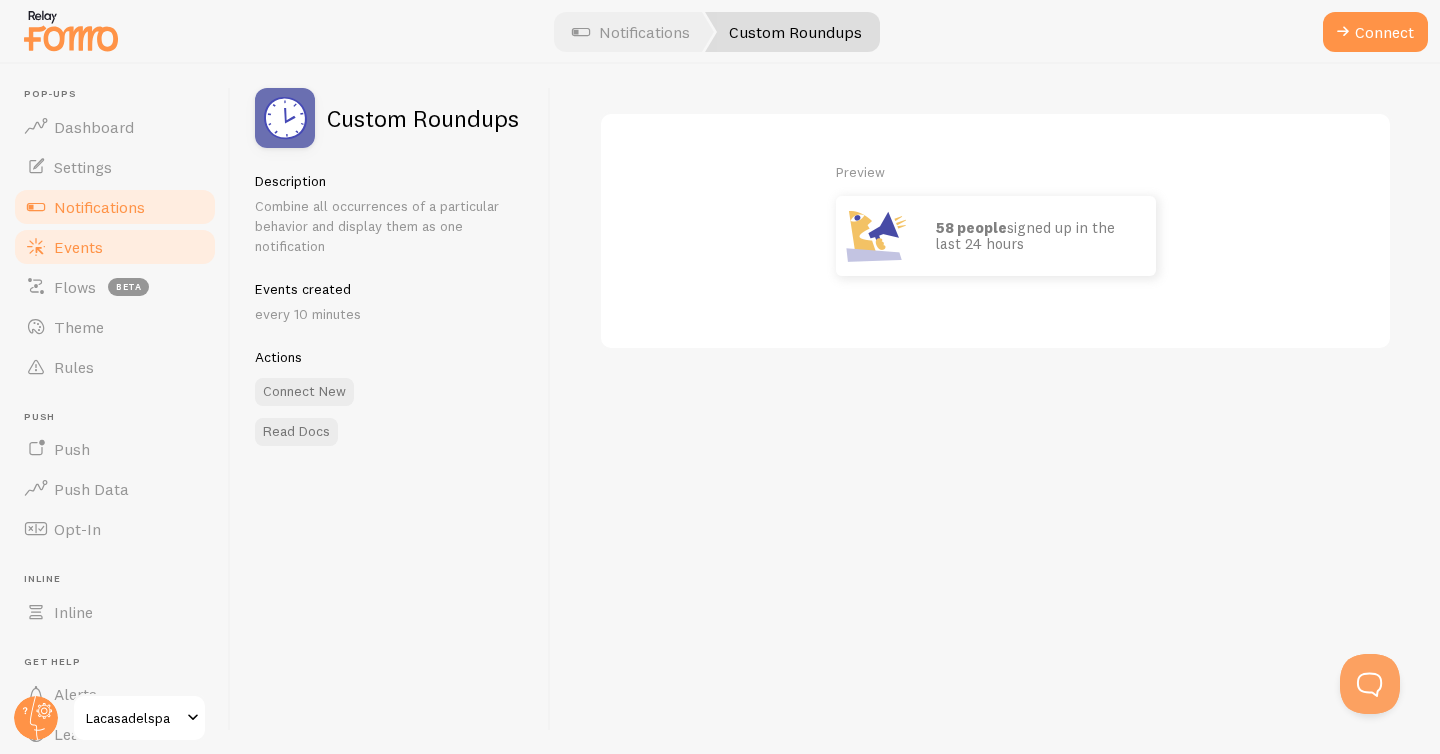 click on "Events" at bounding box center [115, 247] 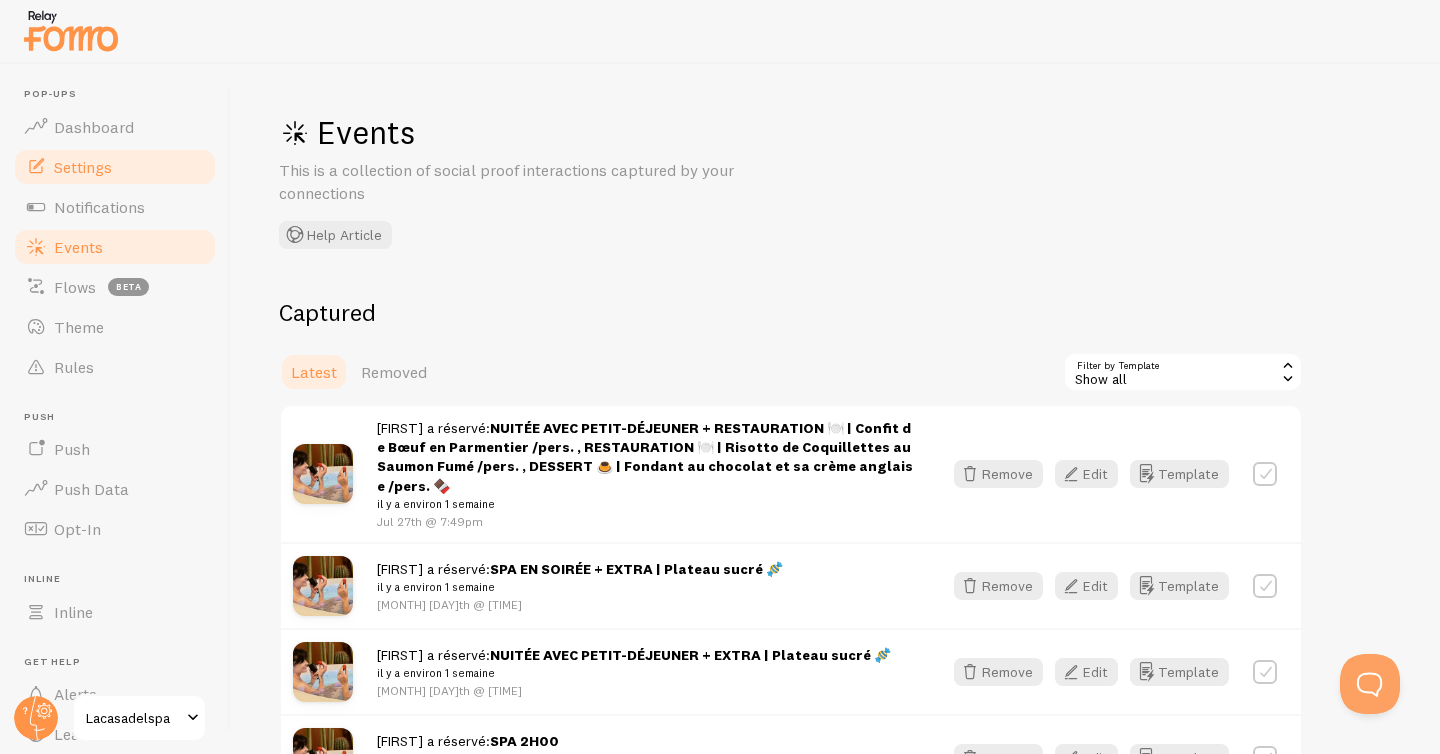 click on "Settings" at bounding box center (115, 167) 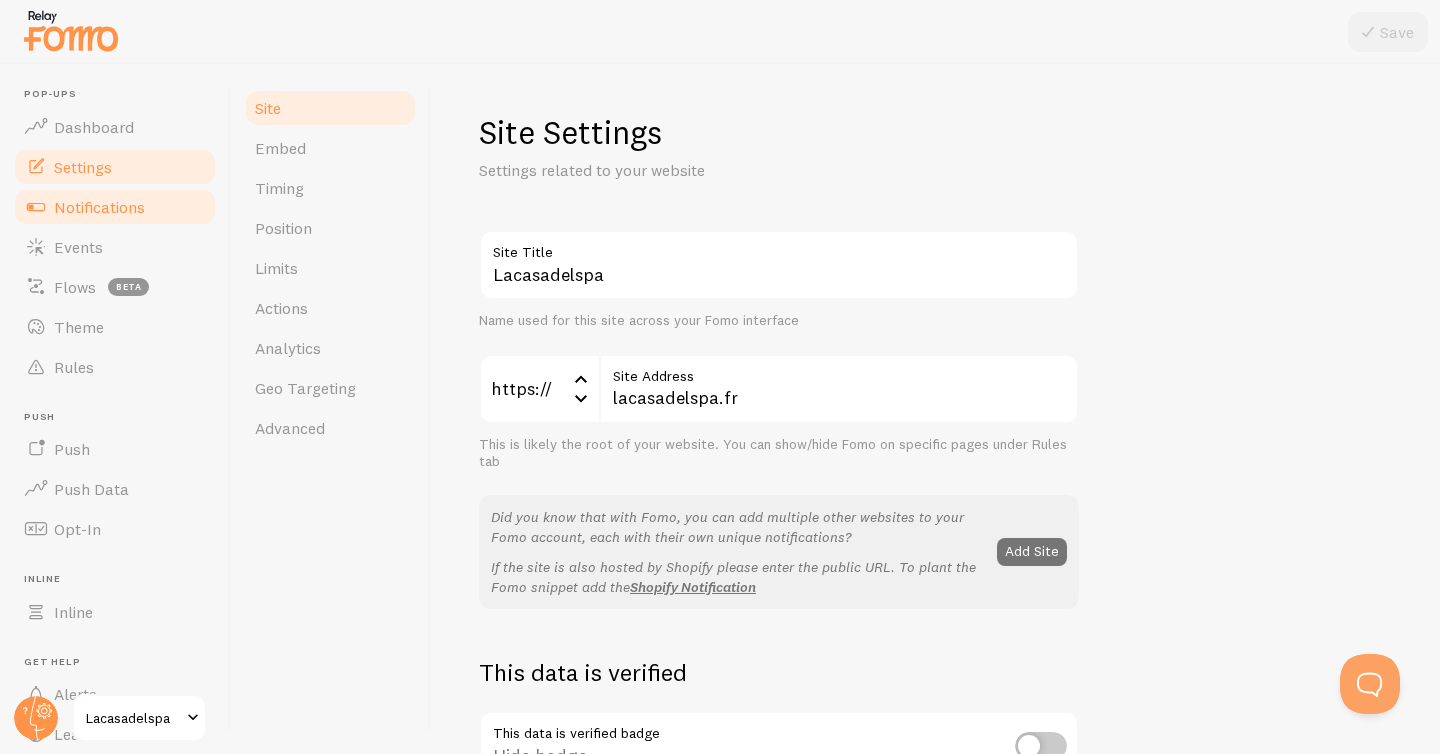 click on "Notifications" at bounding box center [115, 207] 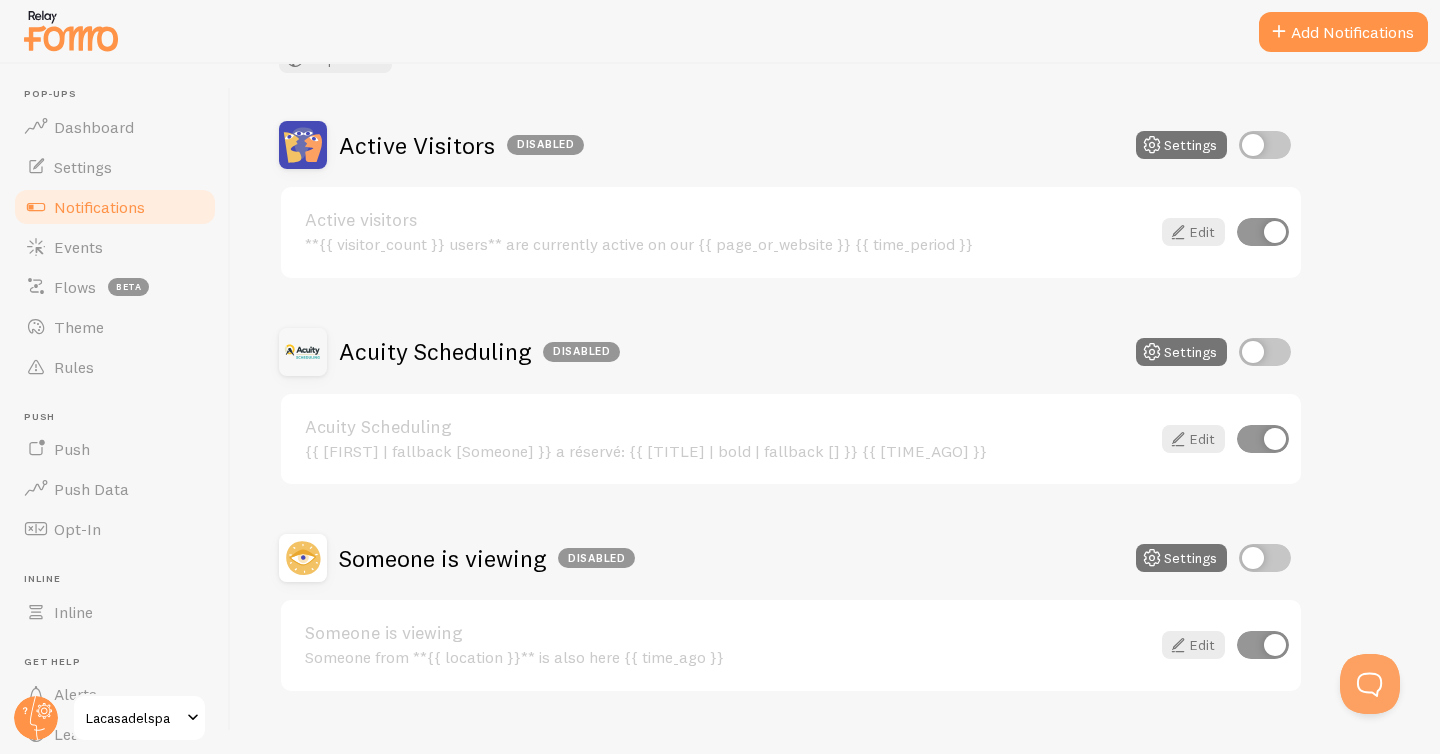 scroll, scrollTop: 183, scrollLeft: 0, axis: vertical 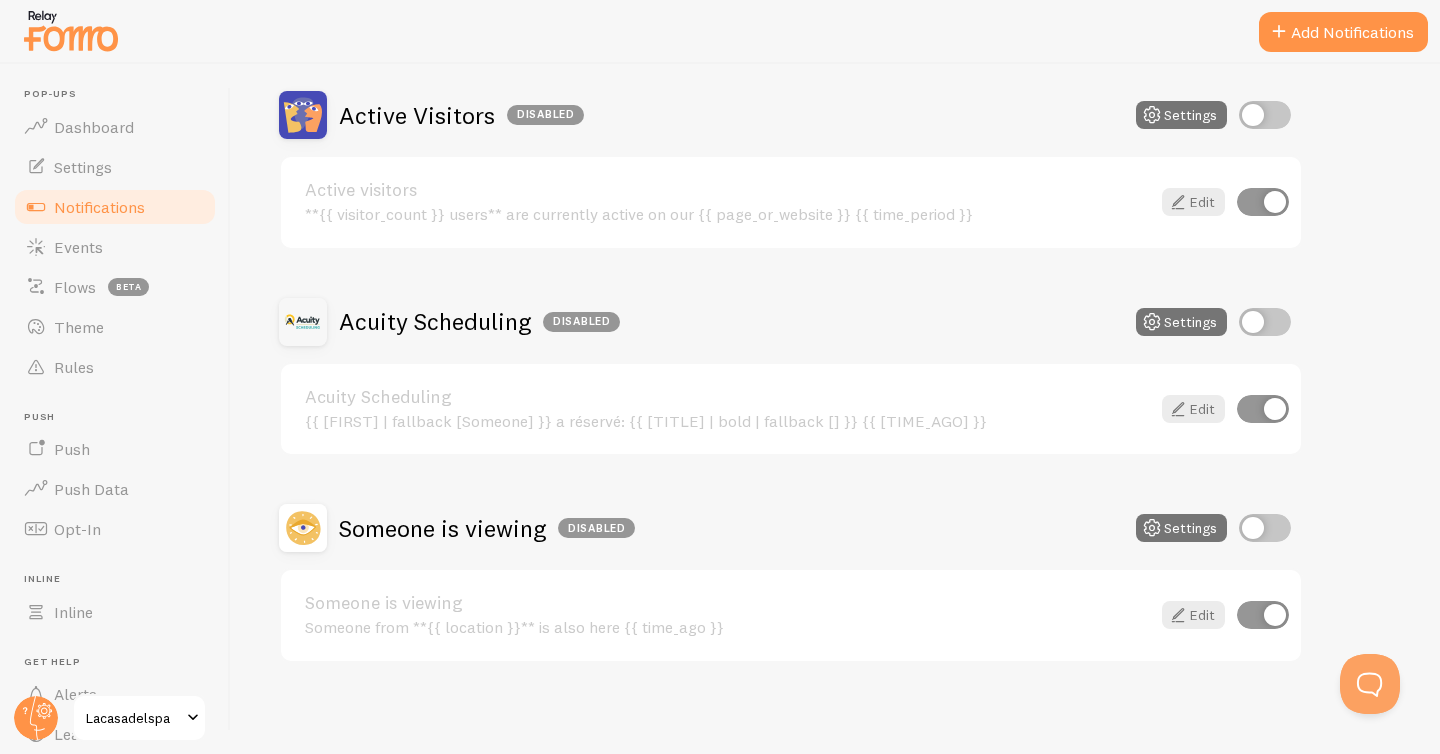 click at bounding box center [1265, 322] 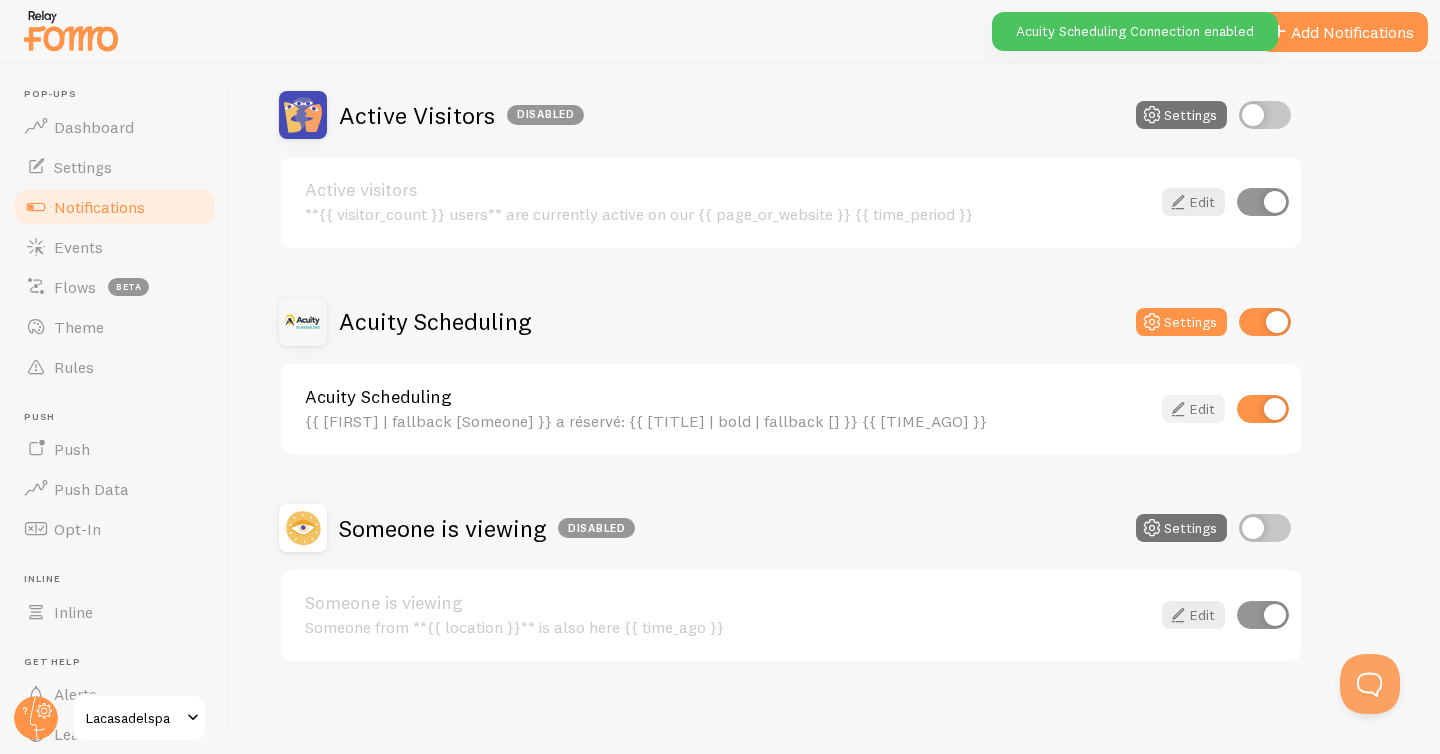 click on "Edit" at bounding box center [1193, 409] 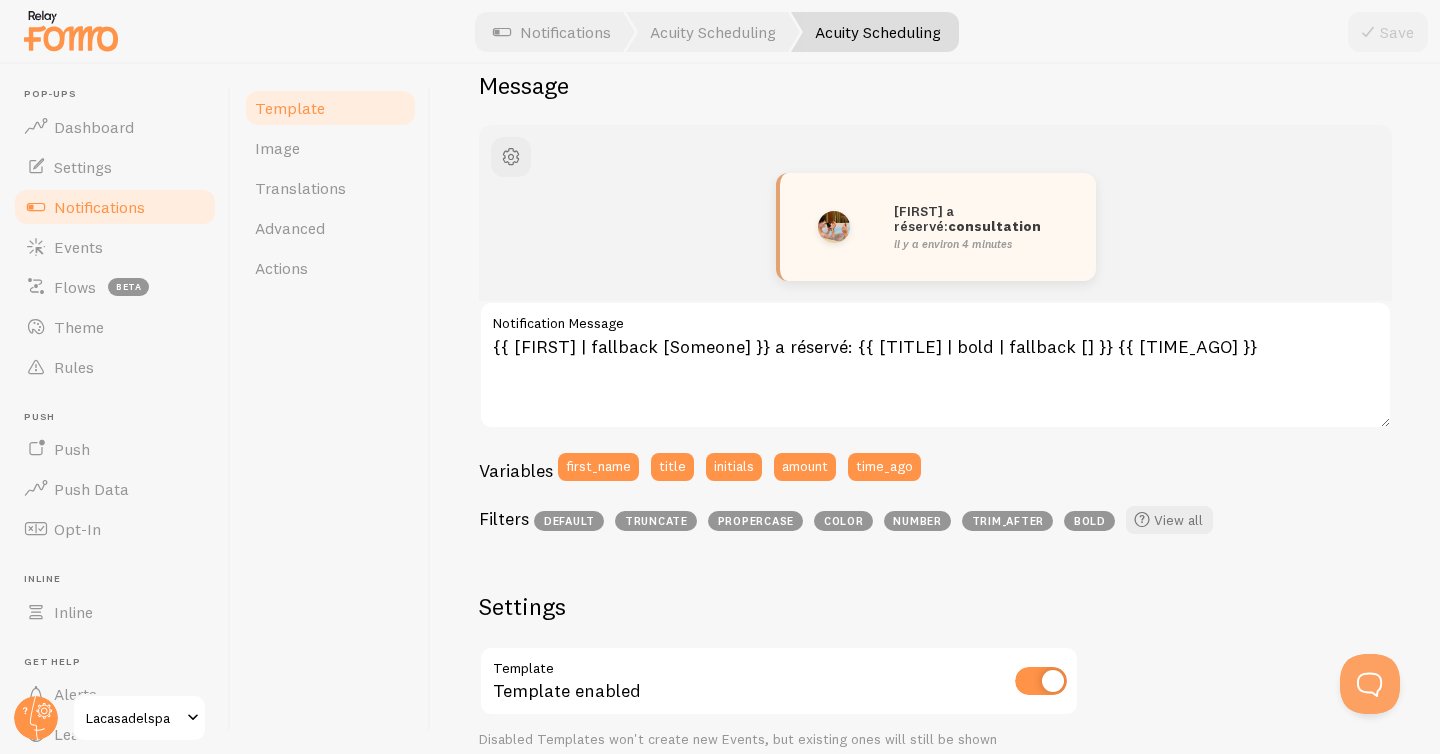 scroll, scrollTop: 188, scrollLeft: 0, axis: vertical 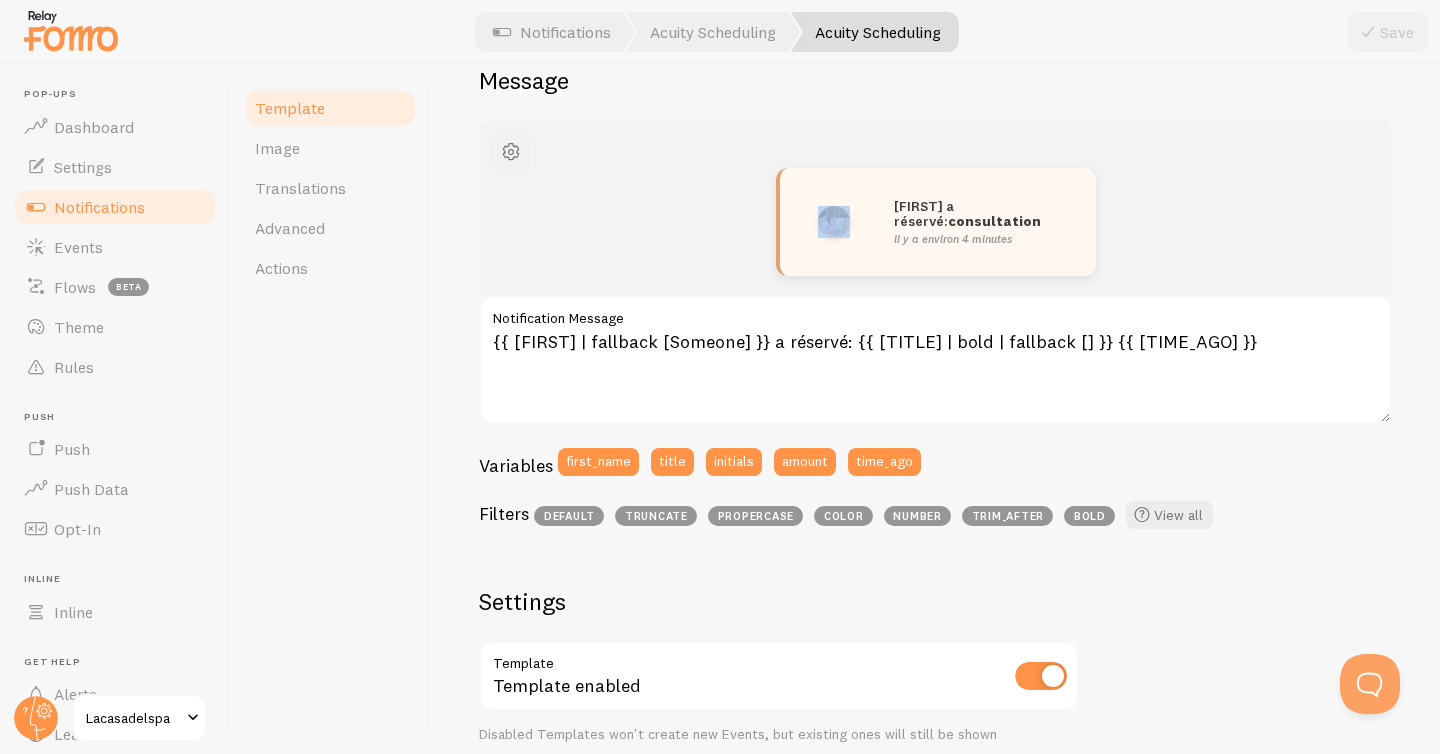 click on "[FIRST] a réservé:  [TEXT]   il y a environ 4 minutes" at bounding box center [935, 208] 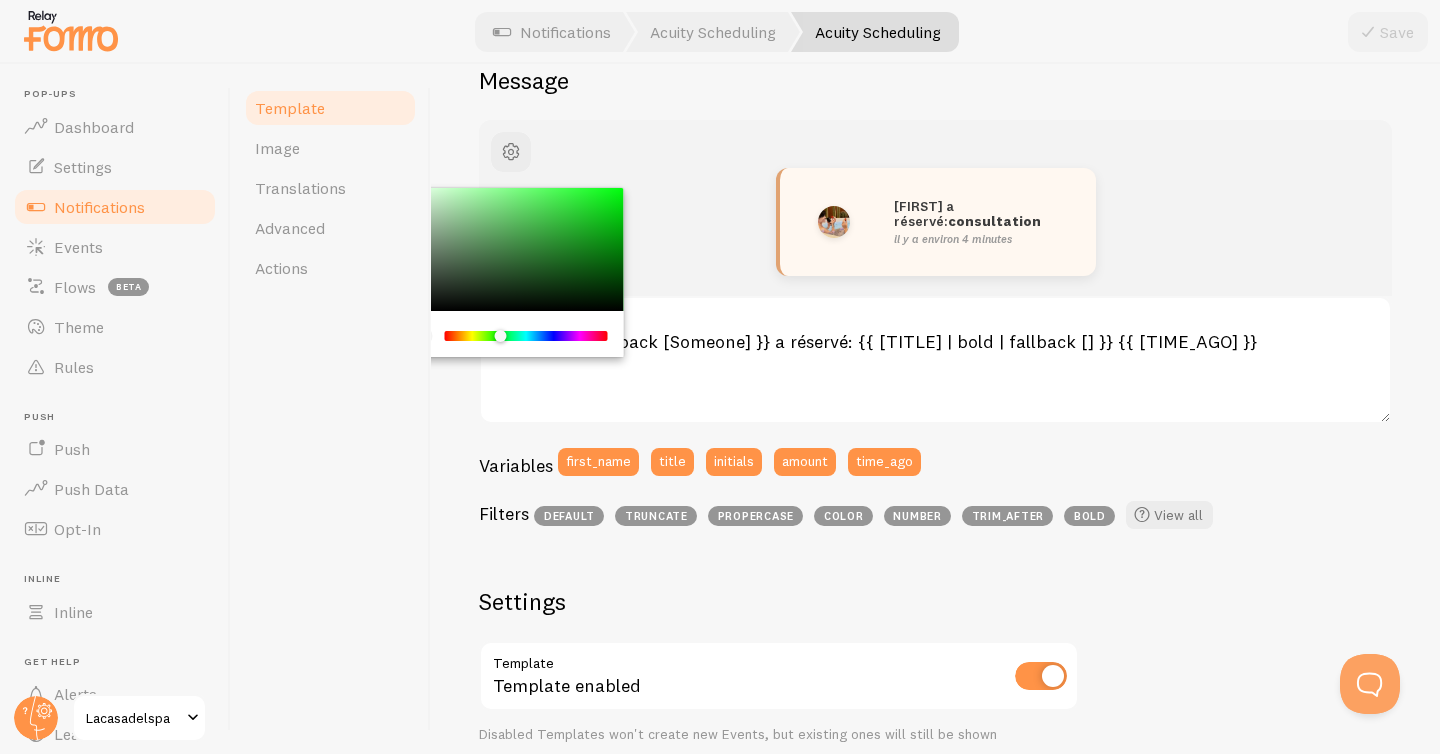 drag, startPoint x: 452, startPoint y: 338, endPoint x: 501, endPoint y: 342, distance: 49.162994 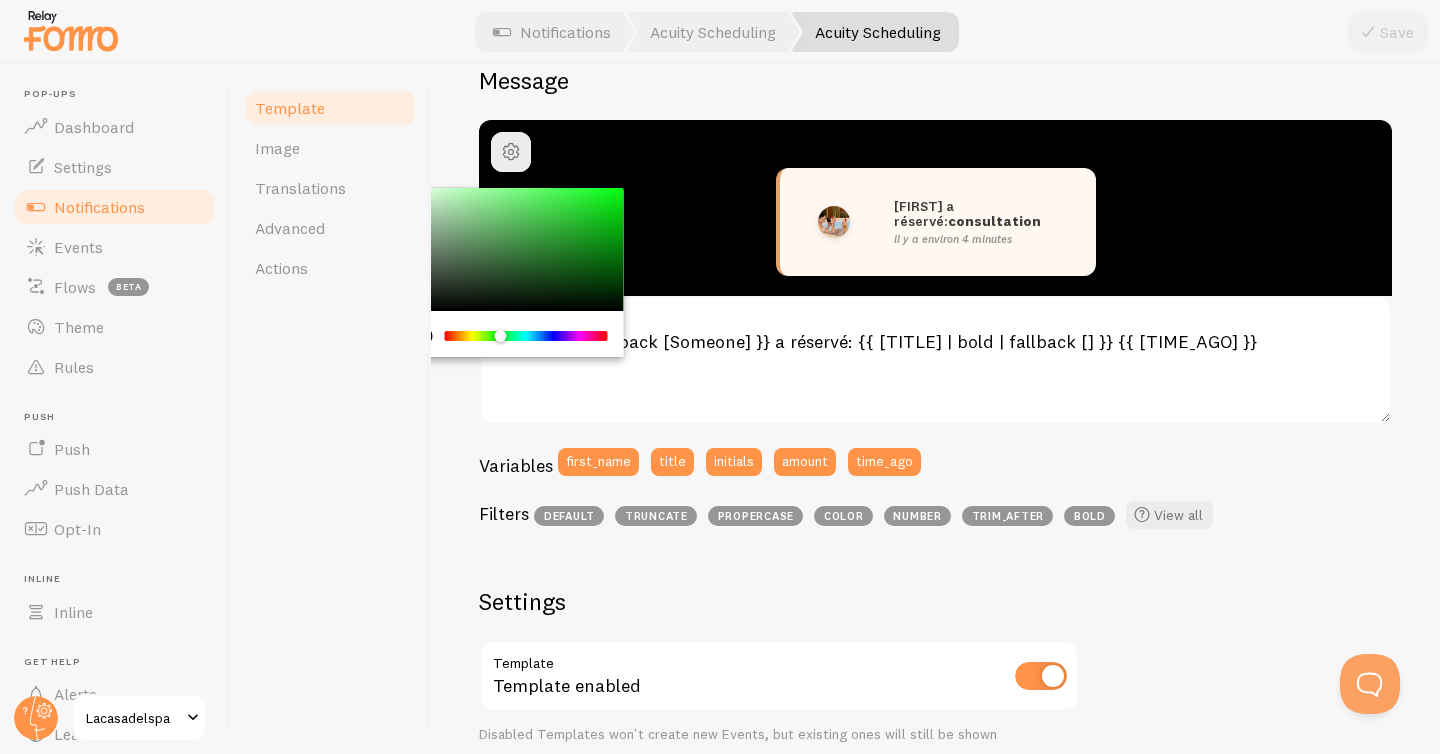 drag, startPoint x: 556, startPoint y: 281, endPoint x: 456, endPoint y: 321, distance: 107.70329 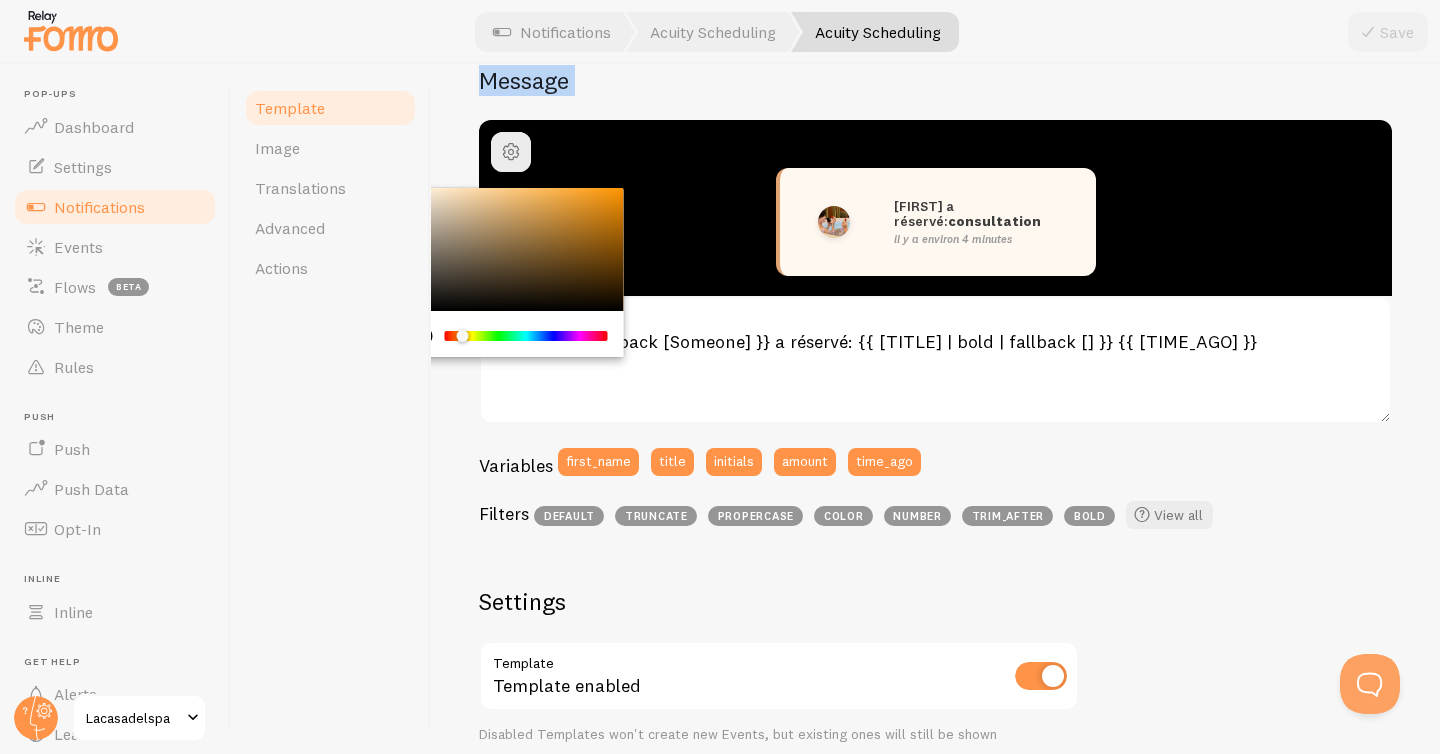 drag, startPoint x: 498, startPoint y: 336, endPoint x: 337, endPoint y: 321, distance: 161.69725 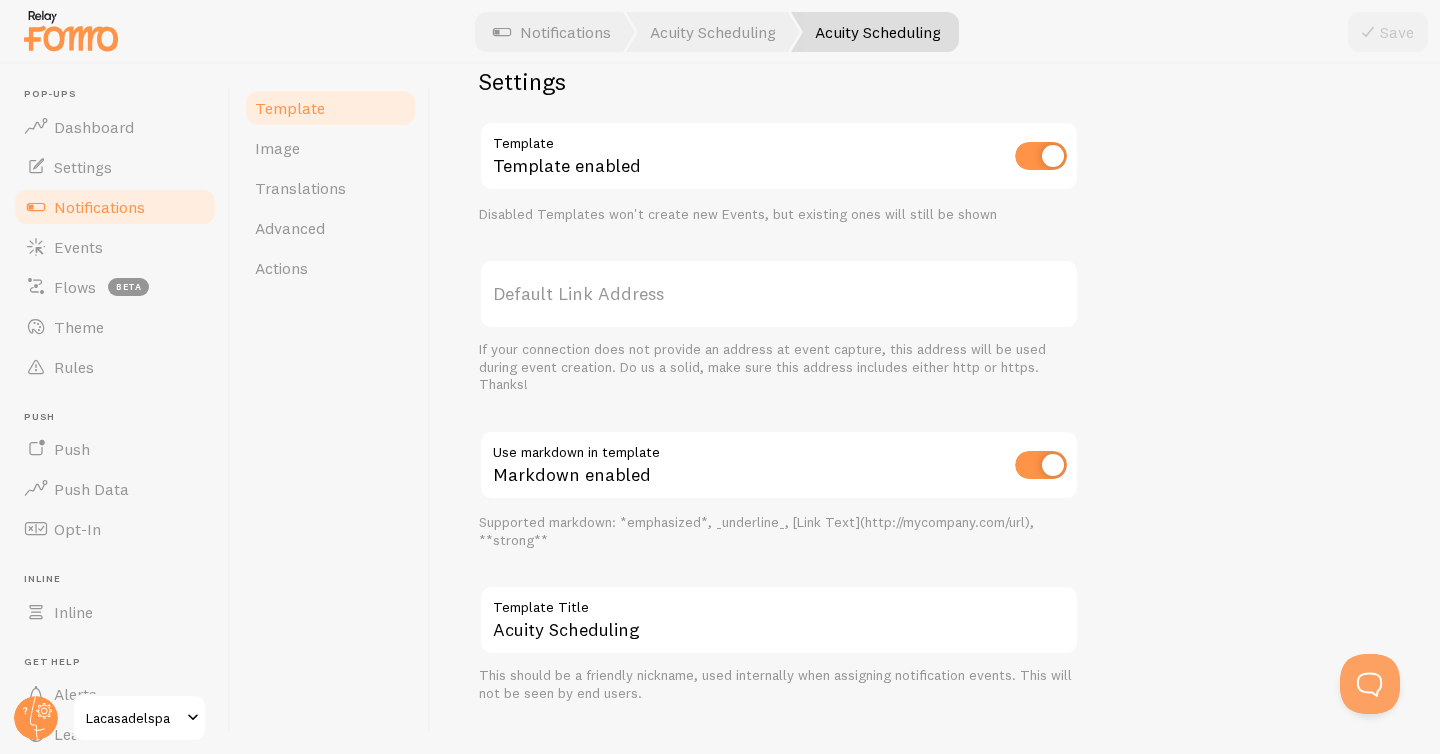 scroll, scrollTop: 740, scrollLeft: 0, axis: vertical 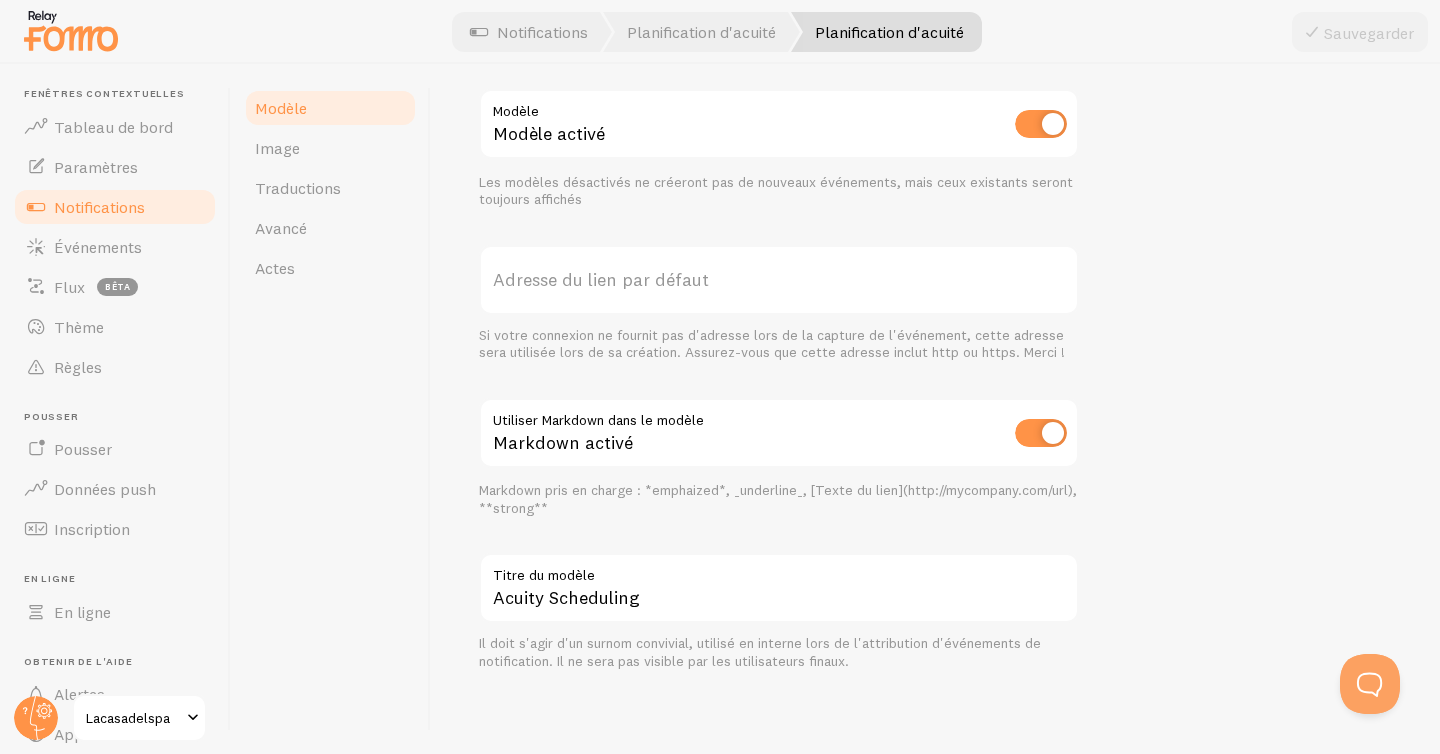 click on "[FIRST] a réservé :  consultation   il y a environ [TIME_AGO]     {{ [FIRST] | fallback [Someone] }} a réservé: {{ [TITLE] | bold | fallback [] }} {{ [TIME_AGO] }}   Message de notification         Variables
prénom
titre
initiales
montant
il y a_temps   Filtres   défaut   tronquer   cas propre   couleur   nombre   trim_after   audacieux
Tout voir
Paramètres         Modèle   Modèle activé   Les modèles désactivés ne créeront pas de nouveaux événements, mais ceux existants seront toujours affichés       Adresse du lien par défaut       Si votre connexion ne fournit pas d'adresse lors de la capture de l'événement, cette adresse sera utilisée lors de sa création. Assurez-vous que cette adresse inclut http ou https. Merci !       Utiliser Markdown dans le modèle   Markdown activé   Markdown pris en charge : *emphaized*, _underline_, [Texte du lien](http://mycompany.com/url), **strong**" at bounding box center [935, 119] 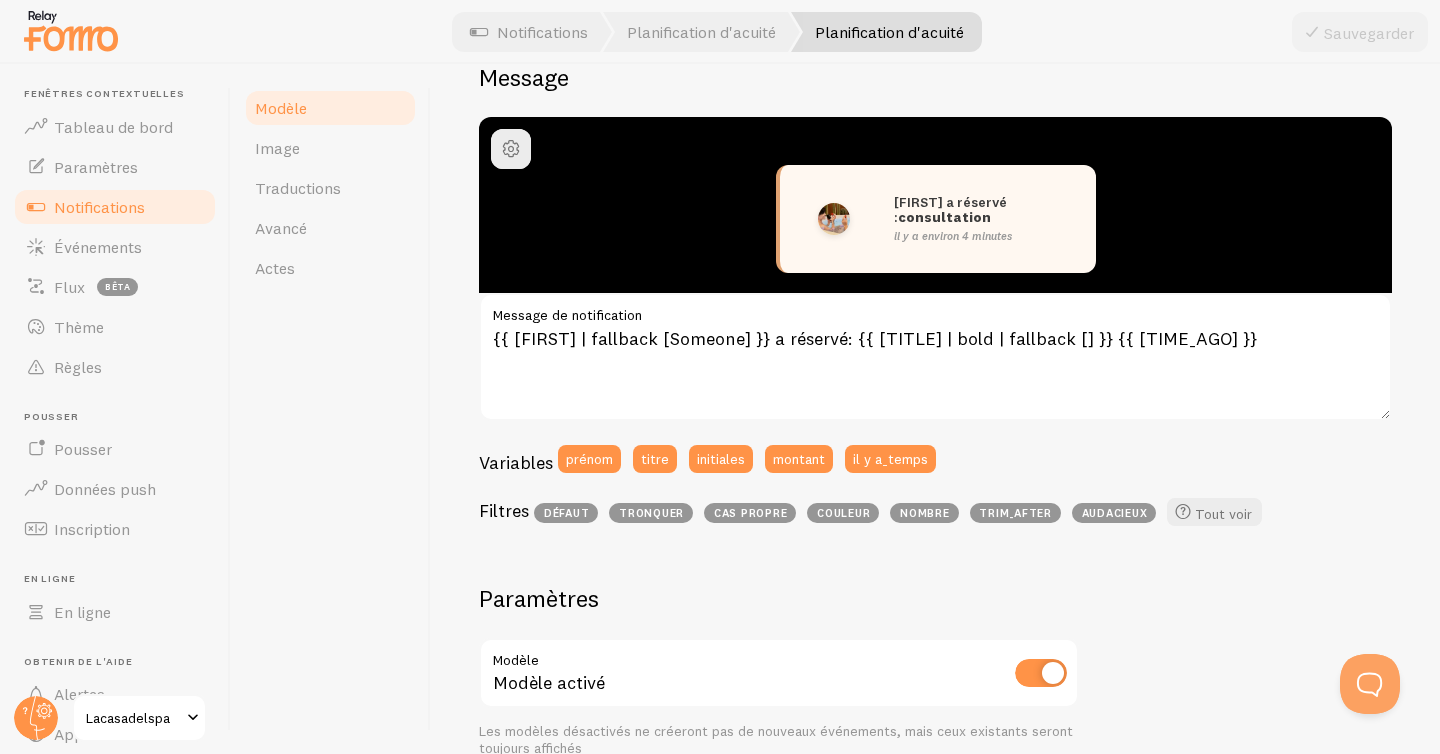 scroll, scrollTop: 183, scrollLeft: 0, axis: vertical 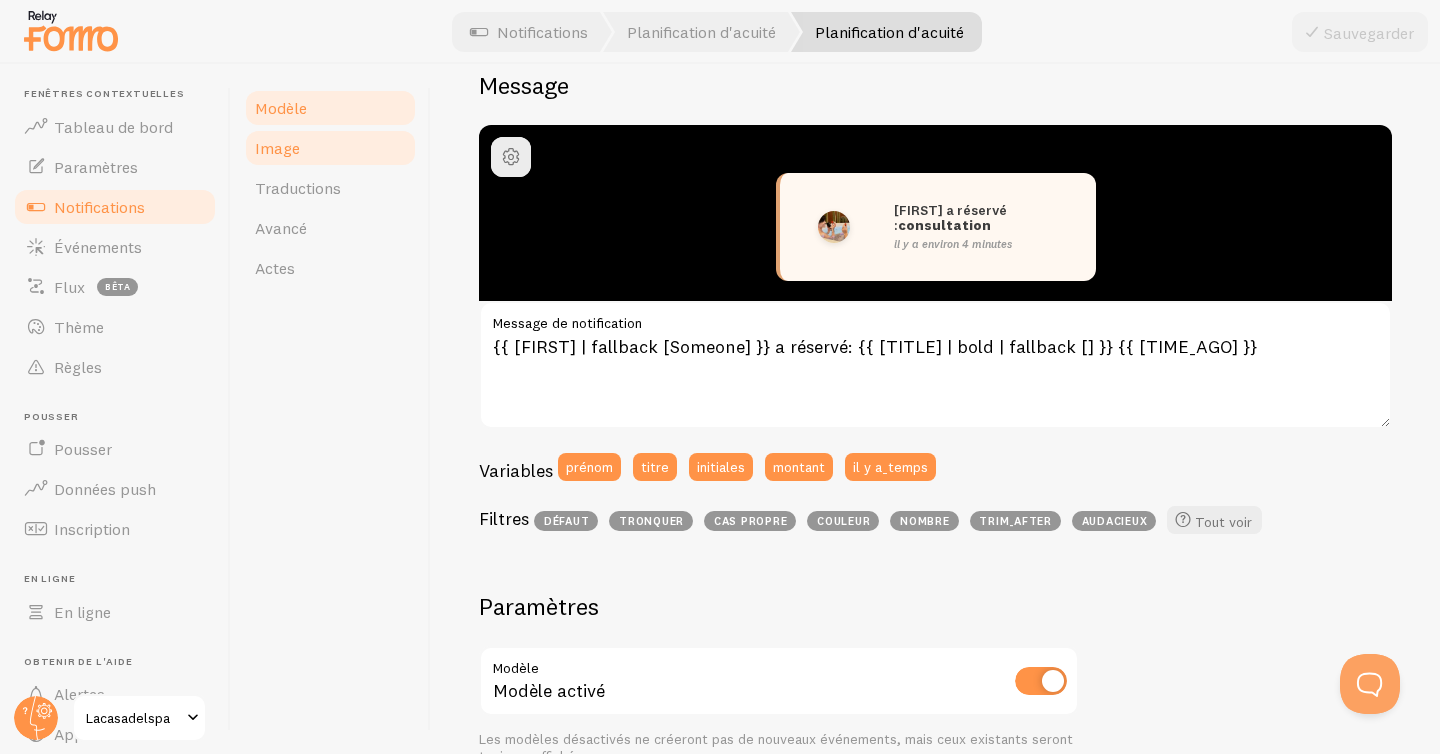click on "Image" at bounding box center (330, 148) 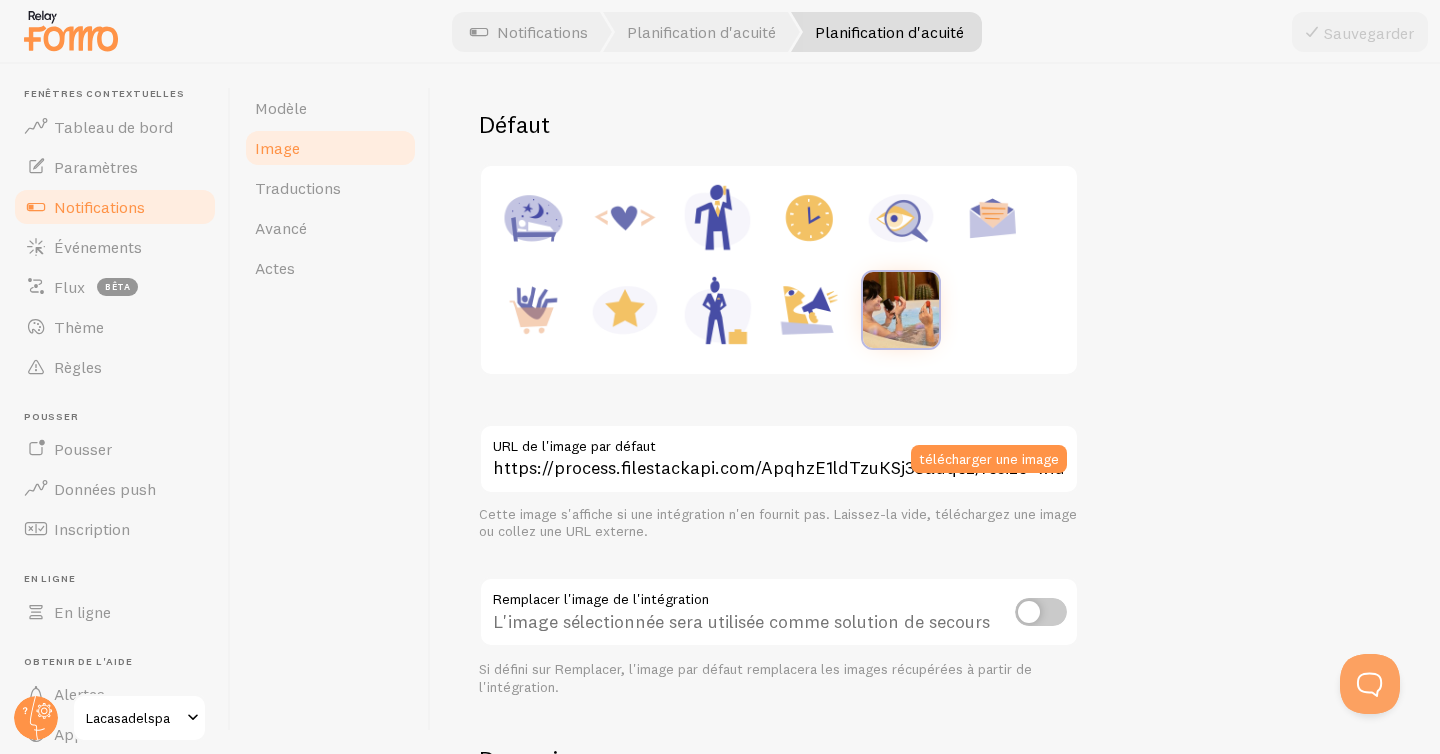 scroll, scrollTop: 289, scrollLeft: 0, axis: vertical 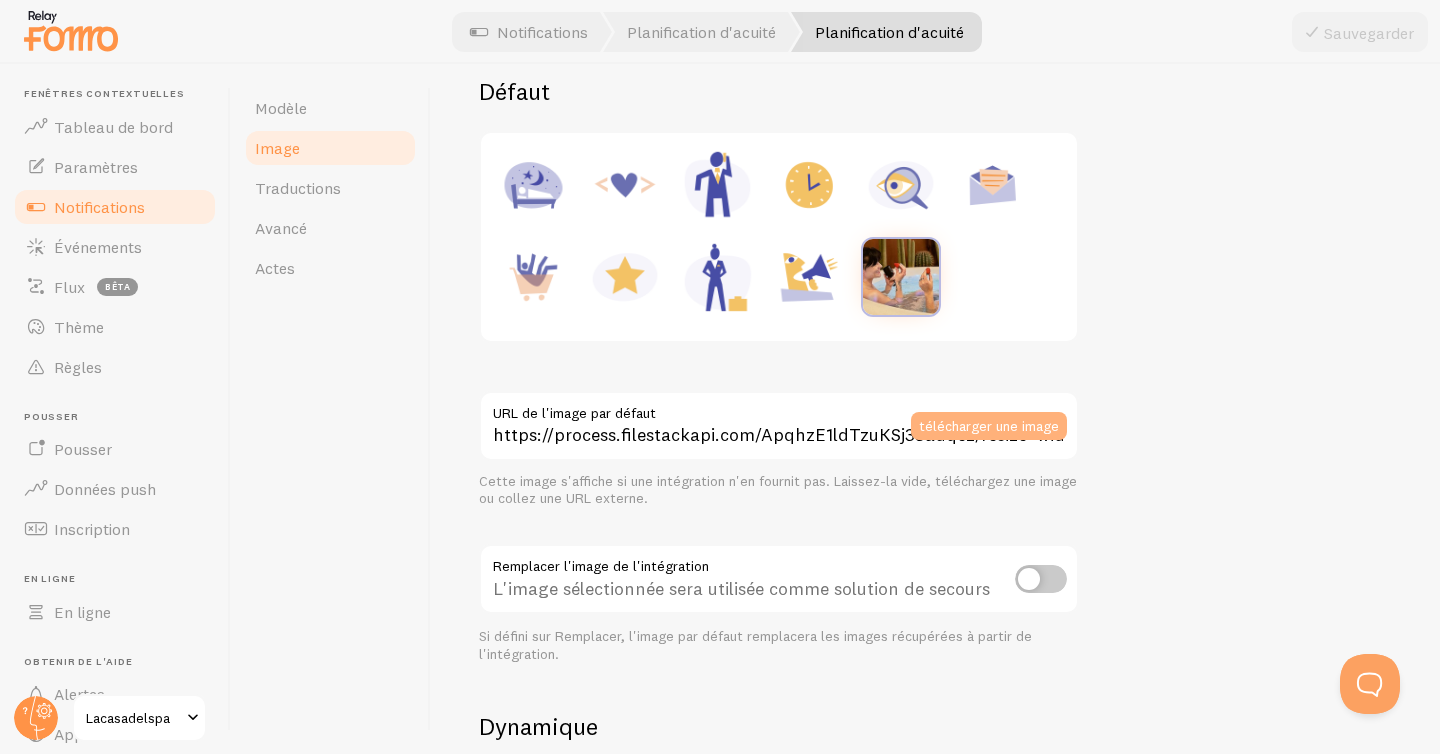 click on "télécharger une image" at bounding box center (989, 425) 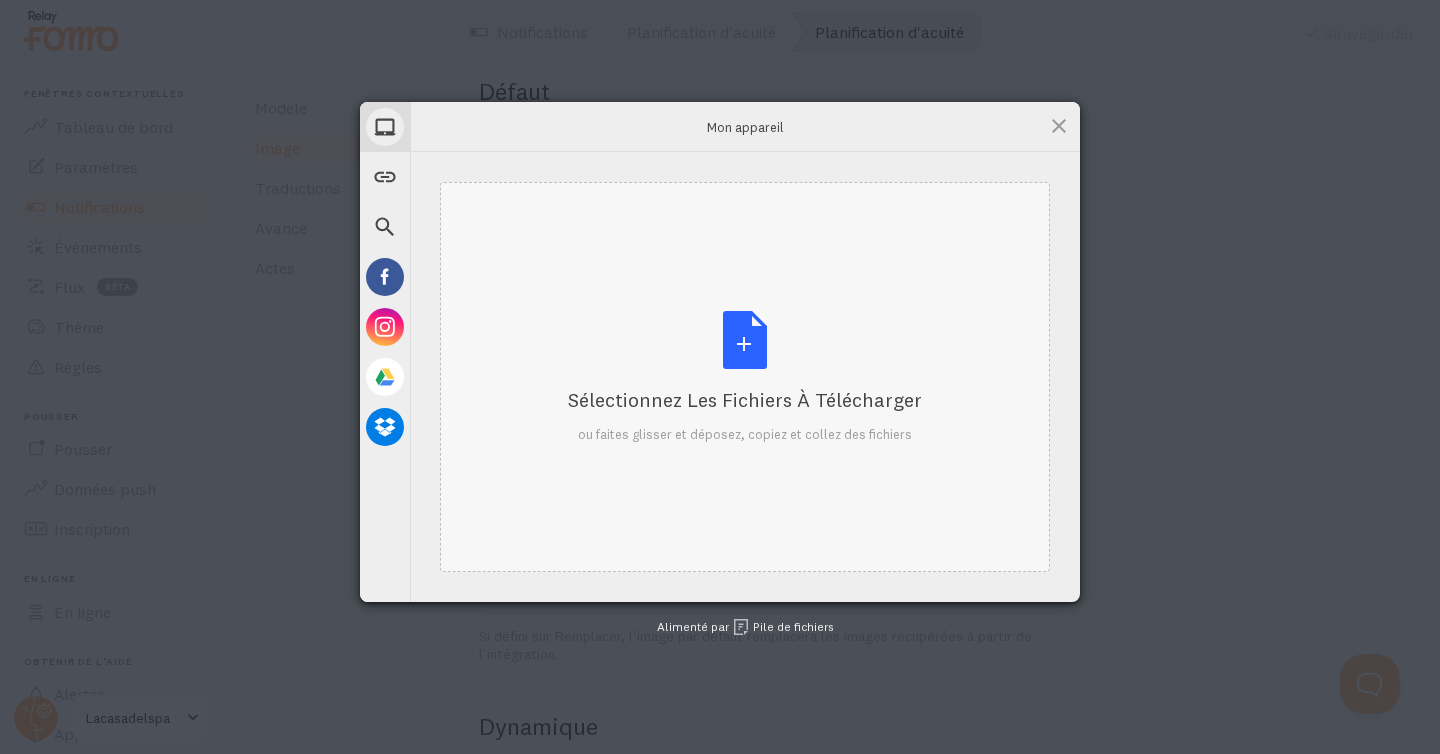 click on "Sélectionnez les fichiers à télécharger   ou faites glisser et déposez, copiez et collez des fichiers" at bounding box center (745, 377) 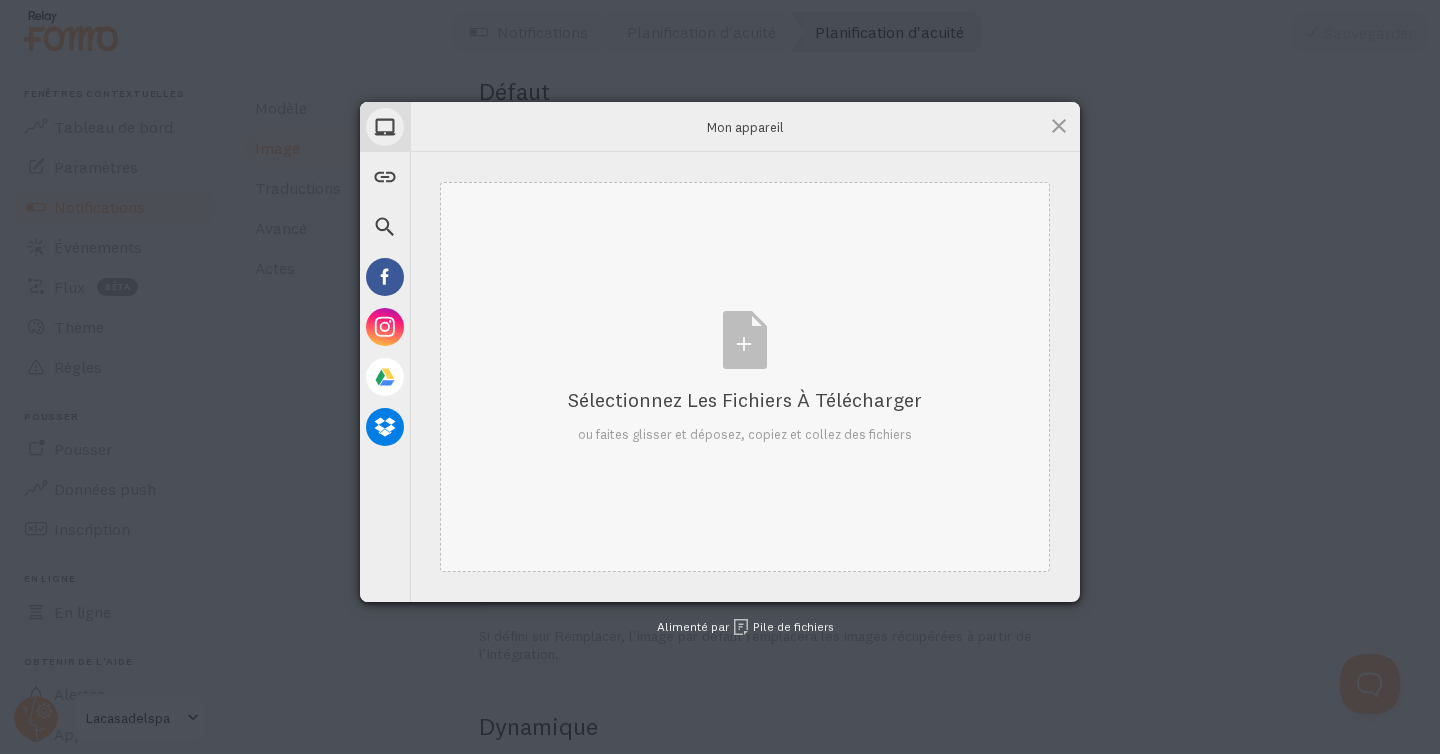 type on "C:\fakepath\[FILENAME]" 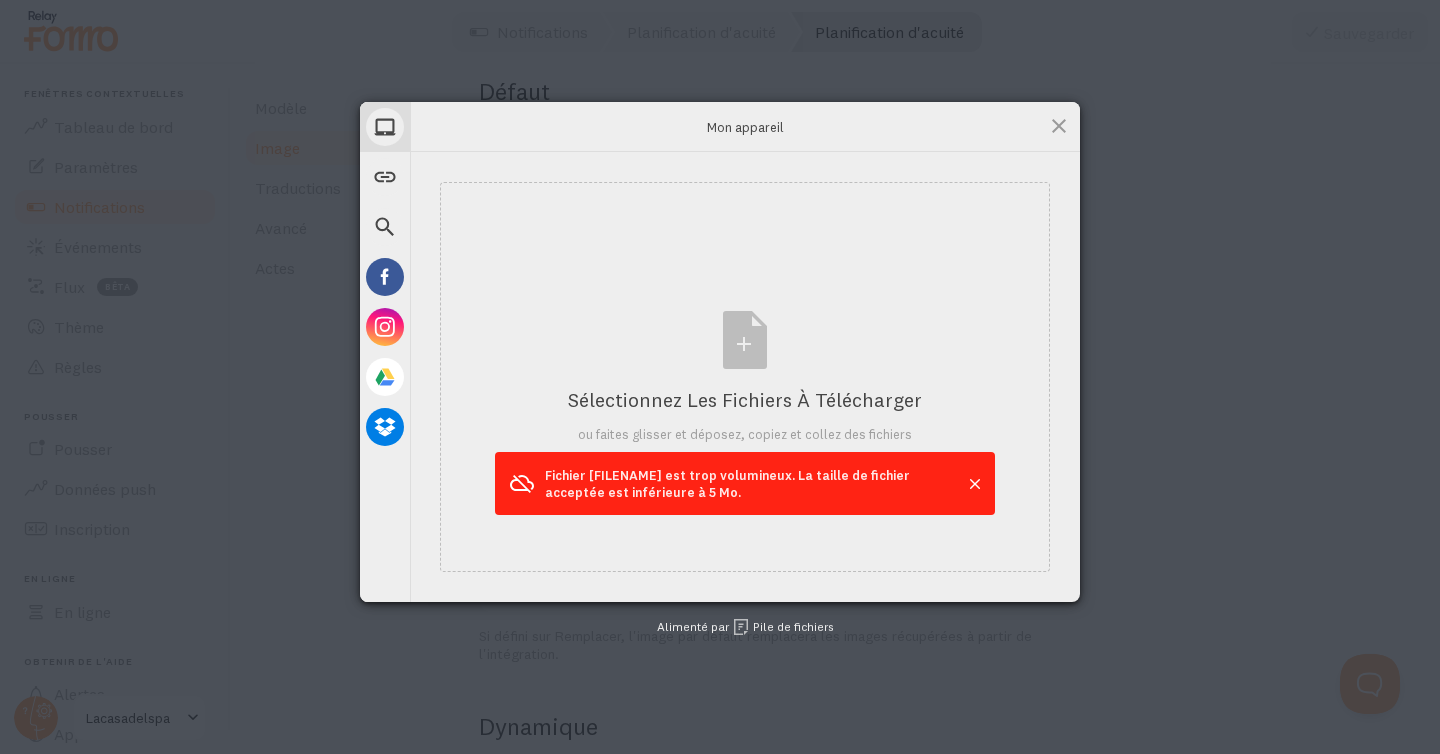 click on "Mon appareil         Lien (URL)         Recherche sur le Web         Facebook         Instagram         Google Drive         Dropbox           Mon appareil          Sélectionnez les fichiers à télécharger   ou faites glisser et déposez, copiez et collez des fichiers     Fichiers sélectionnés : 0     Afficher/Modifier la sélection   Alimenté par Pile de fichiers" at bounding box center [720, 377] 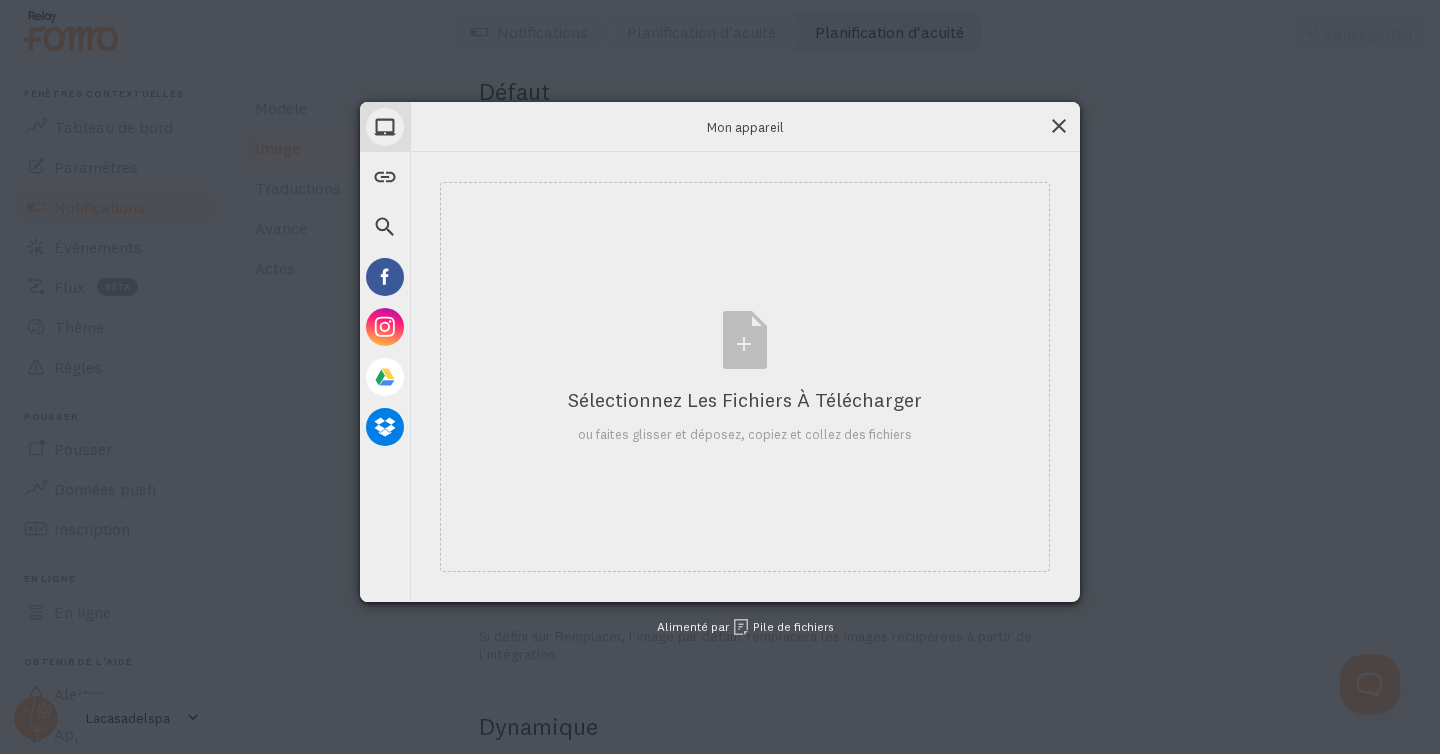 click at bounding box center (1059, 126) 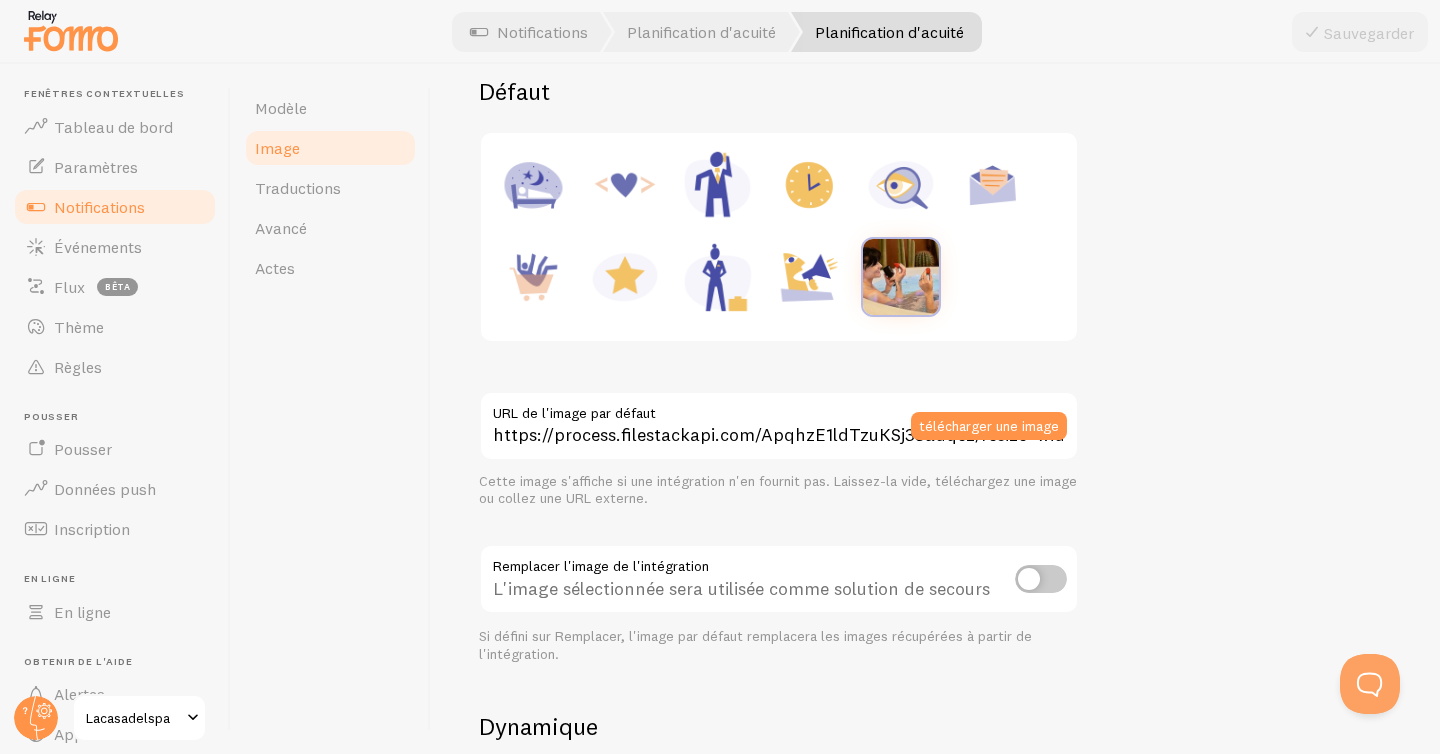 click at bounding box center (901, 277) 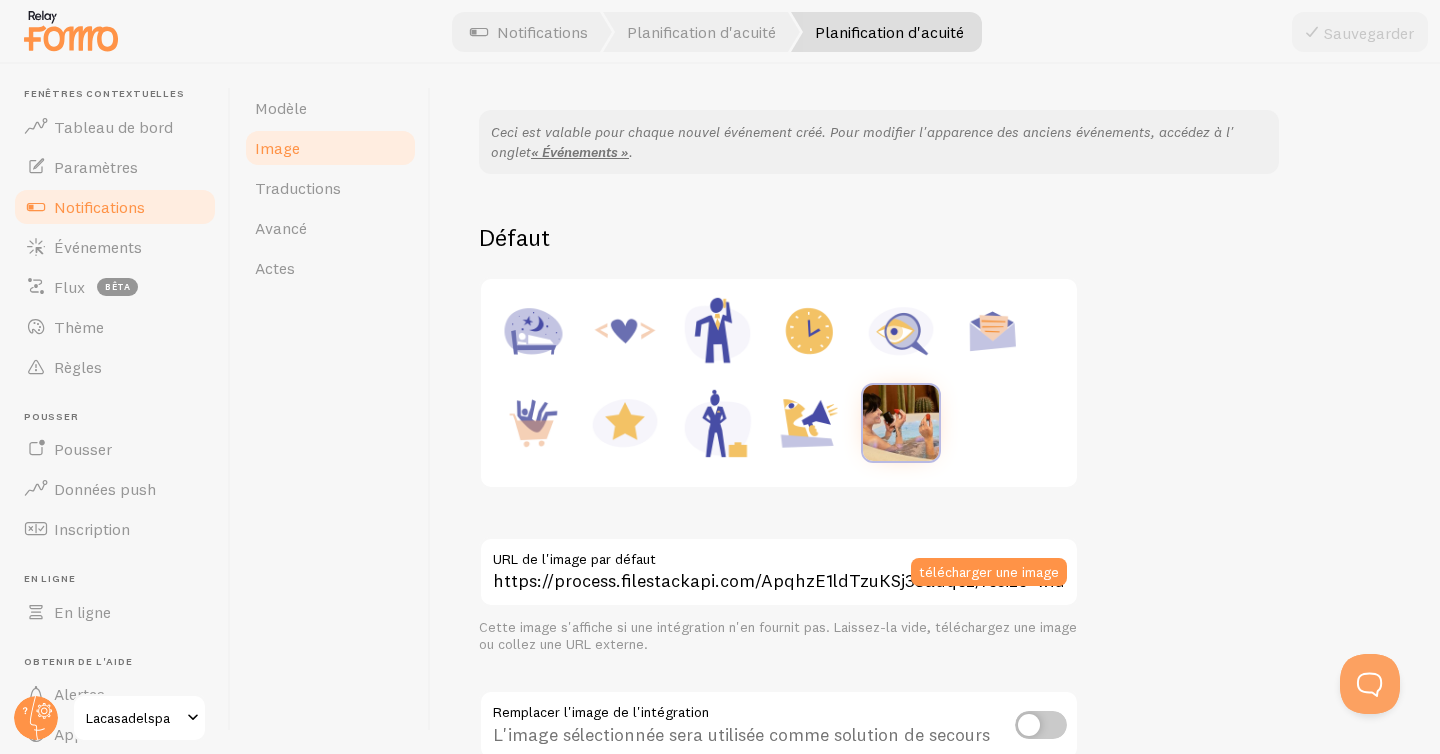 scroll, scrollTop: 14, scrollLeft: 0, axis: vertical 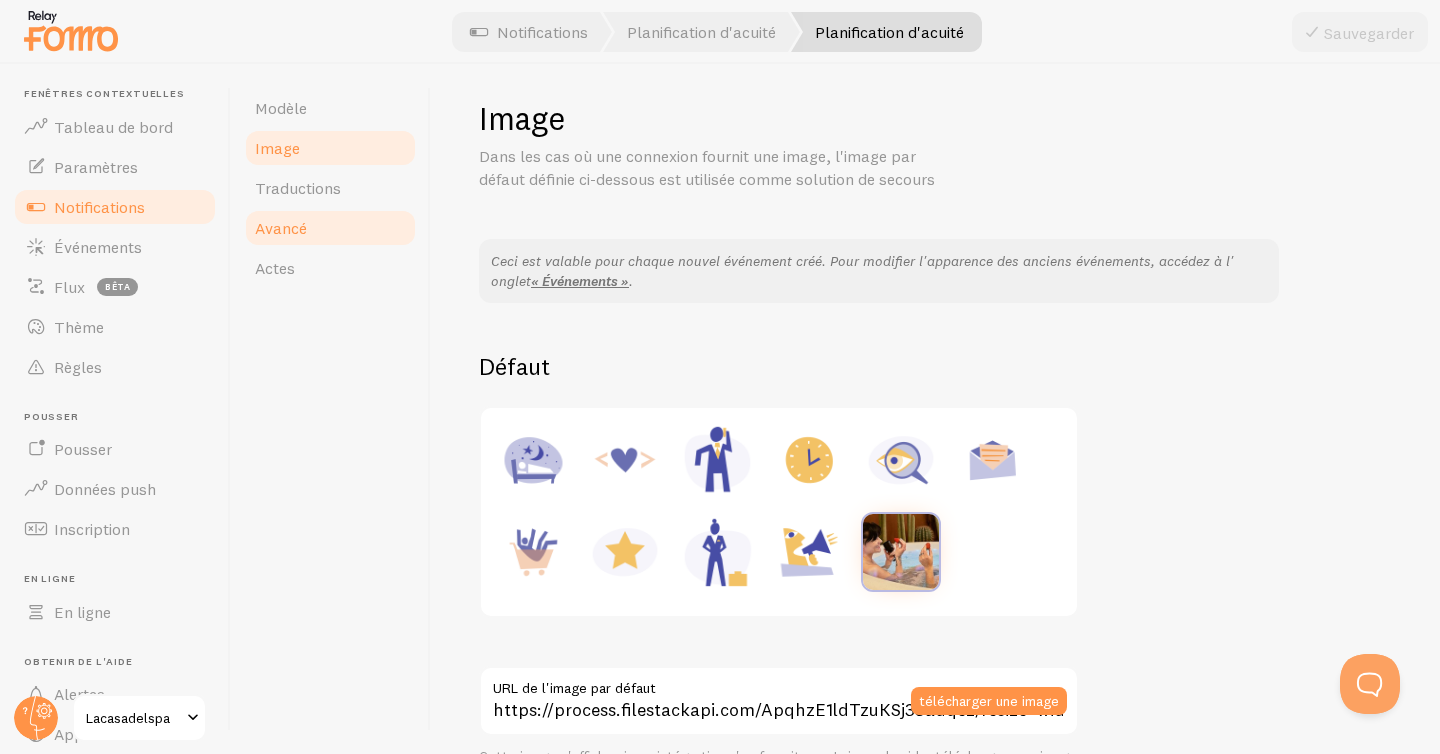 click on "Avancé" at bounding box center (330, 228) 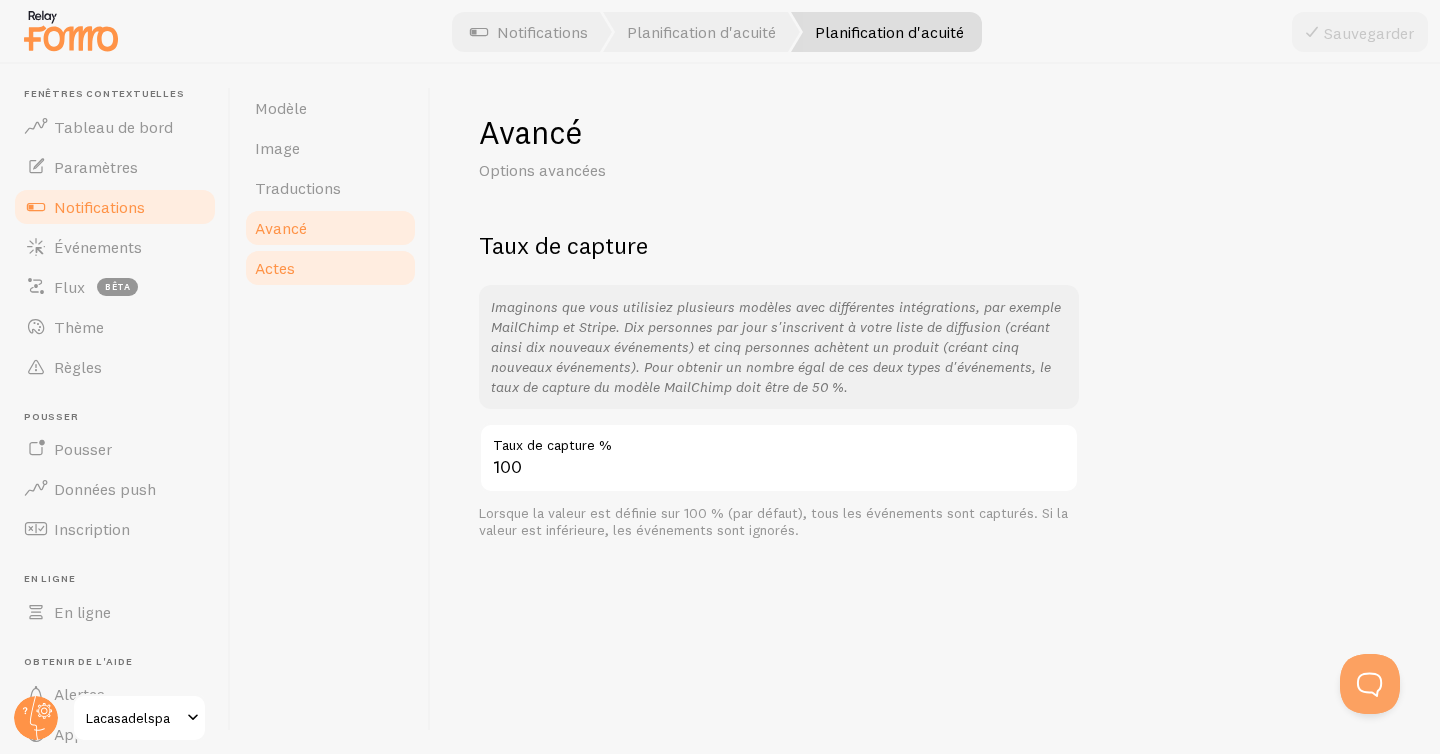 click on "Actes" at bounding box center [330, 268] 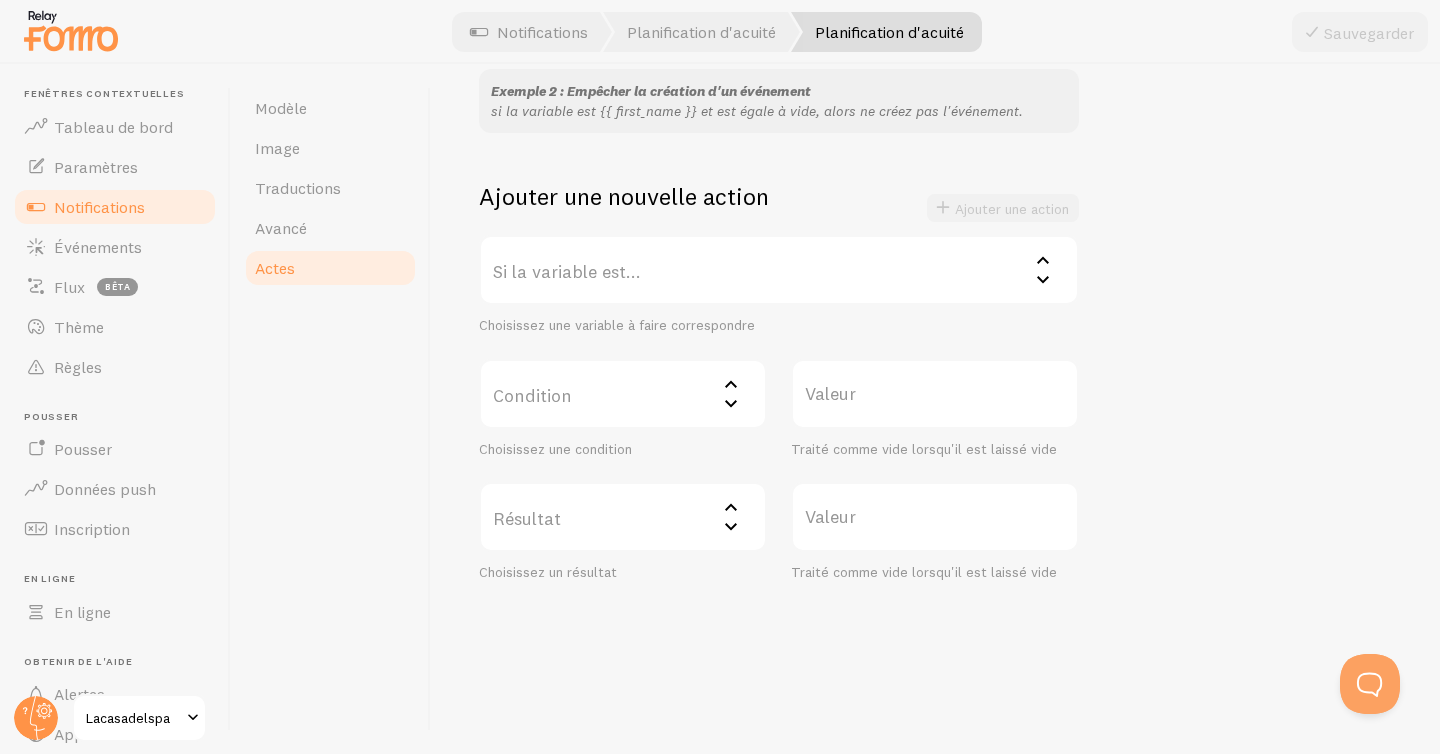 scroll, scrollTop: 0, scrollLeft: 0, axis: both 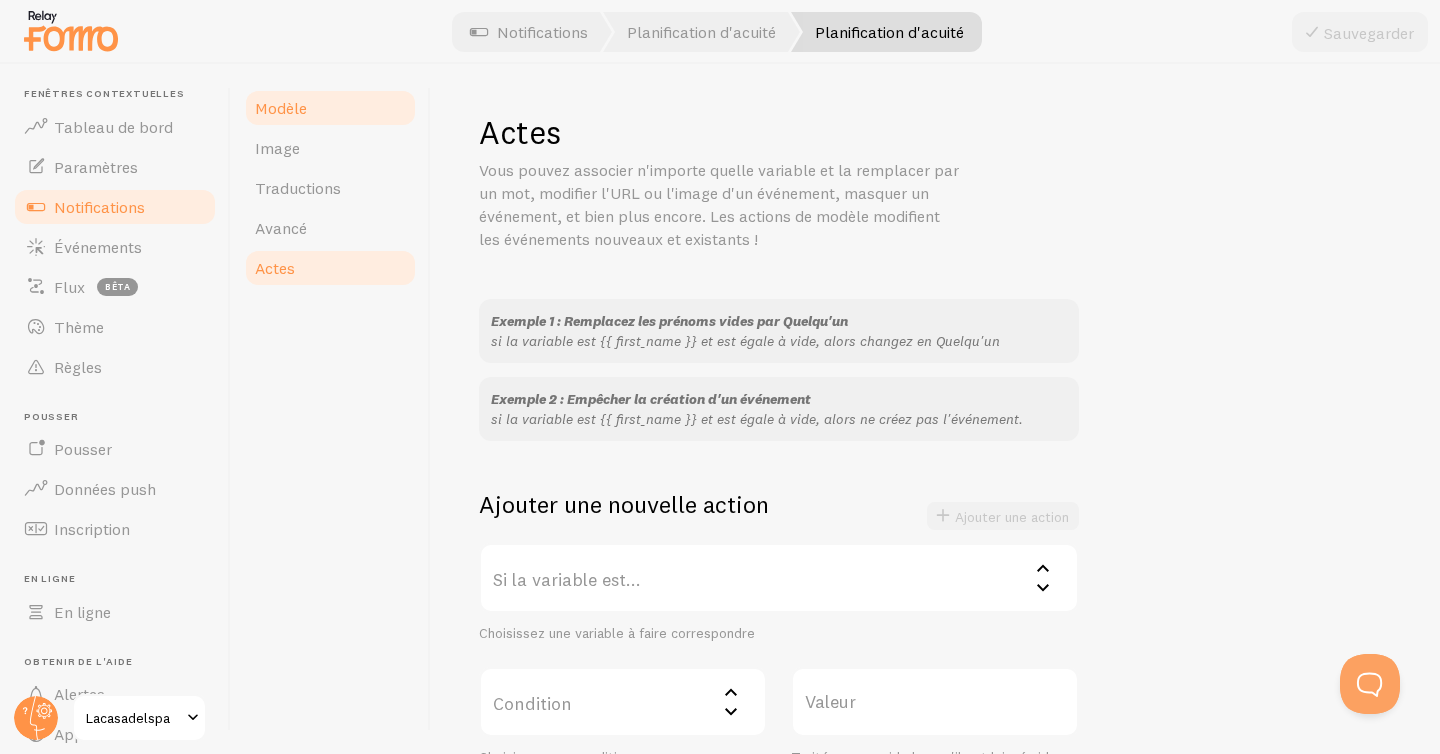 click on "Modèle" at bounding box center [330, 108] 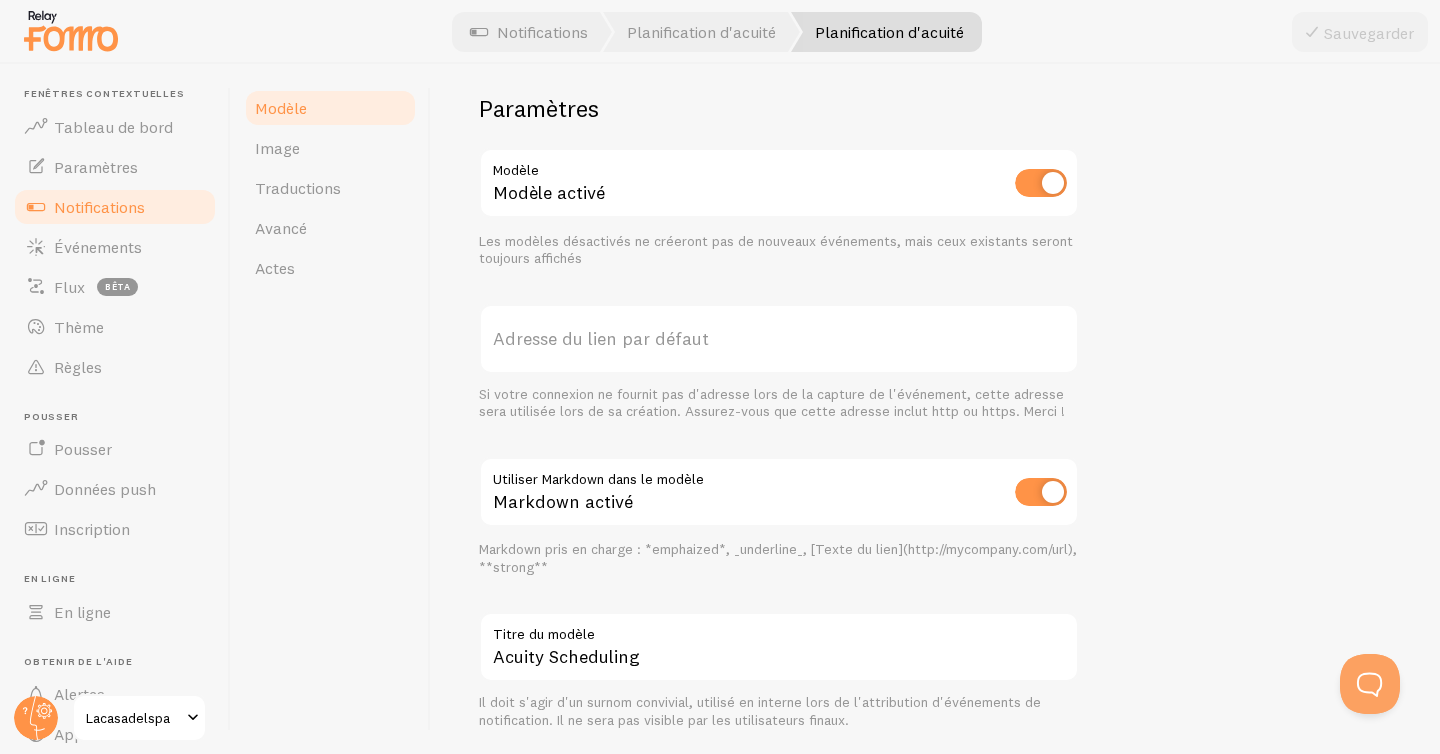 scroll, scrollTop: 740, scrollLeft: 0, axis: vertical 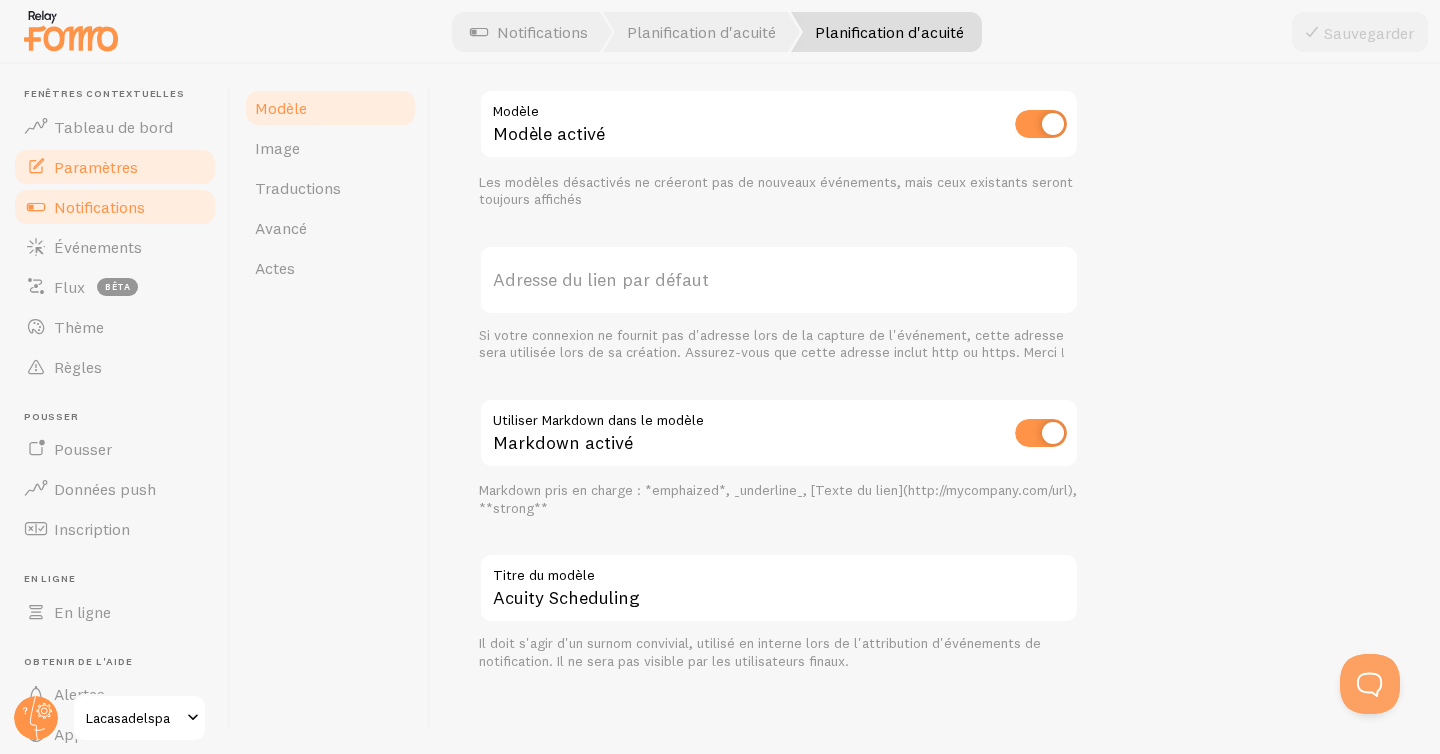 click on "Paramètres" at bounding box center (96, 167) 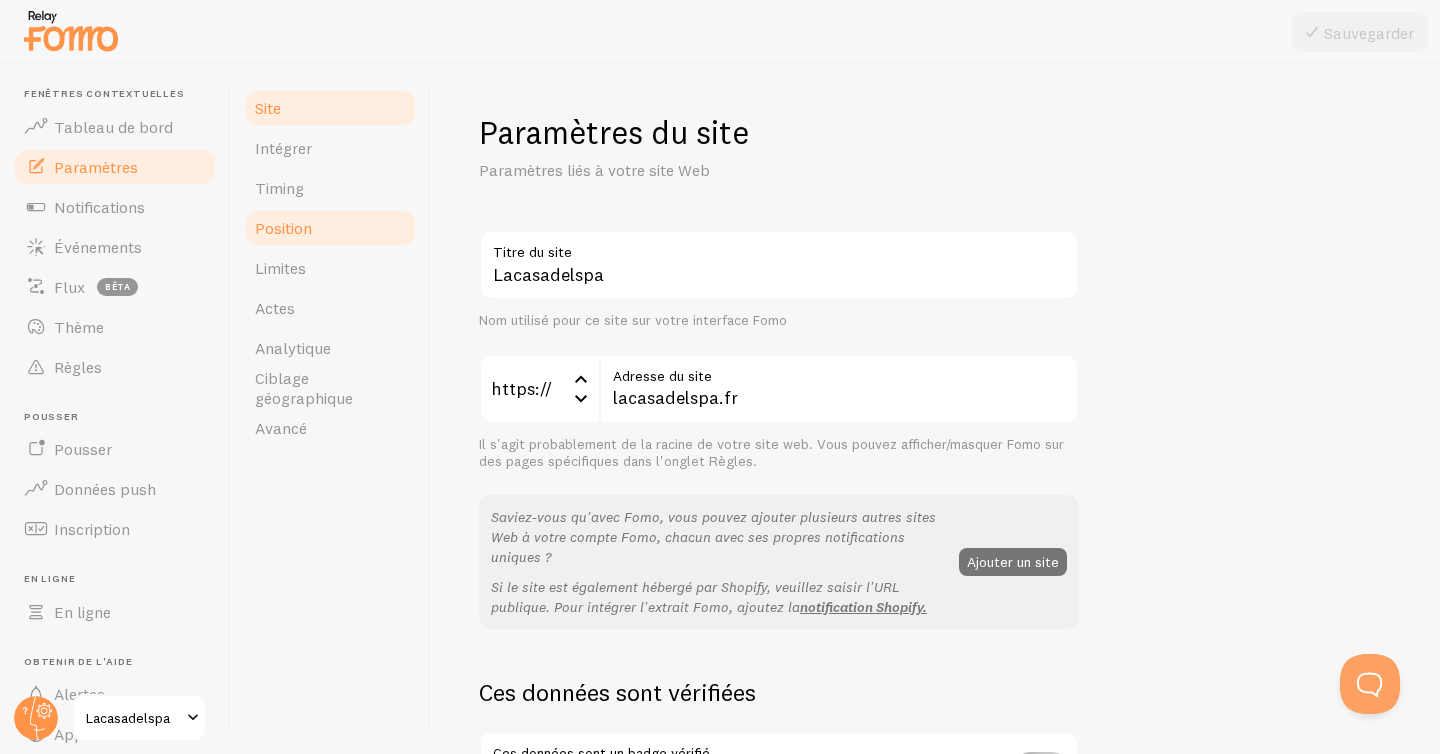 click on "Position" at bounding box center (330, 228) 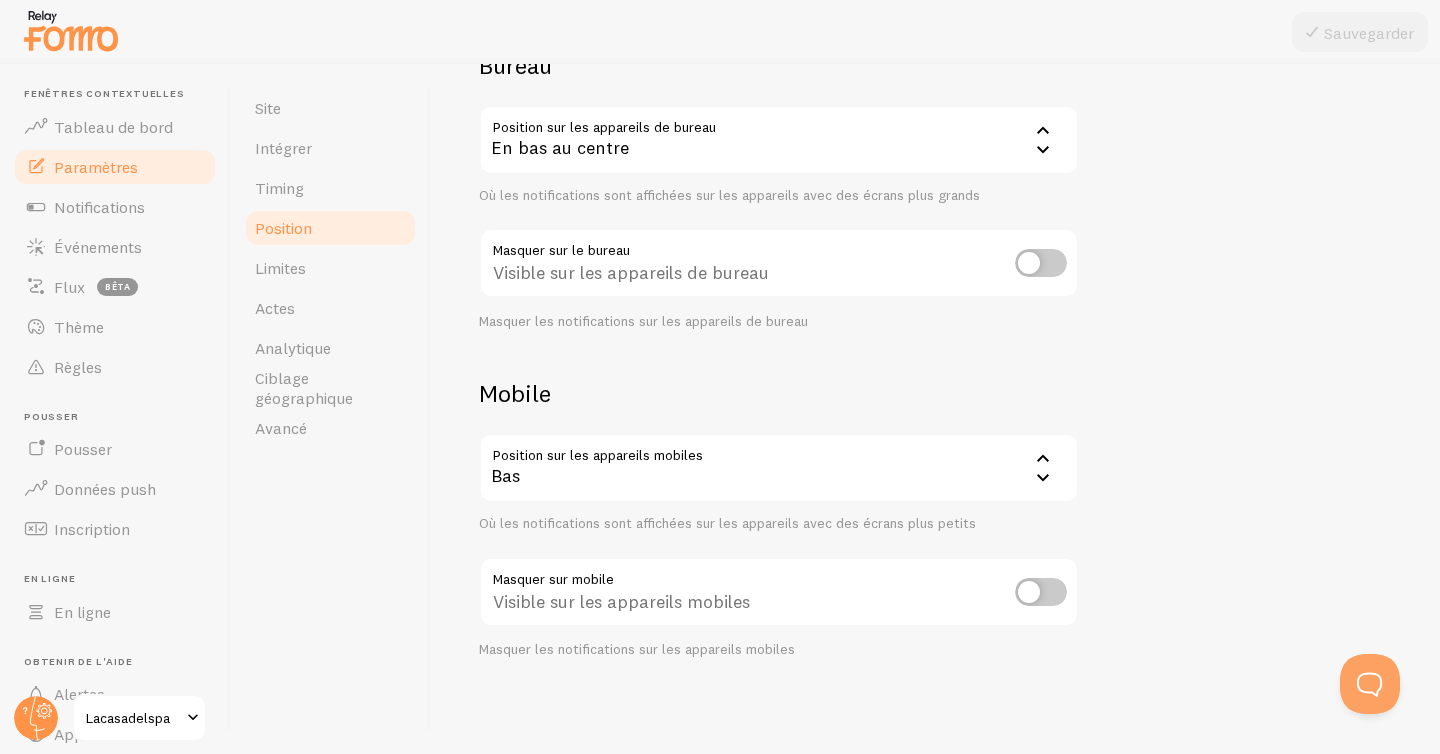 scroll, scrollTop: 180, scrollLeft: 0, axis: vertical 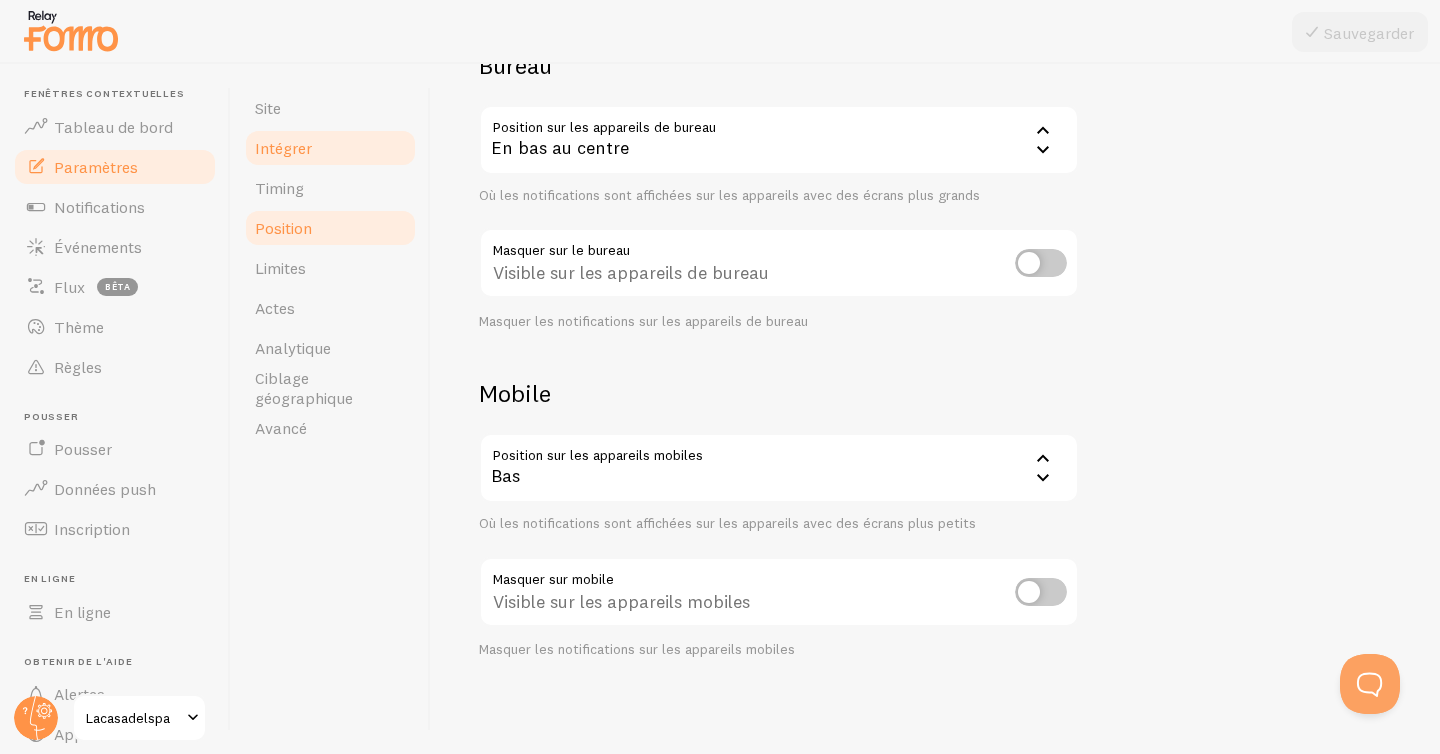 click on "Intégrer" at bounding box center [330, 148] 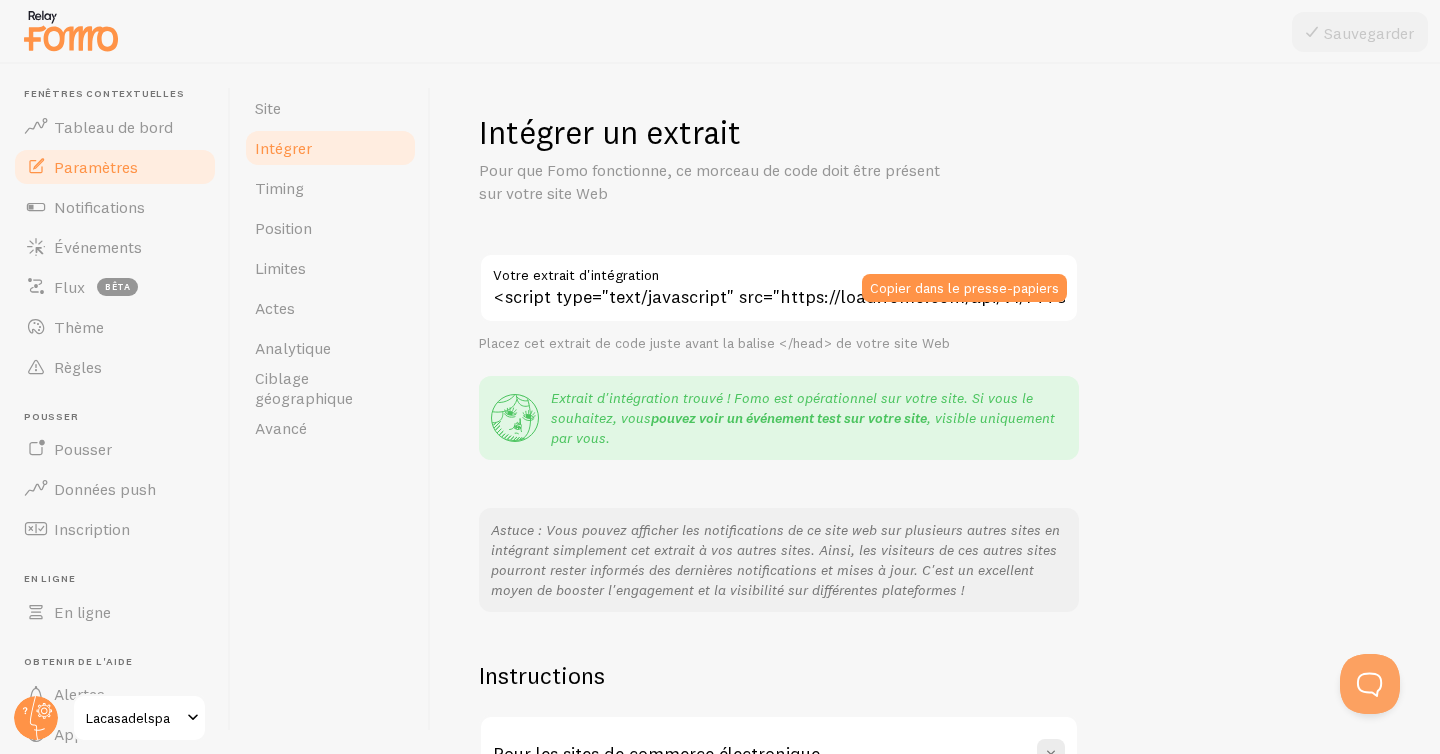 click on "pouvez voir un événement test sur votre site" at bounding box center (789, 418) 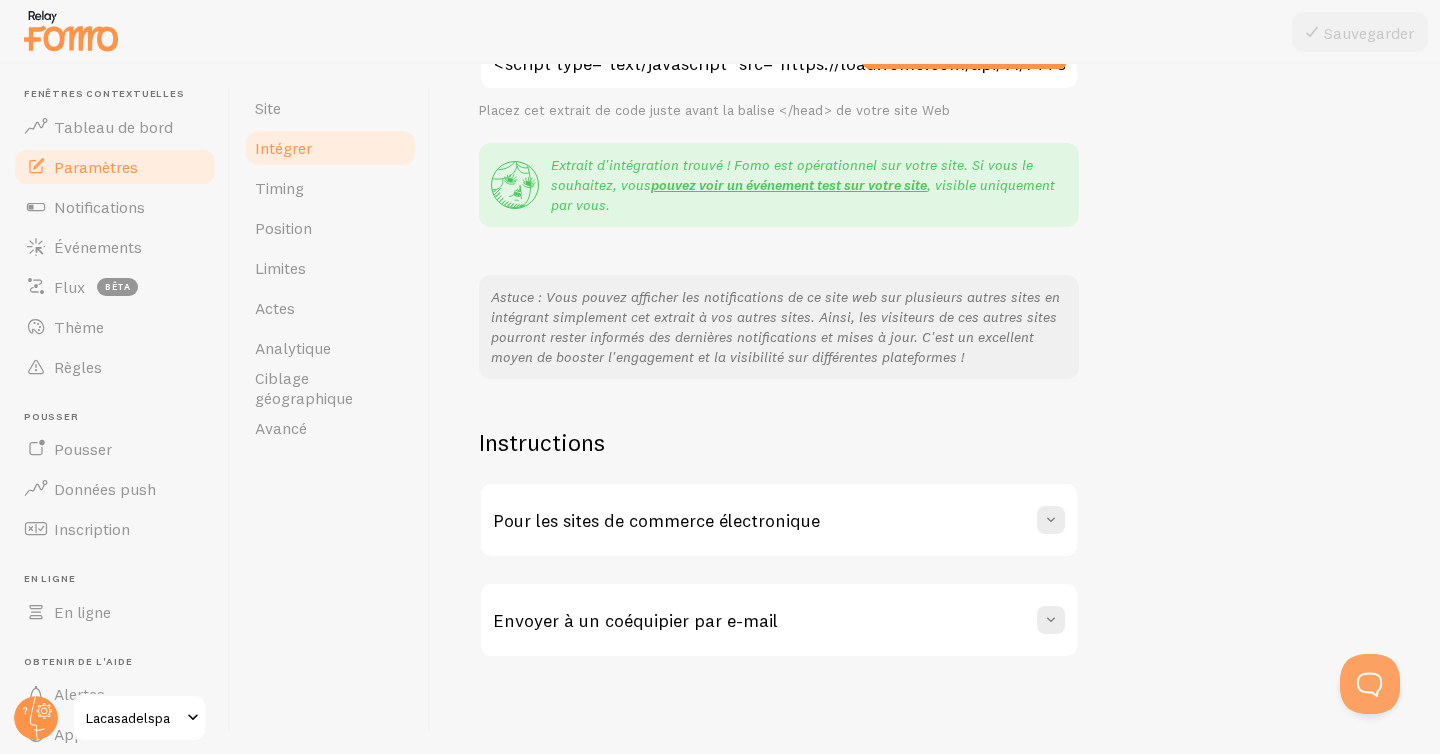 scroll, scrollTop: 0, scrollLeft: 0, axis: both 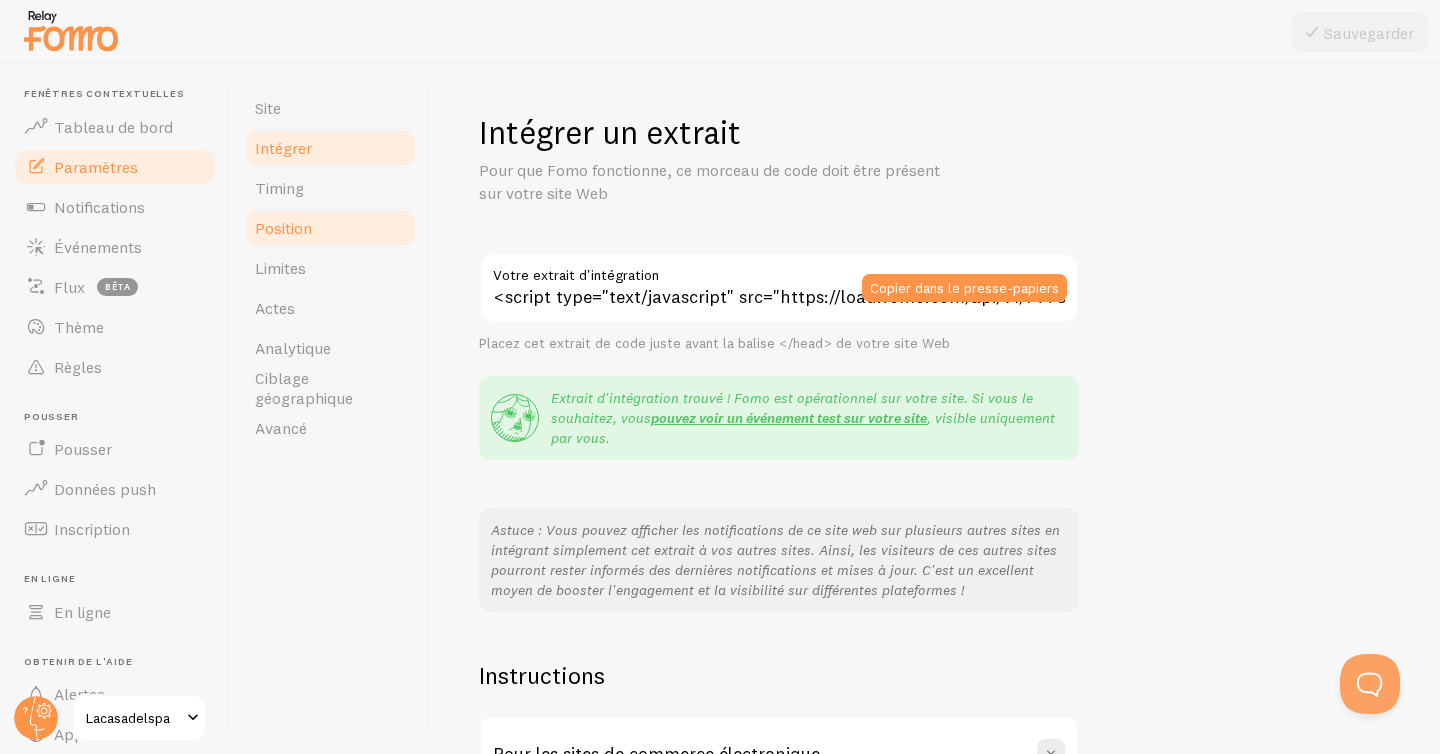 click on "Position" at bounding box center (330, 228) 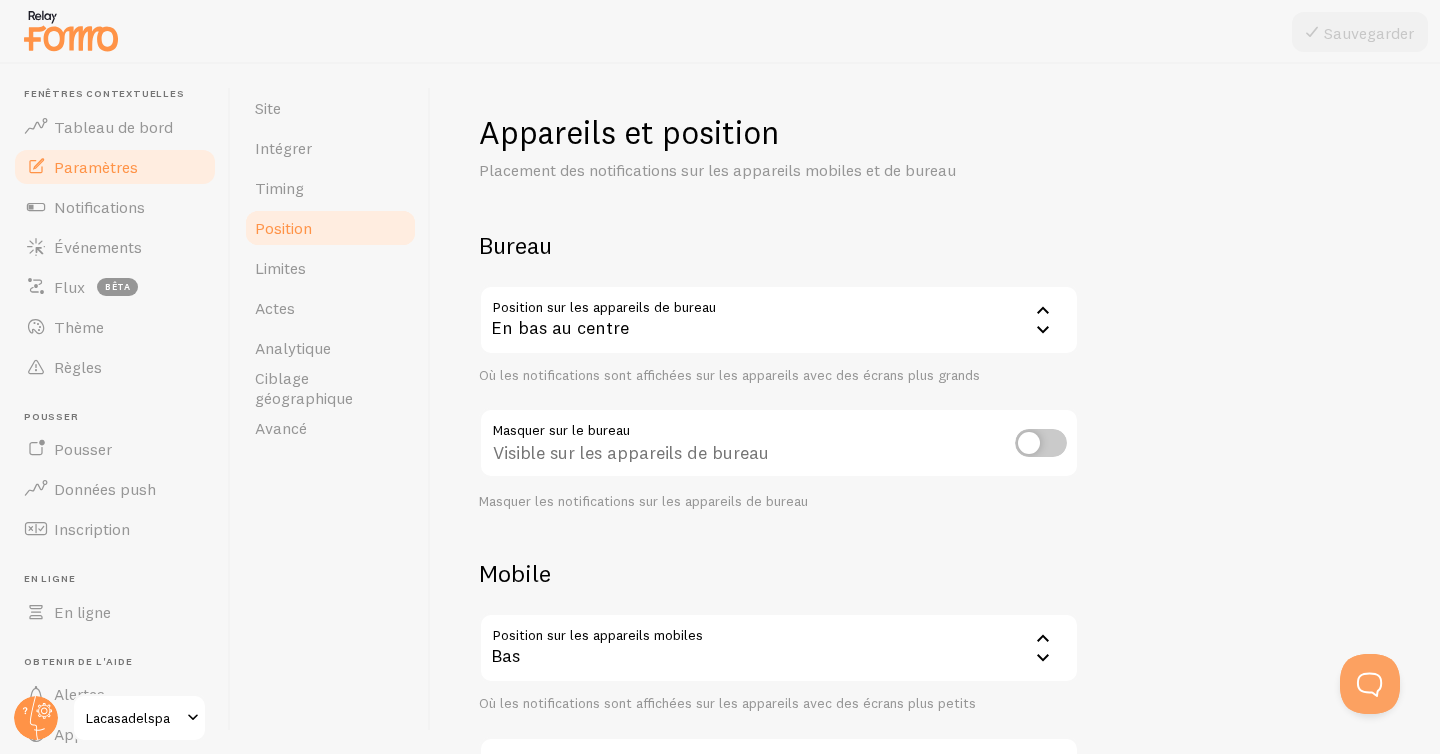 click on "Position" at bounding box center (330, 228) 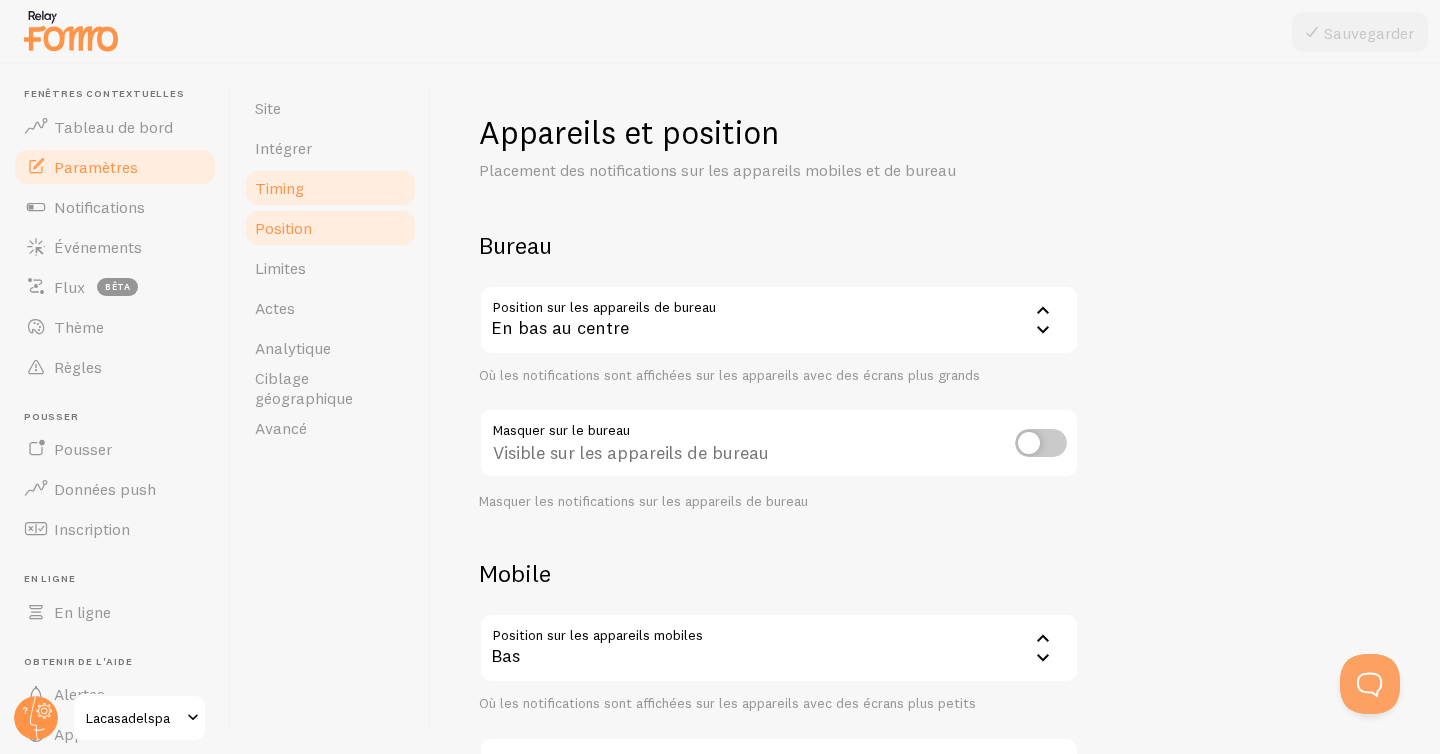 click on "Timing" at bounding box center [330, 188] 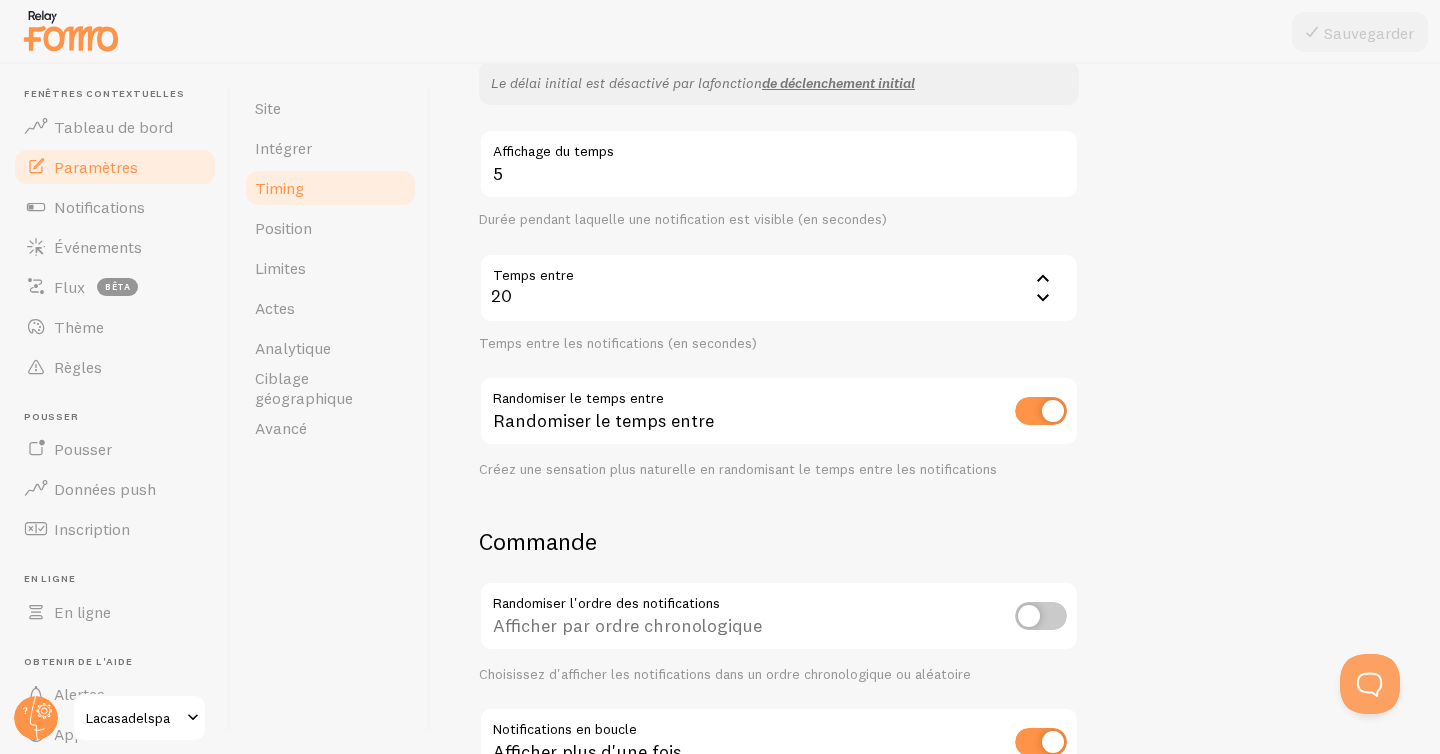 scroll, scrollTop: 488, scrollLeft: 0, axis: vertical 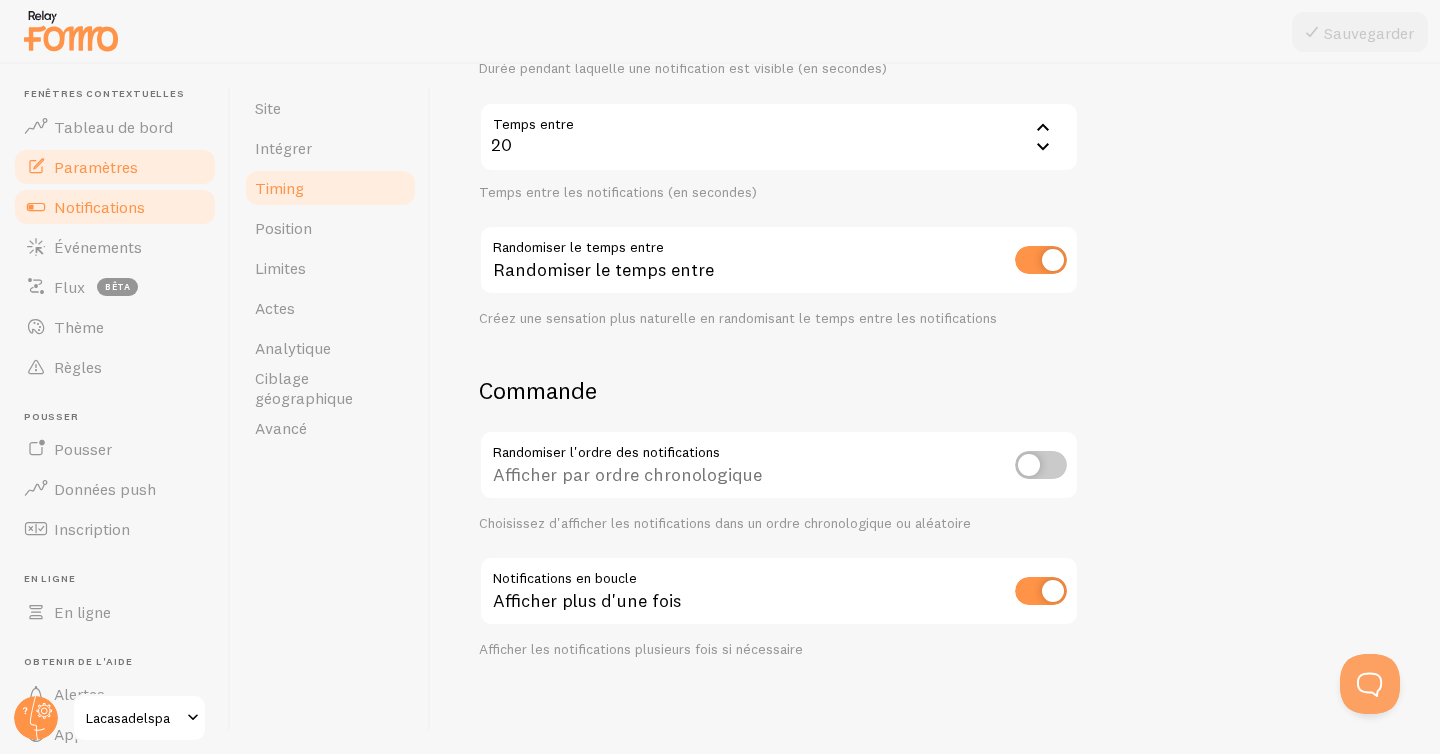 click on "Notifications" at bounding box center [115, 207] 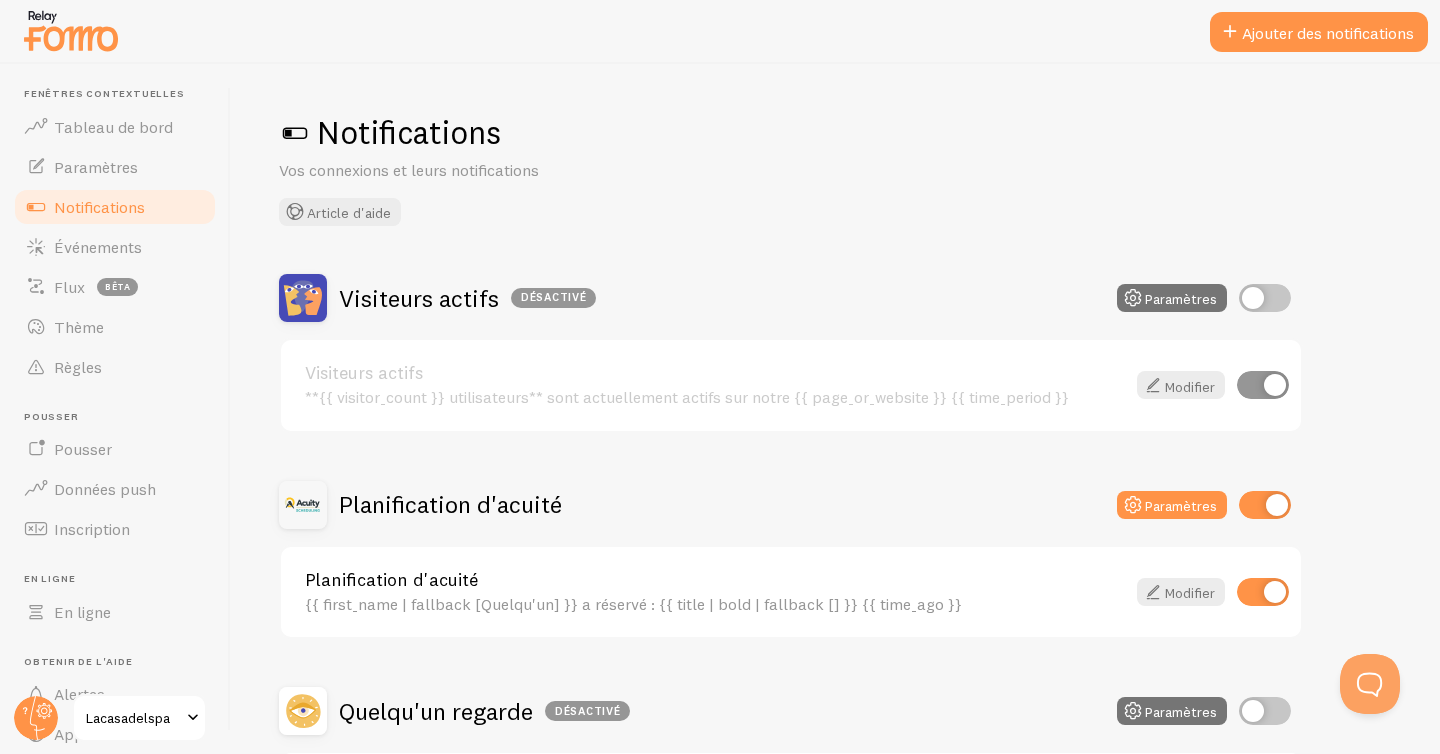 scroll, scrollTop: 187, scrollLeft: 0, axis: vertical 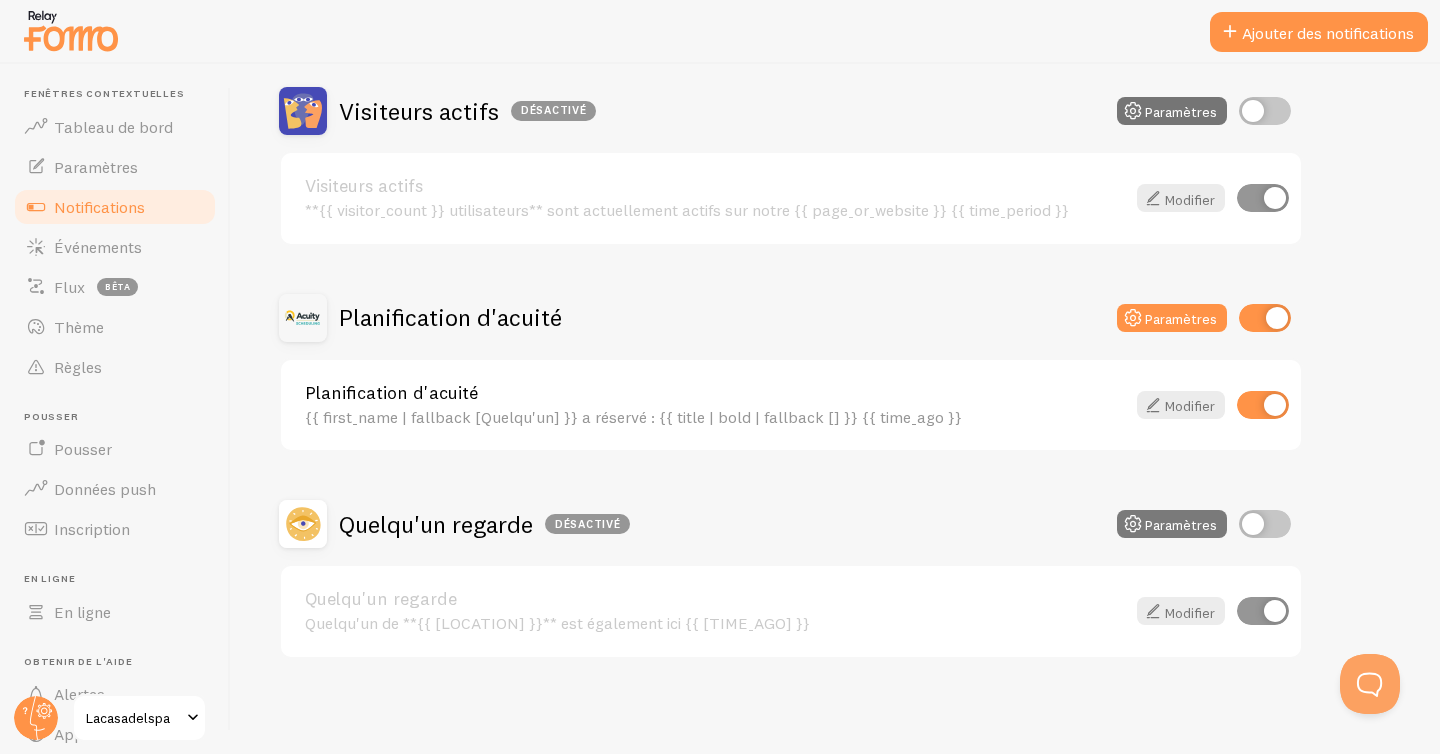 click on "Paramètres" at bounding box center (1181, 525) 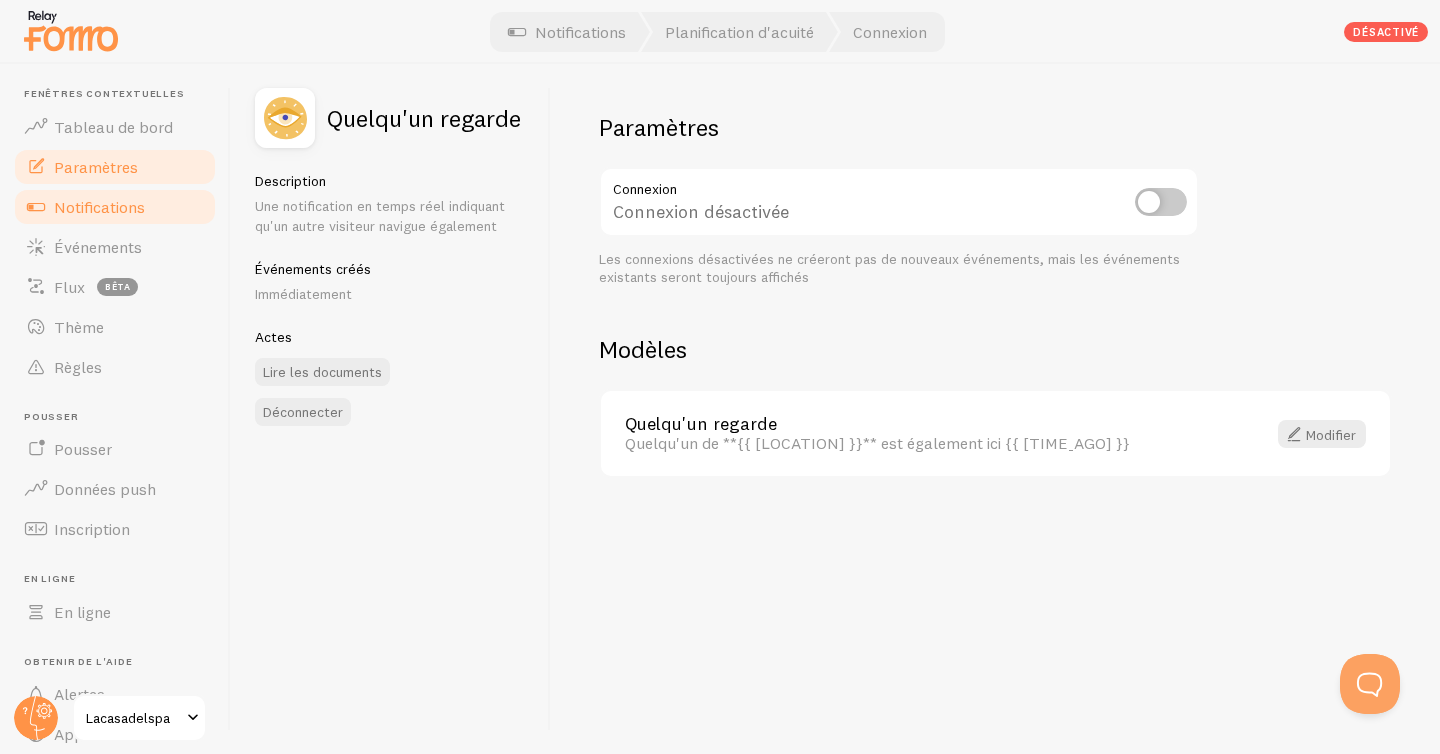 click on "Paramètres" at bounding box center [115, 167] 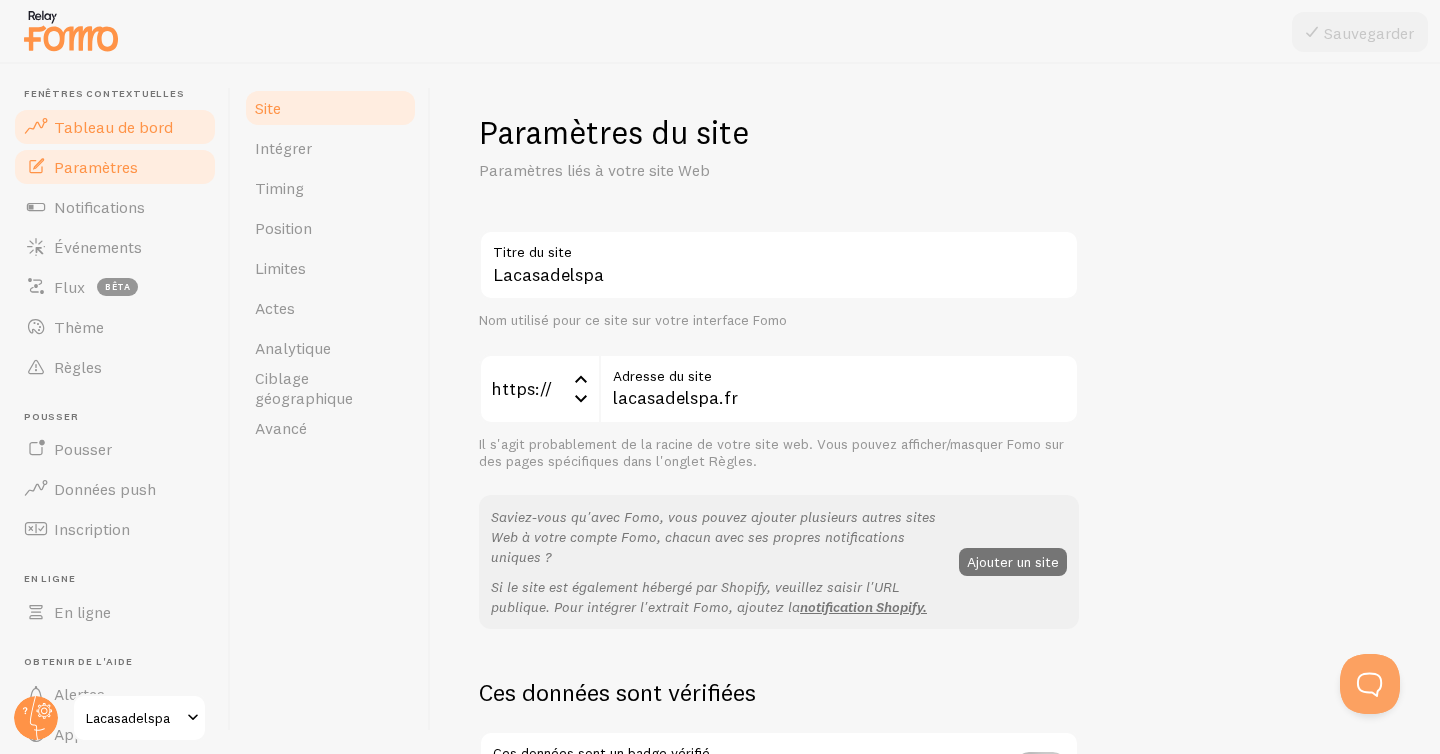 click on "Tableau de bord" at bounding box center (115, 127) 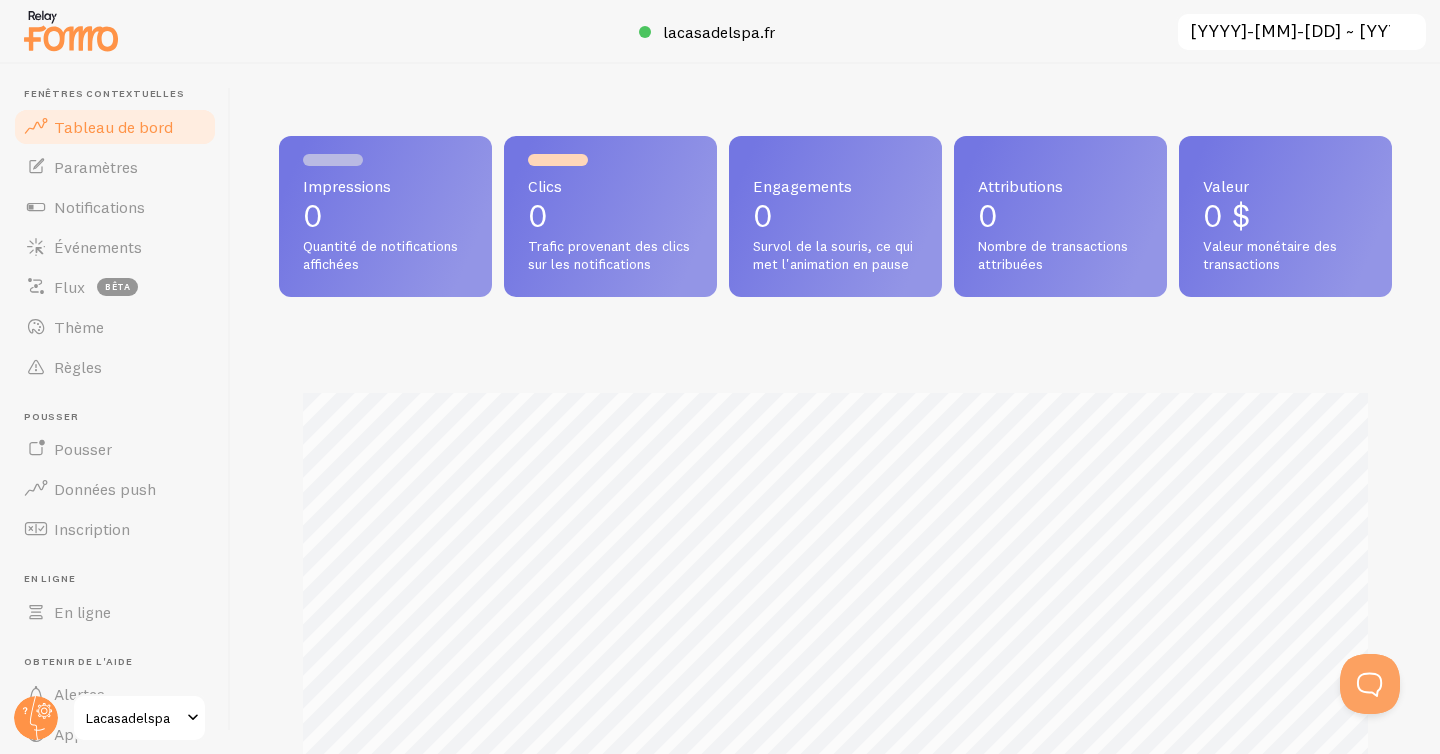 scroll, scrollTop: 999474, scrollLeft: 998887, axis: both 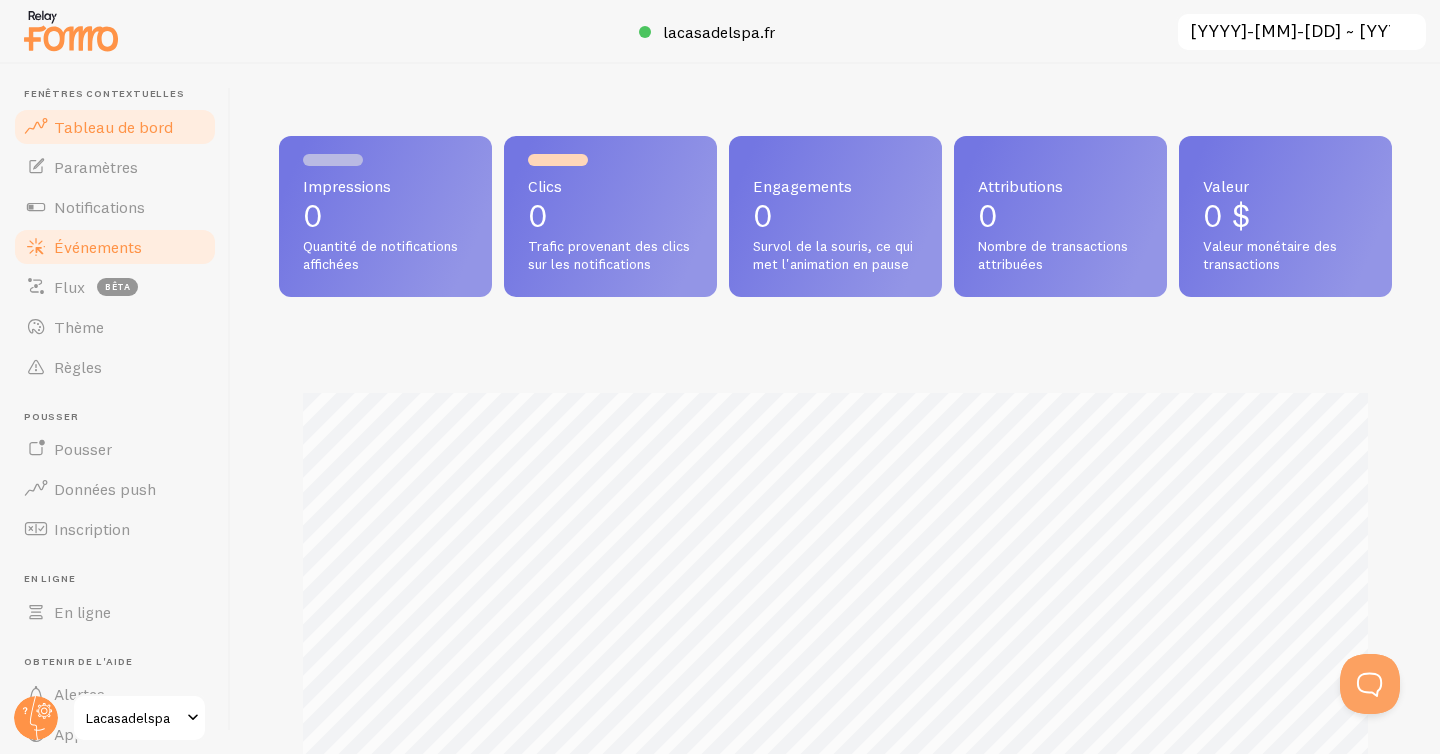 click on "Événements" at bounding box center (115, 247) 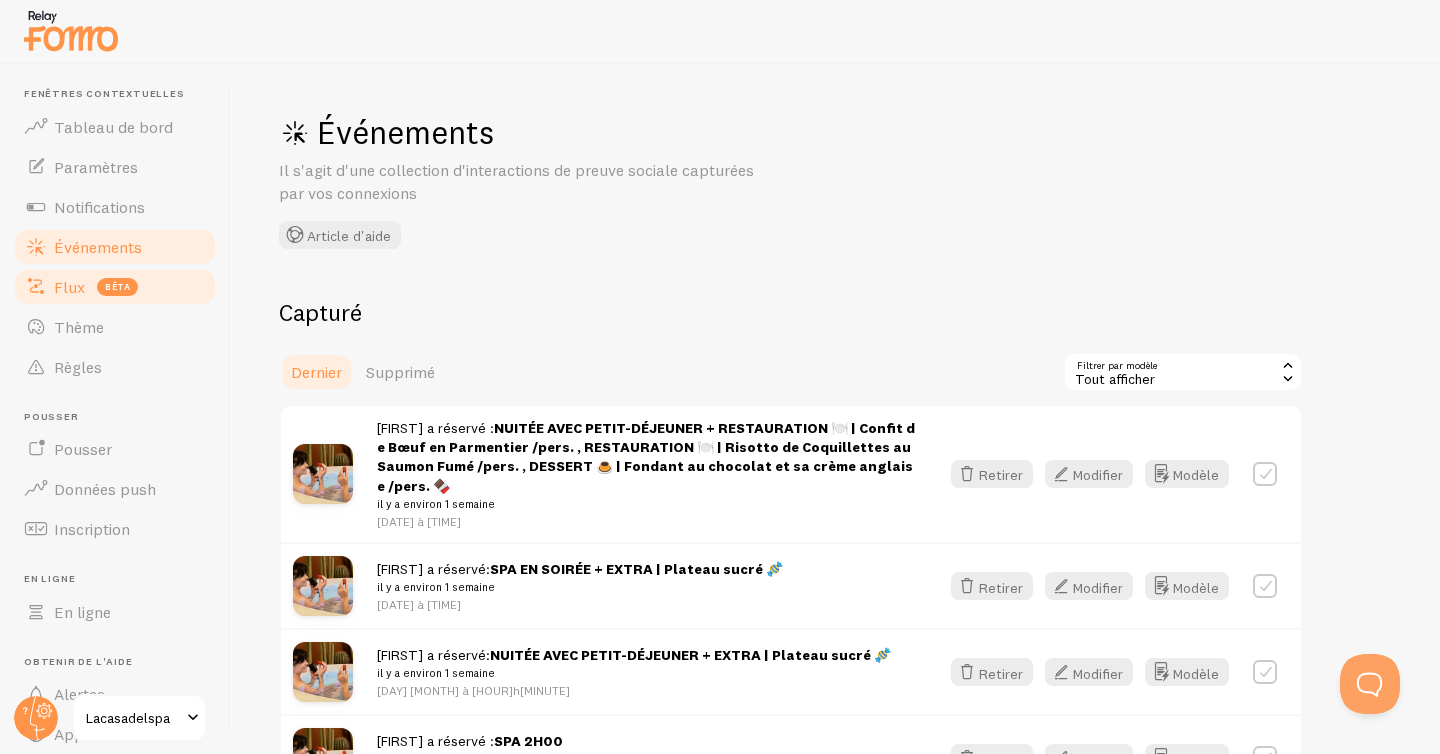 click on "Flux
bêta" at bounding box center (115, 287) 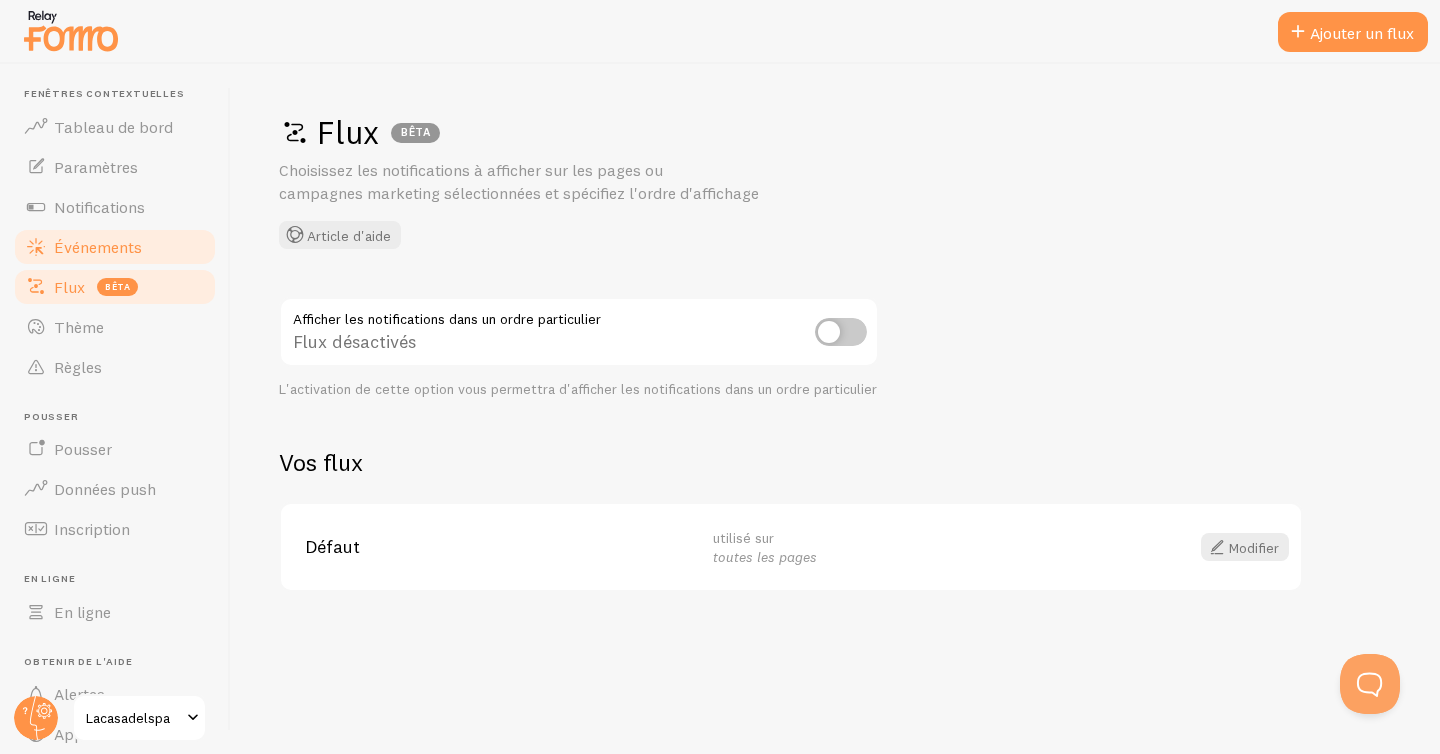 click on "Événements" at bounding box center (115, 247) 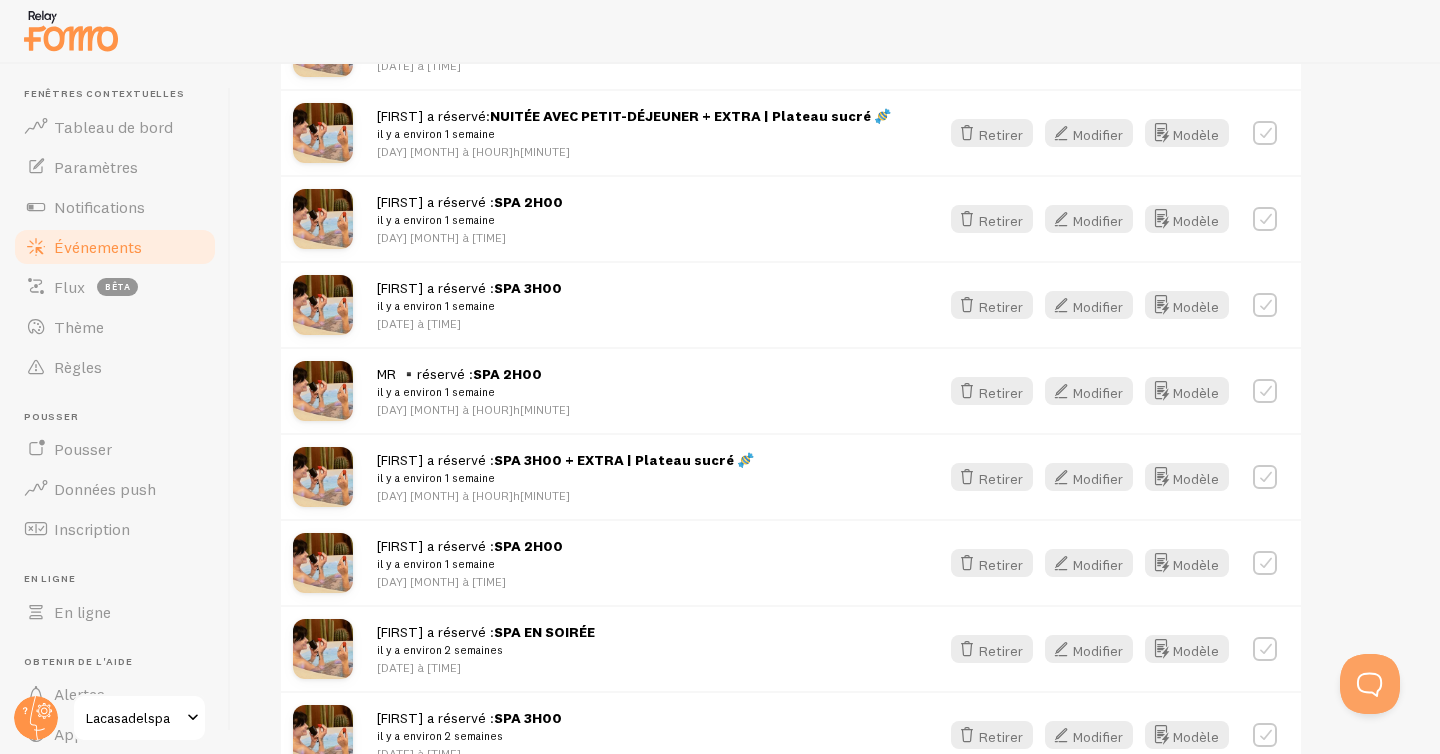 scroll, scrollTop: 0, scrollLeft: 0, axis: both 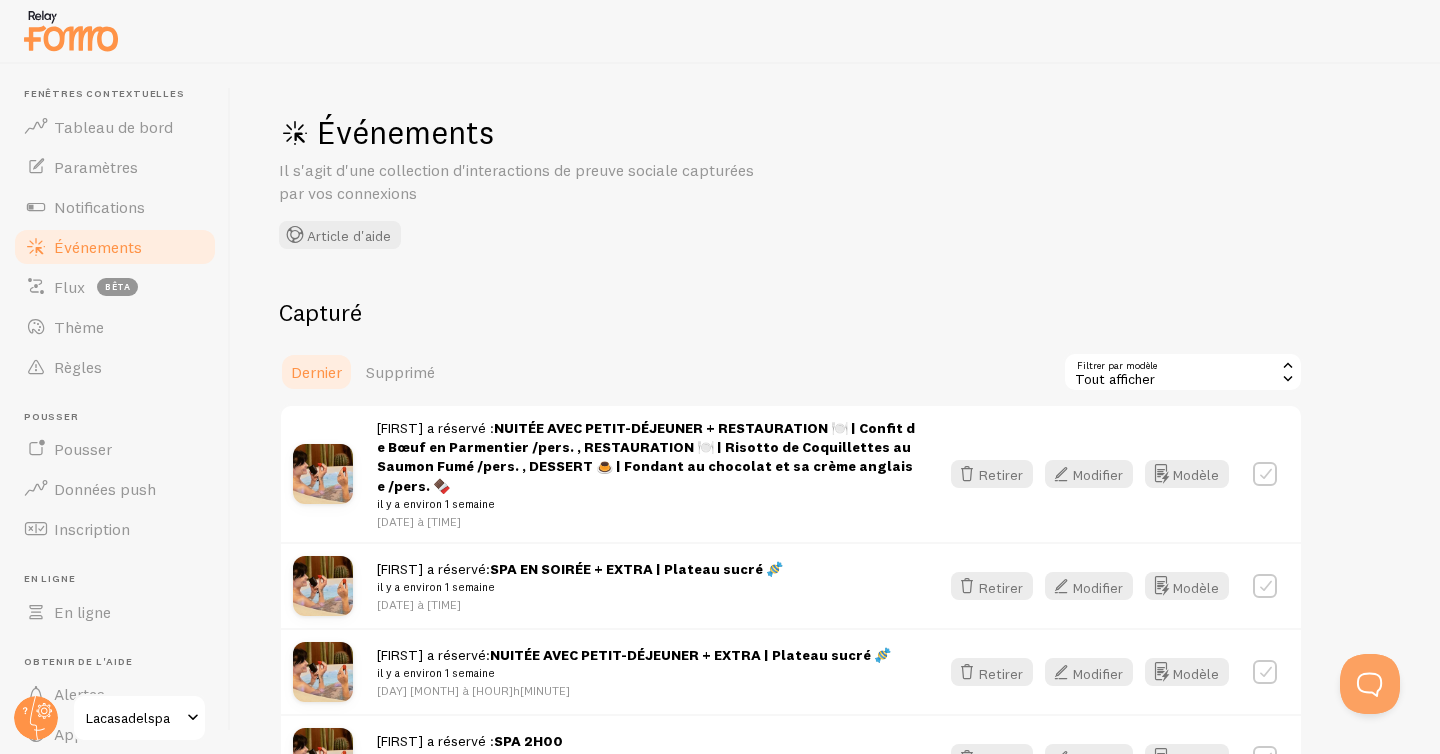 click at bounding box center [323, 474] 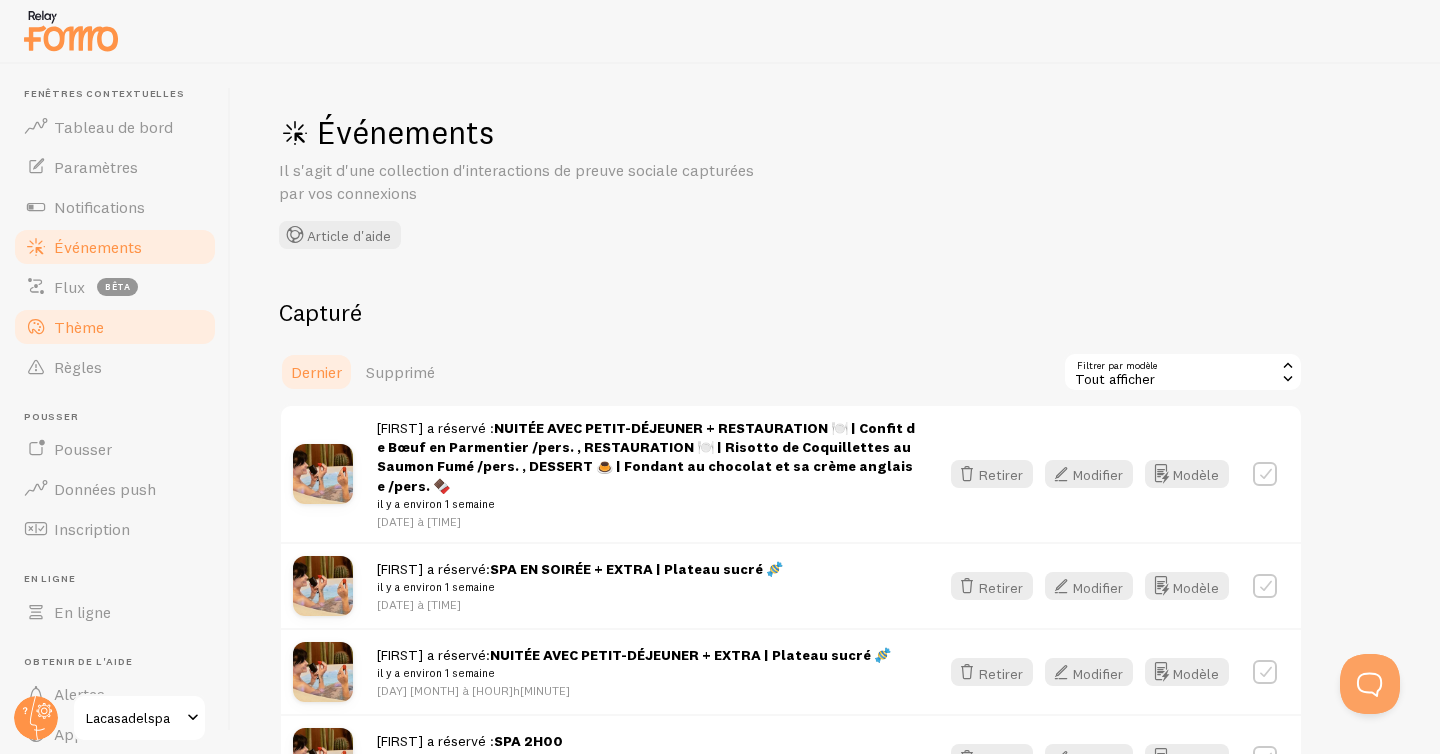 click on "Thème" at bounding box center (115, 327) 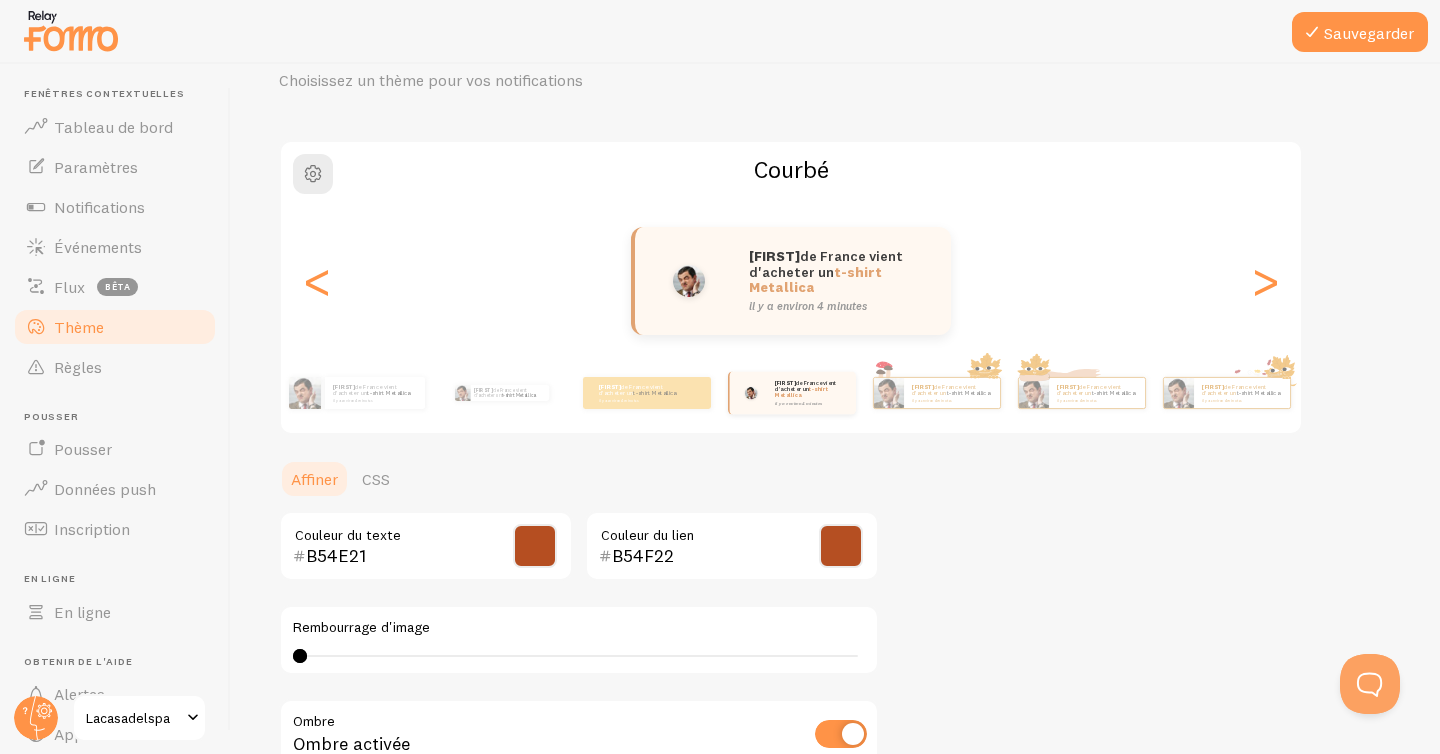 scroll, scrollTop: 239, scrollLeft: 0, axis: vertical 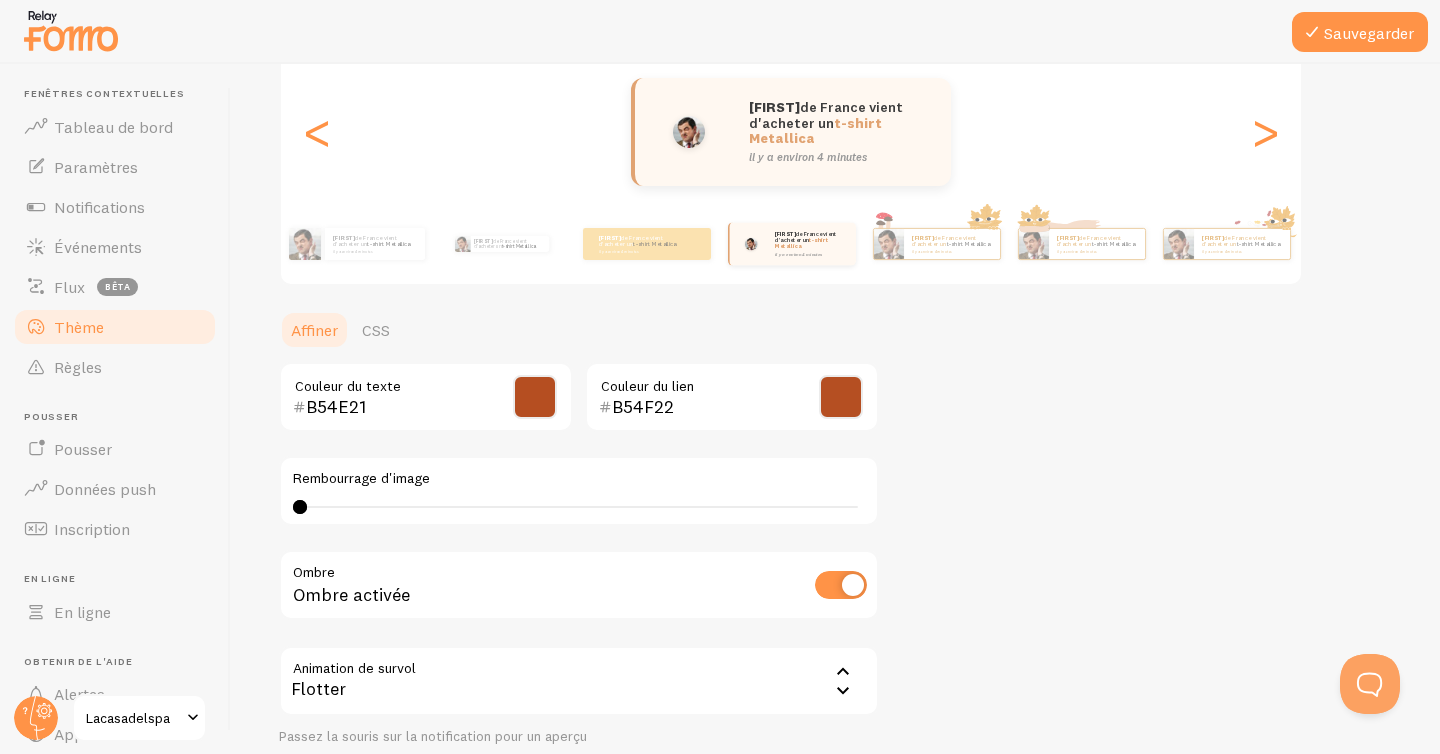 click on "4" at bounding box center [579, 507] 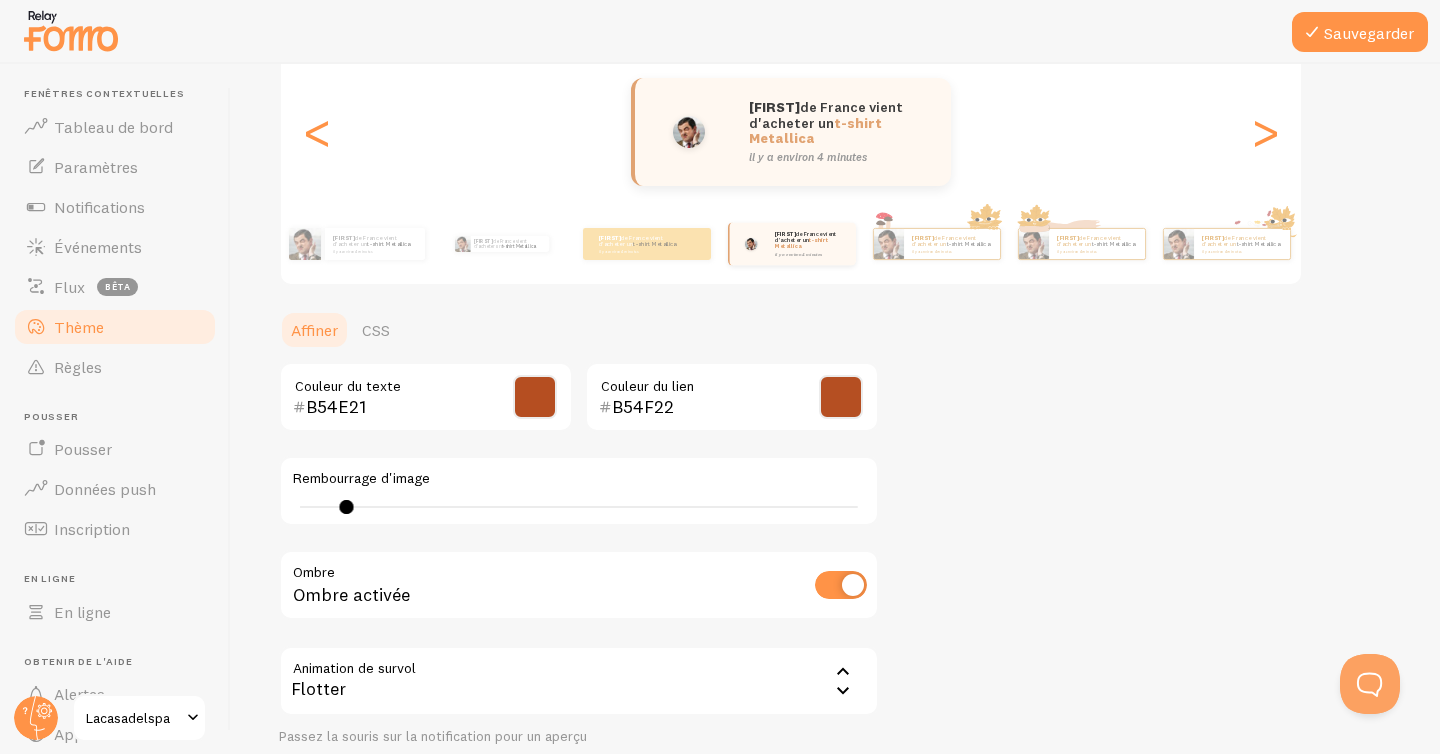 click on "4" at bounding box center [579, 507] 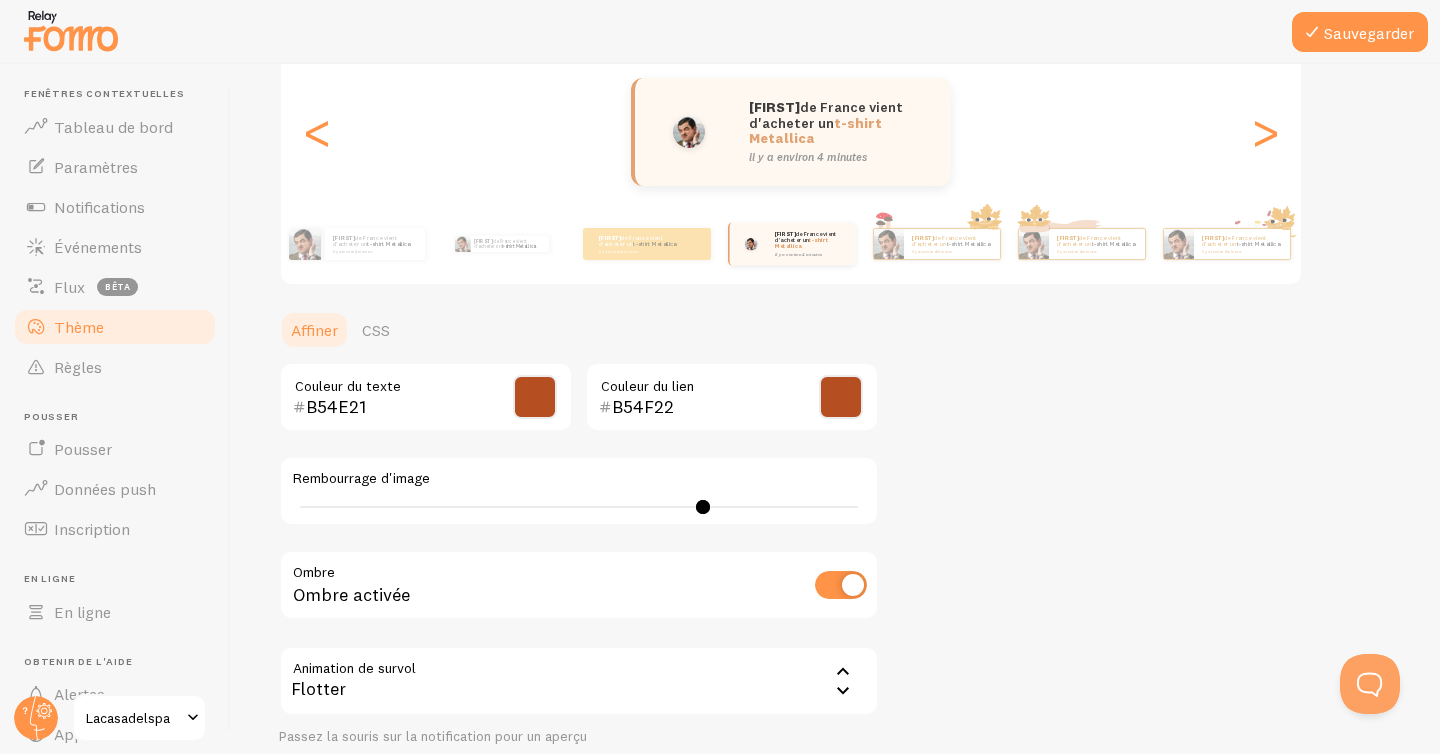 click on "4" at bounding box center (579, 507) 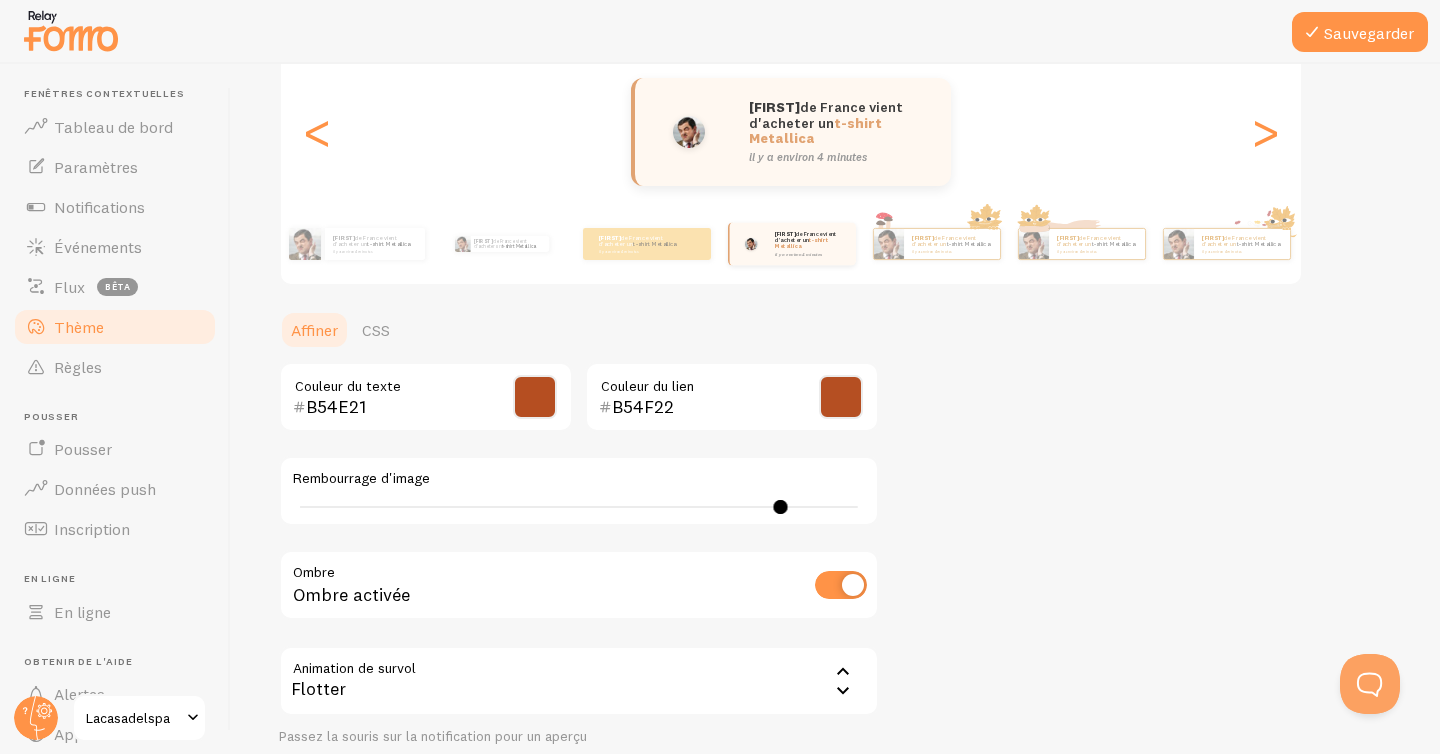 click at bounding box center (841, 585) 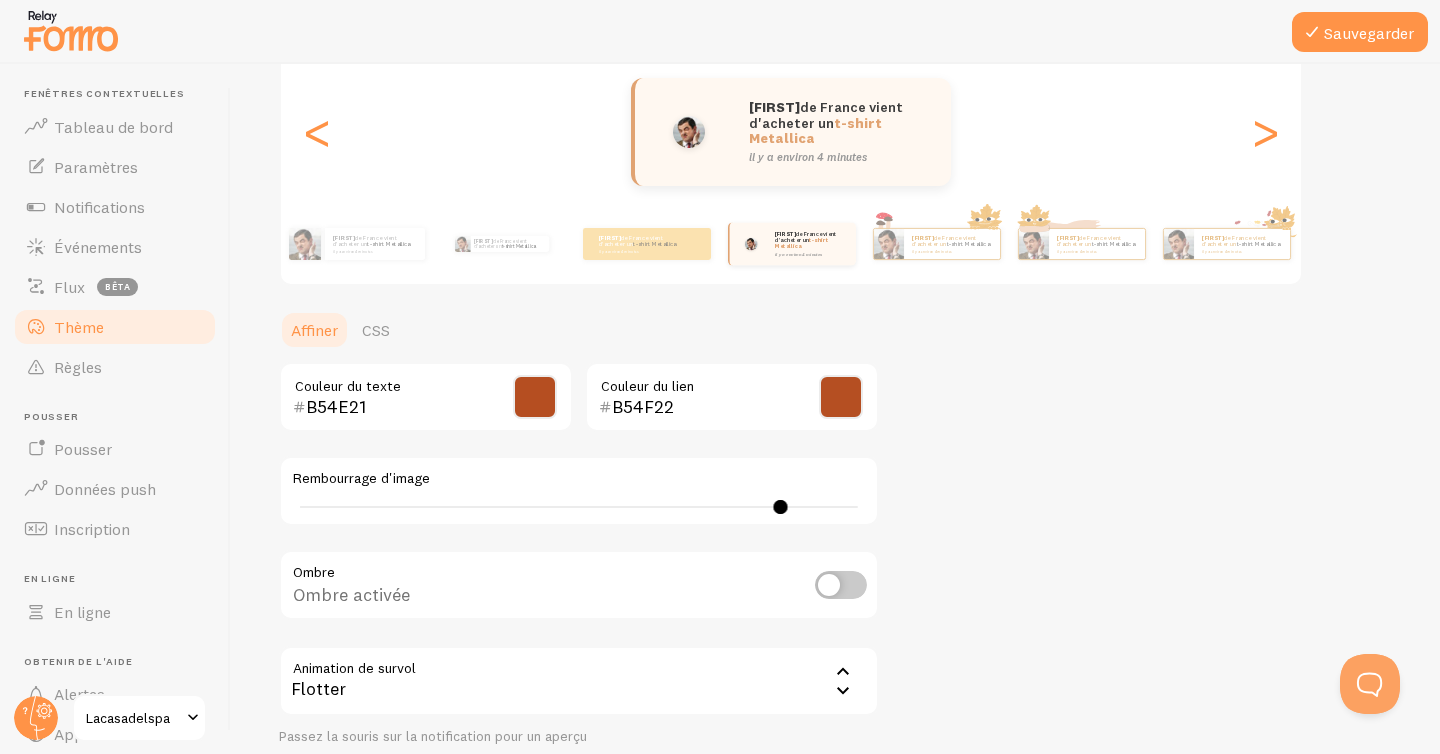 click at bounding box center [841, 585] 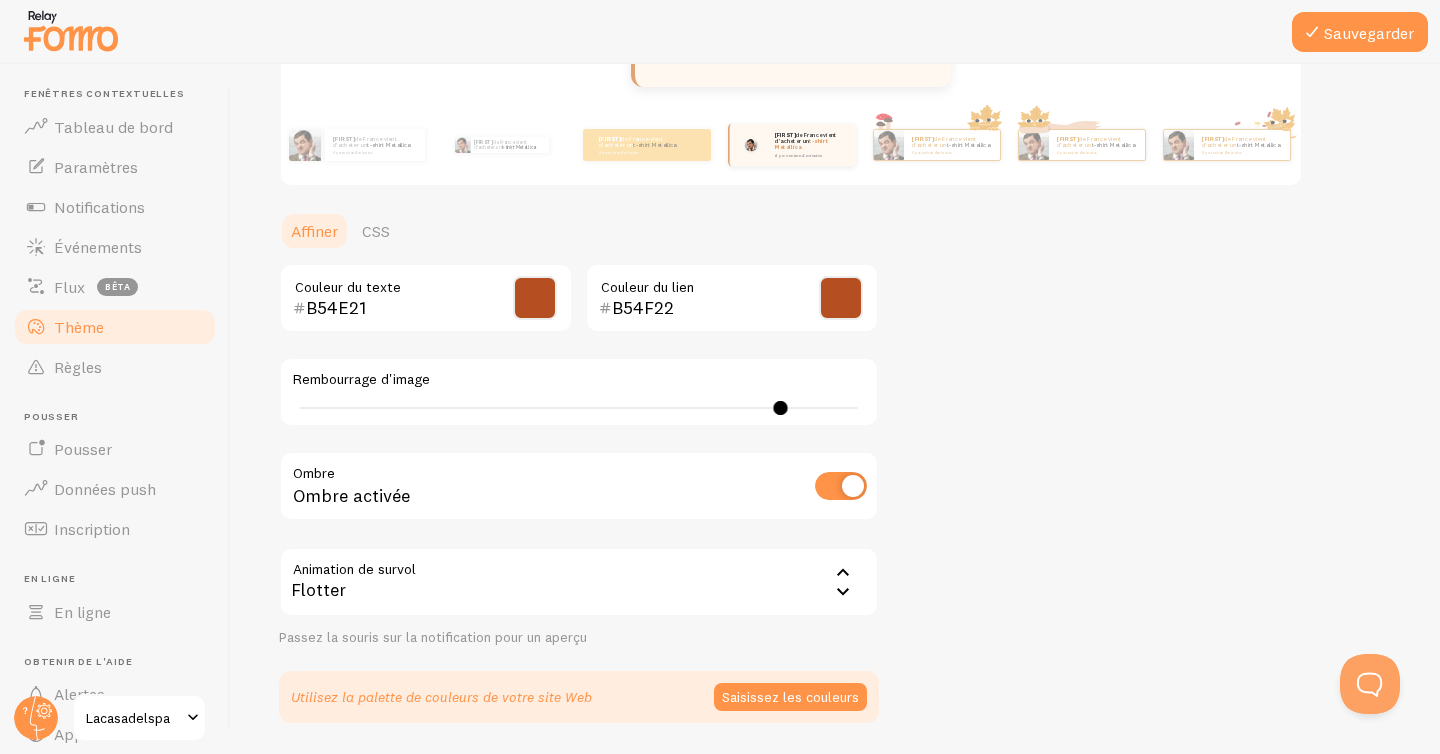 scroll, scrollTop: 403, scrollLeft: 0, axis: vertical 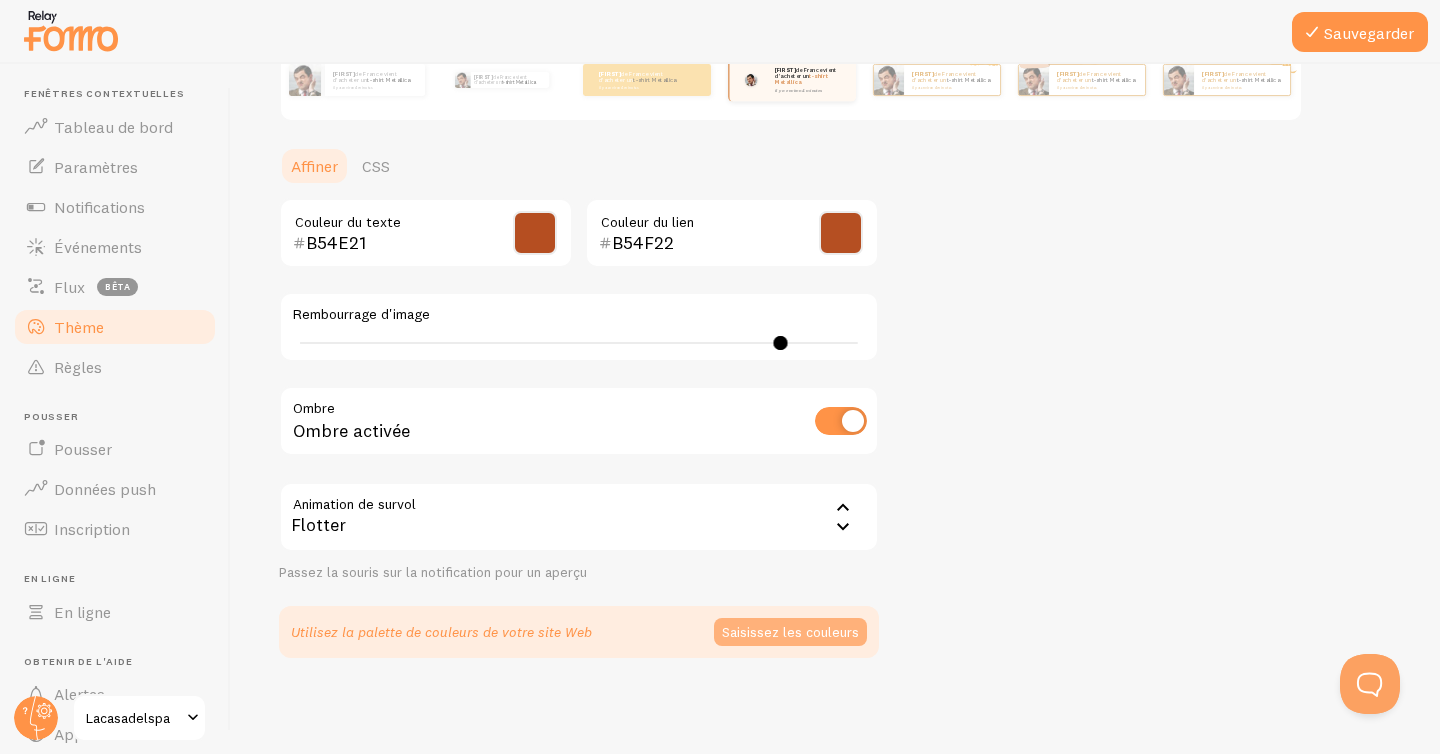 click on "Saisissez les couleurs" at bounding box center (790, 632) 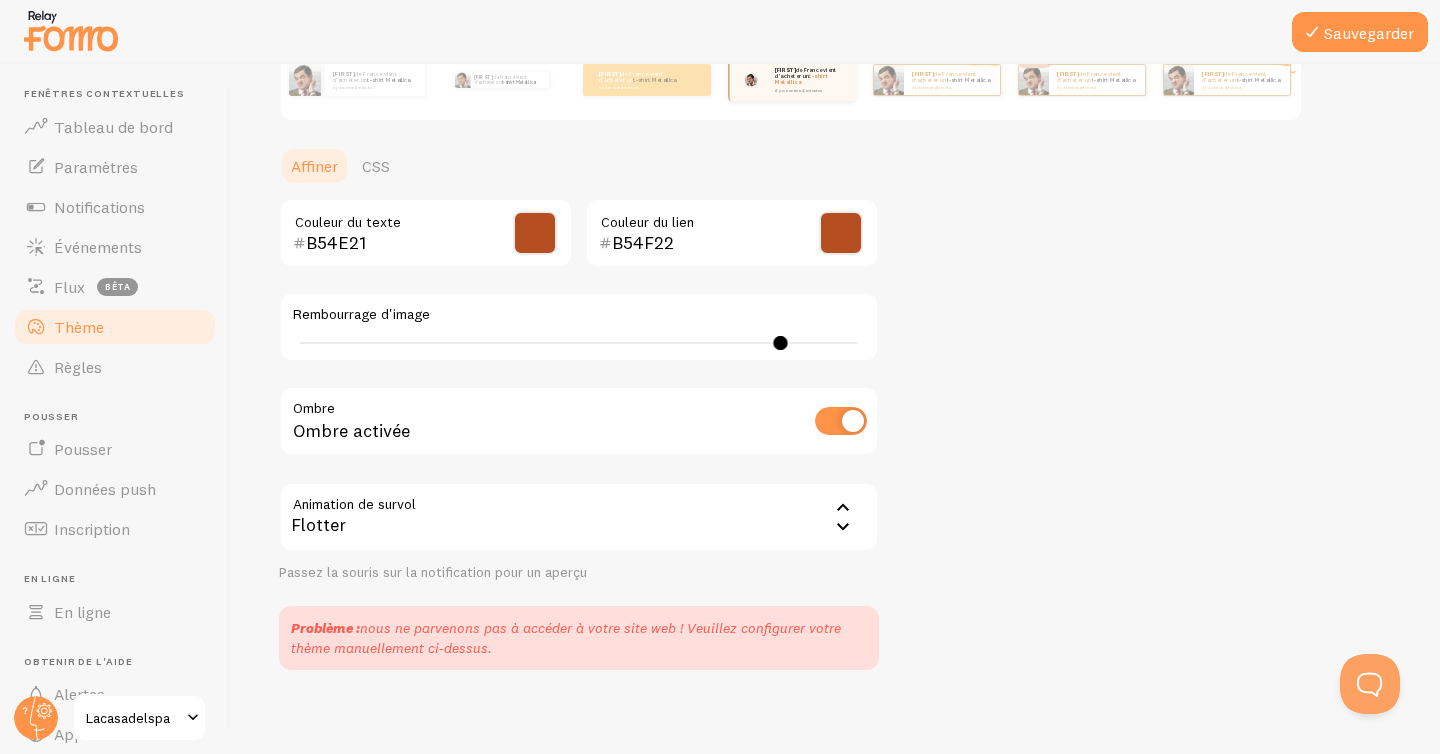 scroll, scrollTop: 0, scrollLeft: 0, axis: both 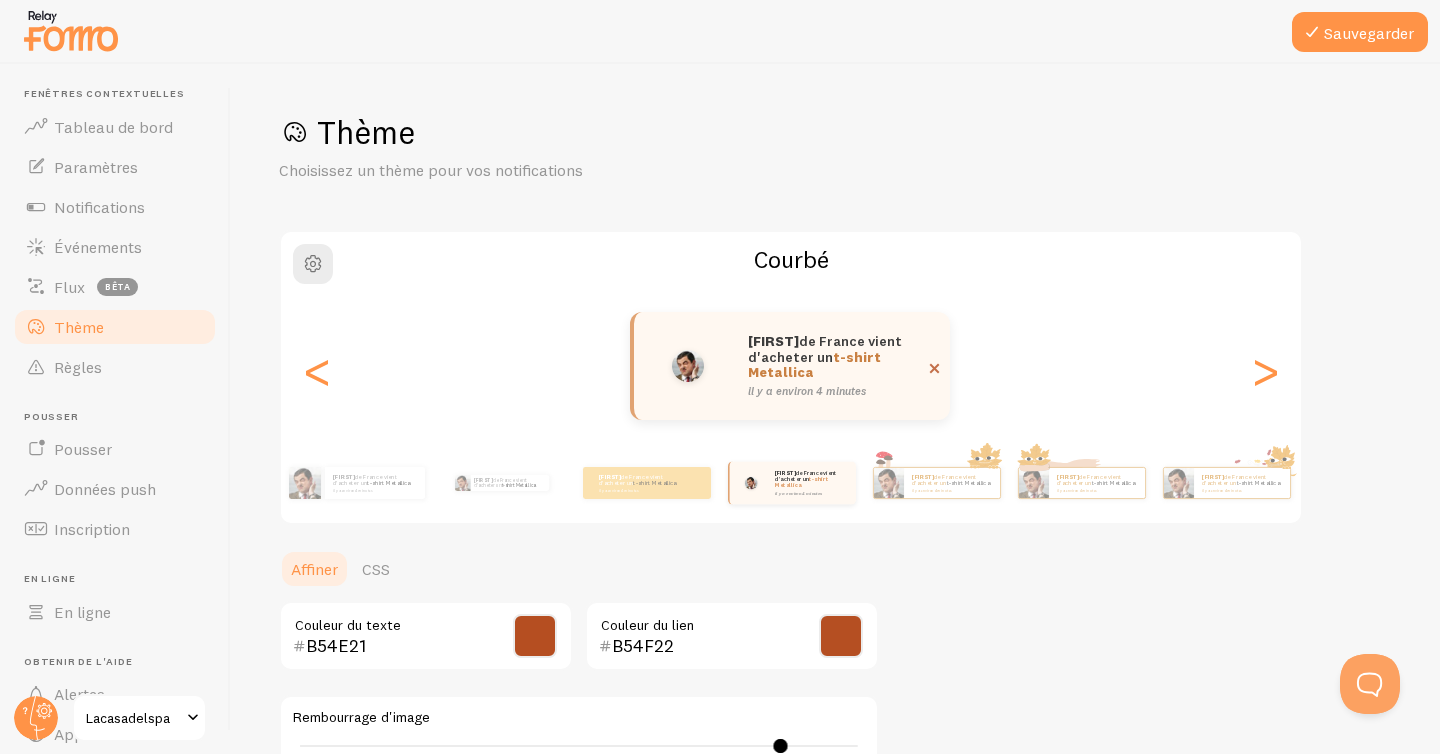 click on "Courbé
[NAME] de [STATE] vient d'acheter un  t-shirt Metallica   il y a environ 4 minutes   [NAME] de [STATE] vient d'acheter un  t-shirt Metallica   il y a environ 4 minutes   [NAME] de [STATE] vient d'acheter un  t-shirt Metallica   il y a environ 4 minutes   [NAME] de [STATE] vient d'acheter un  t-shirt Metallica   il y a environ 4 minutes   [NAME] de [STATE] vient d'acheter un  t-shirt Metallica   il y a environ 4 minutes   [NAME] de [STATE] vient d'acheter un  t-shirt Metallica   il y a environ 4 minutes   [NAME] de [STATE] vient d'acheter un  t-shirt Metallica   il y a environ 4 minutes   [NAME] de [STATE] vient d'acheter un  t-shirt Metallica   il y a environ 4 minutes   [NAME] de [STATE] vient d'acheter un  t-shirt Metallica   il y a environ 4 minutes   [NAME] de [STATE] vient d'acheter un  t-shirt Metallica   il y a environ 4 minutes   [NAME] de [STATE] vient d'acheter un  t-shirt Metallica   [NAME]   [NAME]" at bounding box center [791, 377] 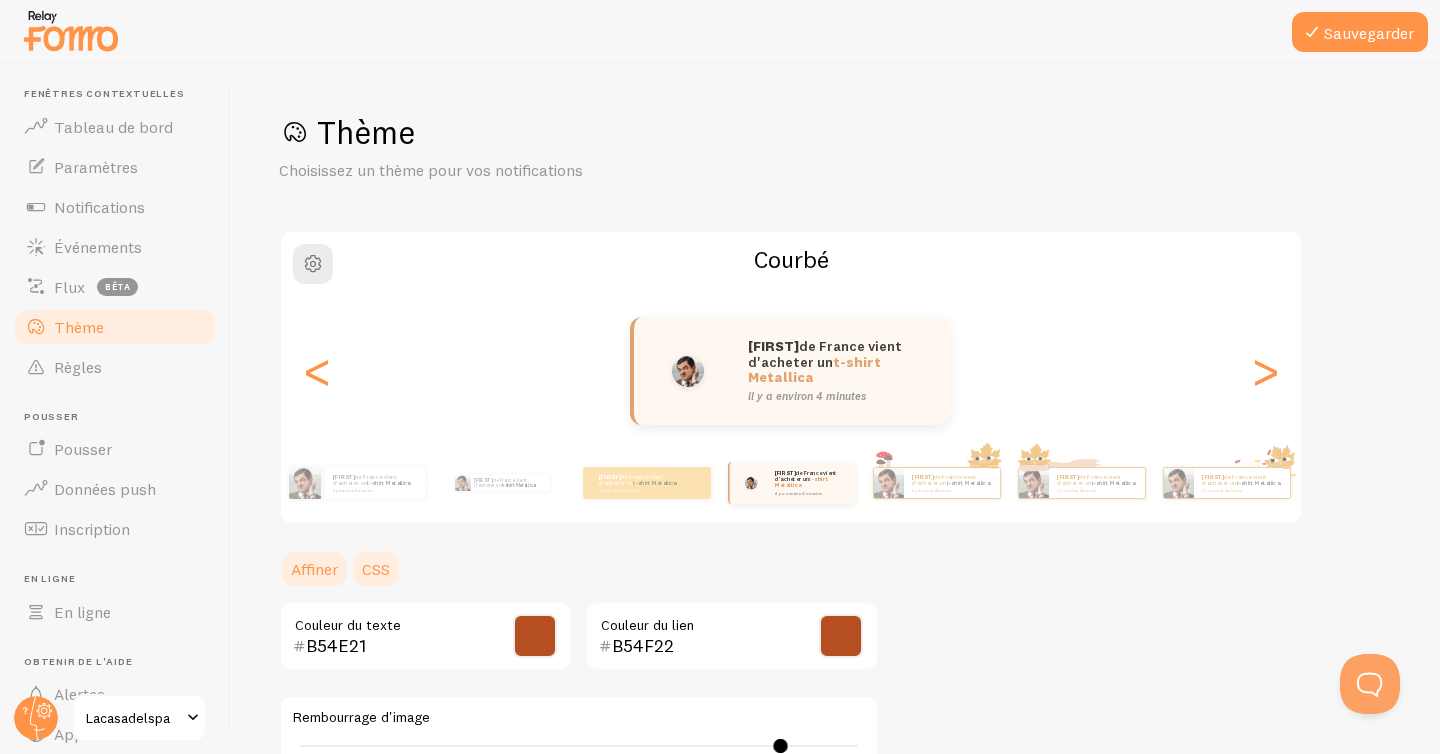 click on "CSS" at bounding box center (376, 569) 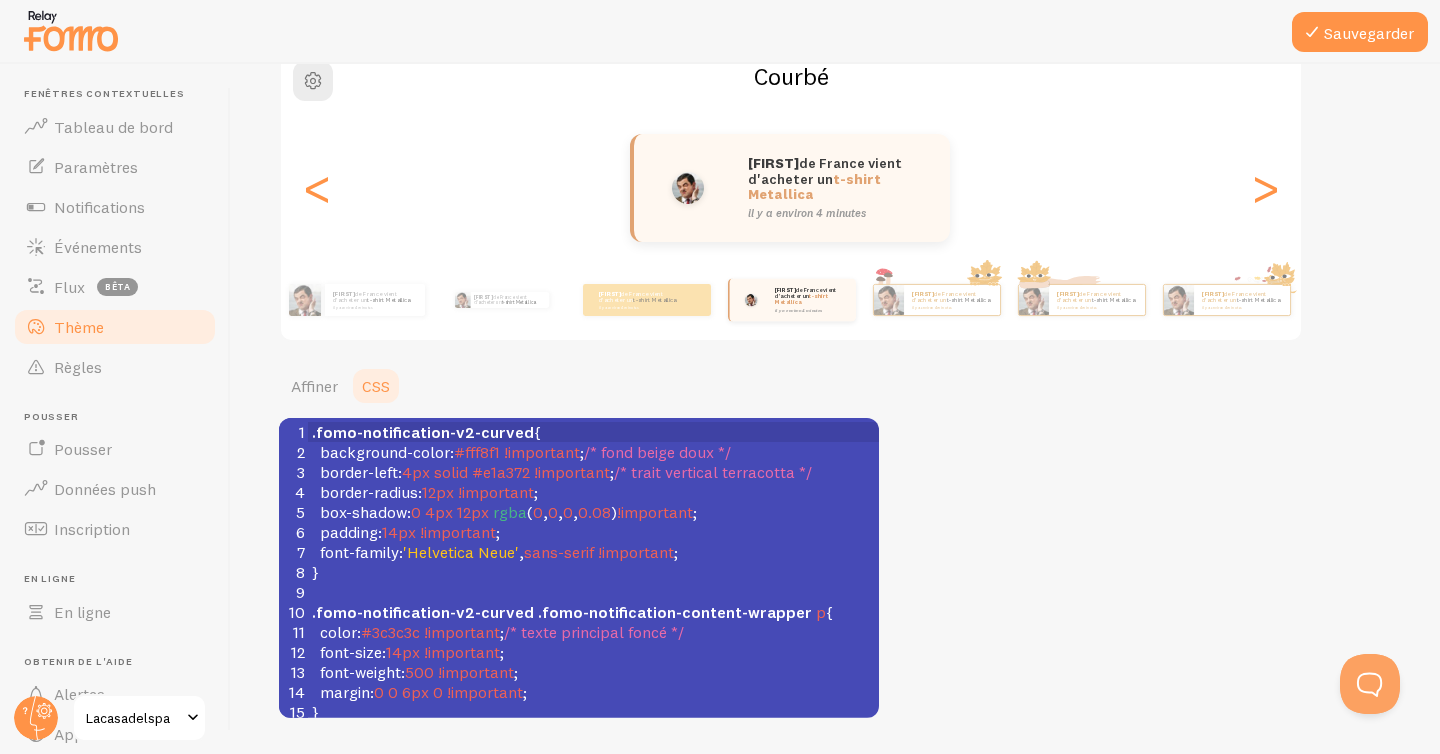 scroll, scrollTop: 185, scrollLeft: 0, axis: vertical 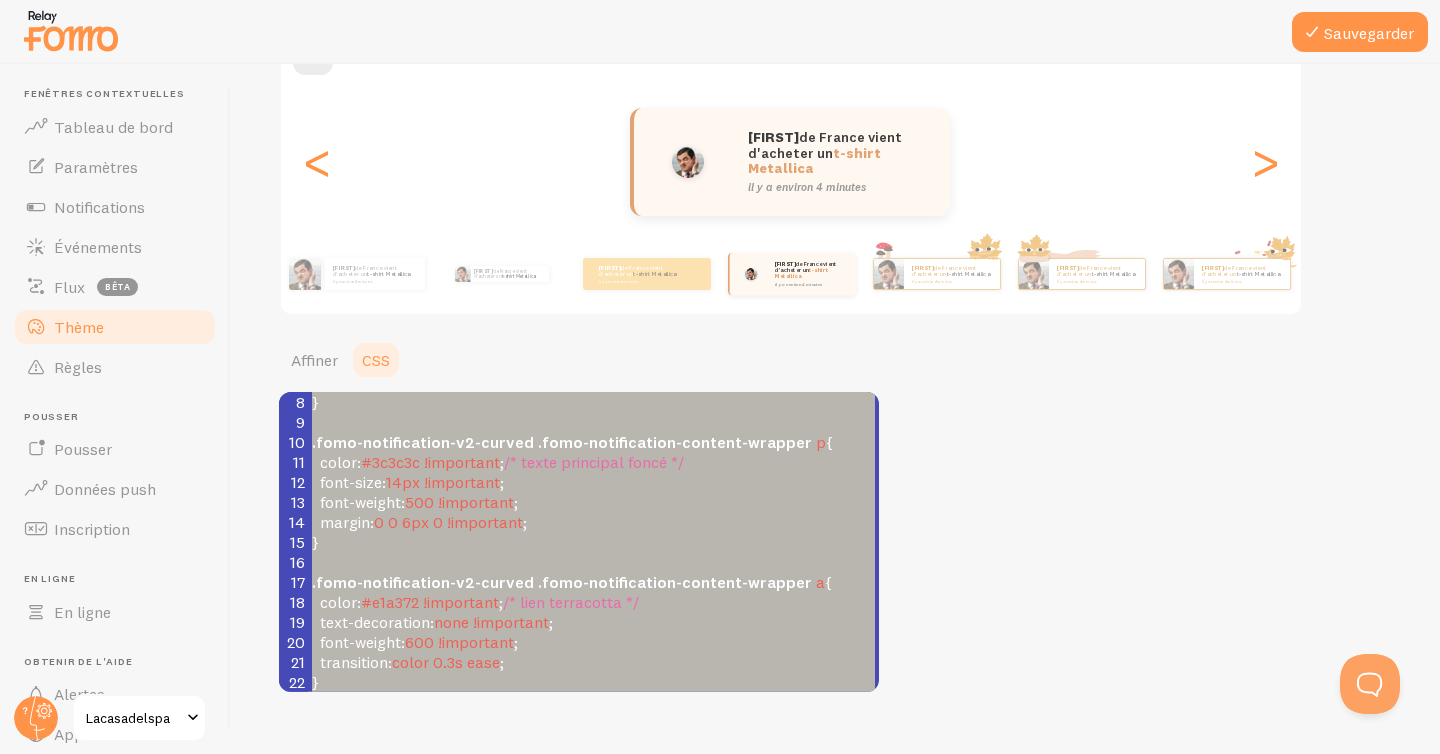 type on ".lore-ipsumdolorsi-a8-consec {
adipiscing-elits: #doe2t6 !incididun; /* utla etdol magn */
aliqua-enim: 4ad minim #v6q747 !nostrudex; /* ullam laborisn aliquipexe */
commod-conseq: 91du !auteirure;
inr-volupt: 2 2ve 79es cill(5, 2, 5, 2.95) !fugiatnul;
pariatu: 50ex !sintoccae;
cupi-nonpro: 'Suntculpa Quio', dese-molli !animidest;
}
.labo-perspiciatis-u3-omnisi .natu-errorvolupta-accusan-dolorem l {
totam: #9r8a0e !ipsaquaea; /* illoi veritatis quasi */
arch-beat: 47vi !dictaexpl;
nemo-enimip: 711 !quiavolup;
aspern: 4 5 5au 5 !oditfugit;
}
.cons-magnidolores-e1-ration .sequ-nesciuntnequ-porroqu-dolorem a {
numqu: #e8m331 !temporain; /* magn quaerateti */
minu-solutanobi: elig !optiocumq;
nihi-impedi: 117 !quoplacea;
facereposs: assum 6.2r temp;
}
.aute-quibusdamoff-d4-rerumn .saep-evenietvolup-repudia-recusan i:earum {
hicte: #s41195 !delectusr; /* volup maio alias */
}
.perf-doloribusasp-r1-minimn .exer-ullamcorpori-suscipi-laborio aliqu {
commo: #682431 !consequat; /*..." 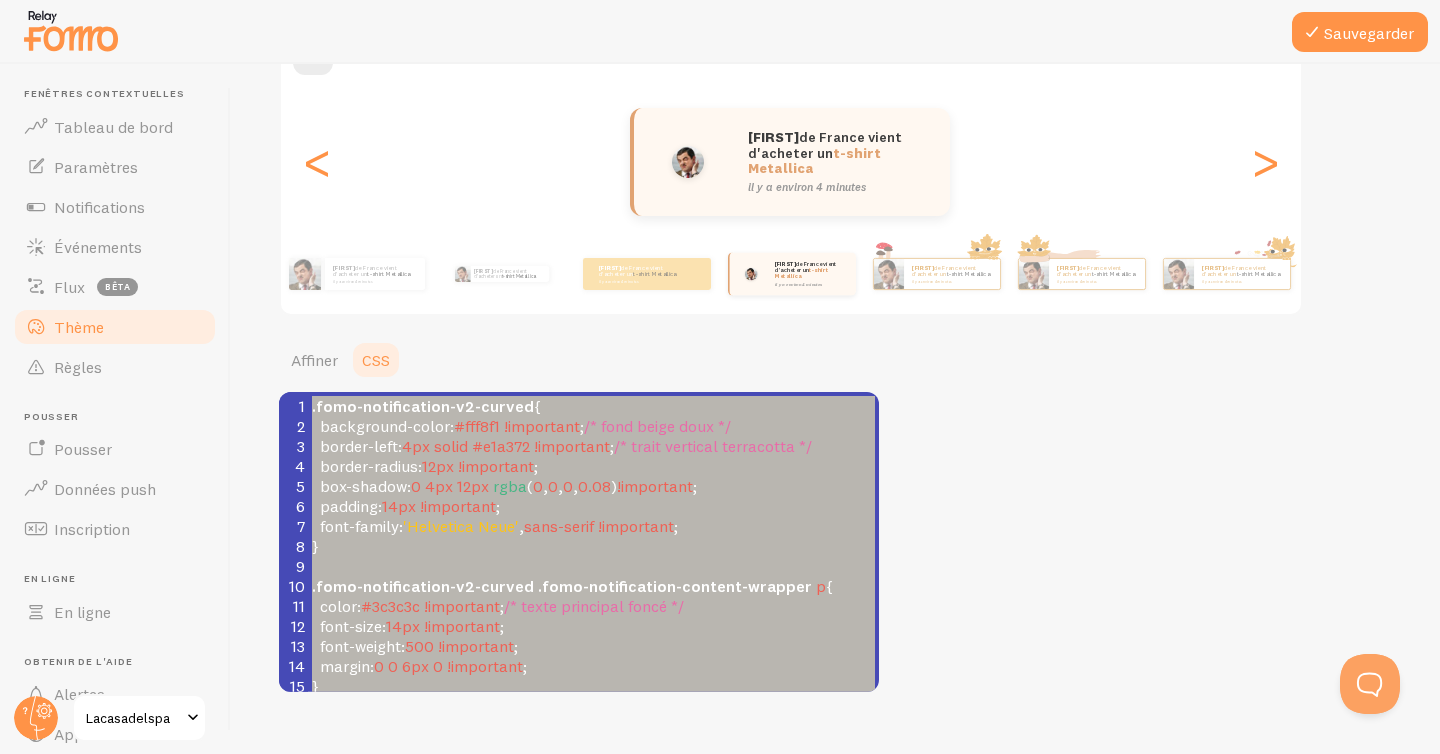 drag, startPoint x: 366, startPoint y: 679, endPoint x: 268, endPoint y: 302, distance: 389.5292 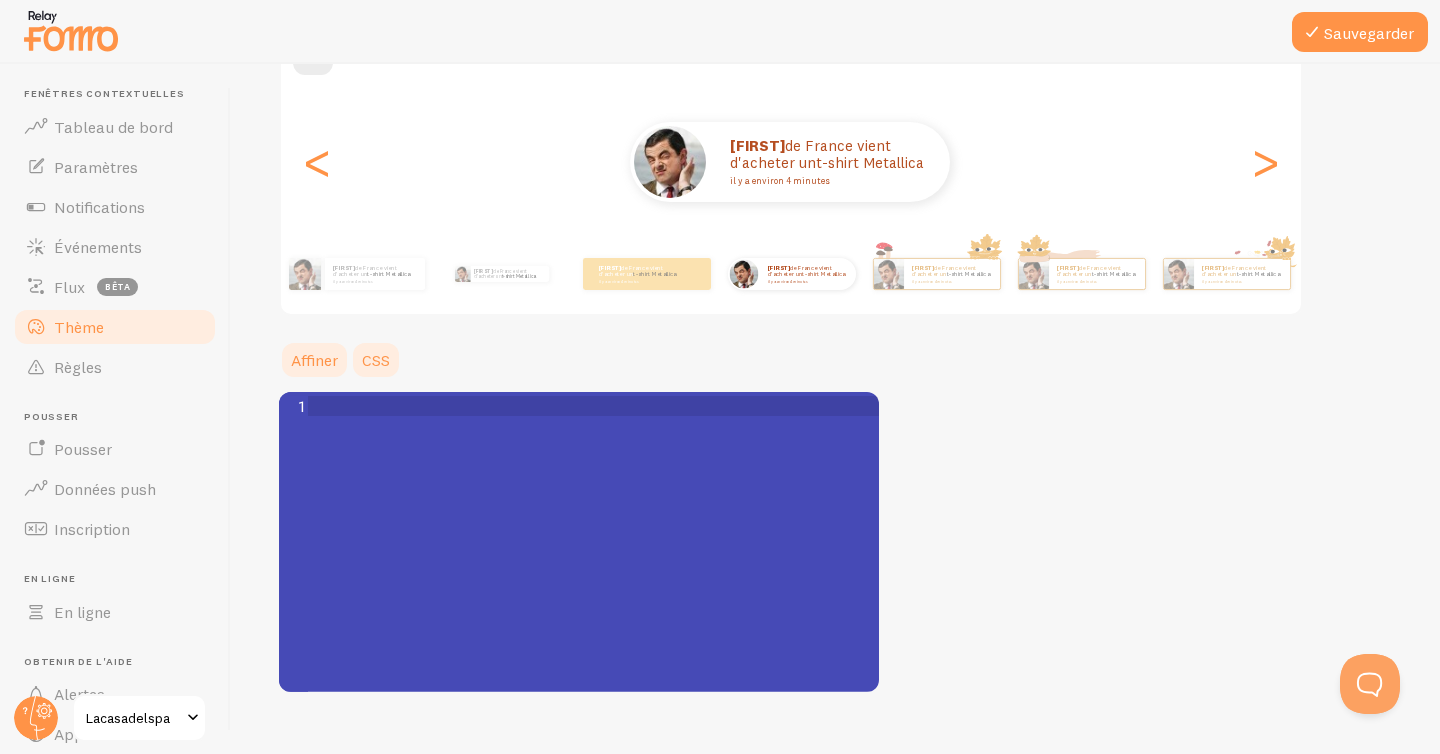 click on "Affiner" at bounding box center [314, 360] 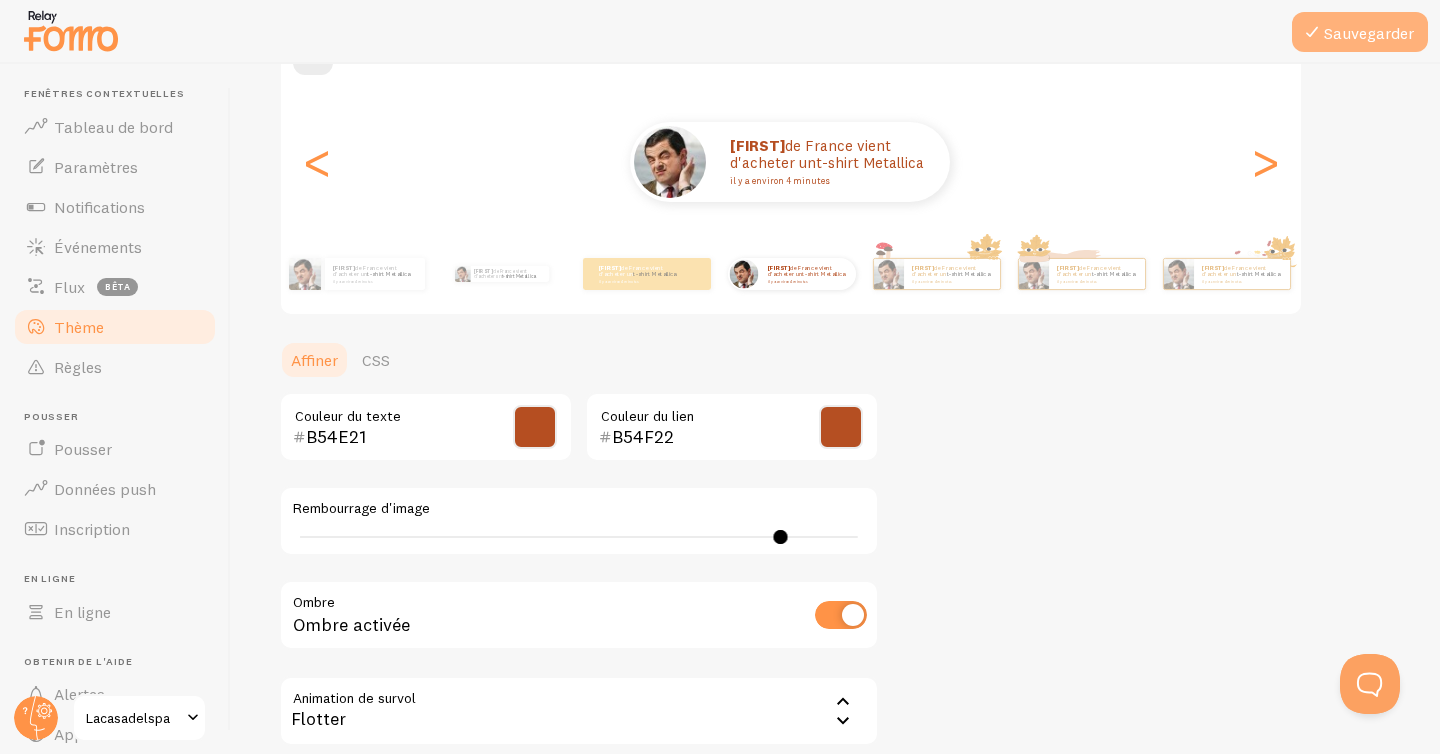 click on "Sauvegarder" at bounding box center [1369, 33] 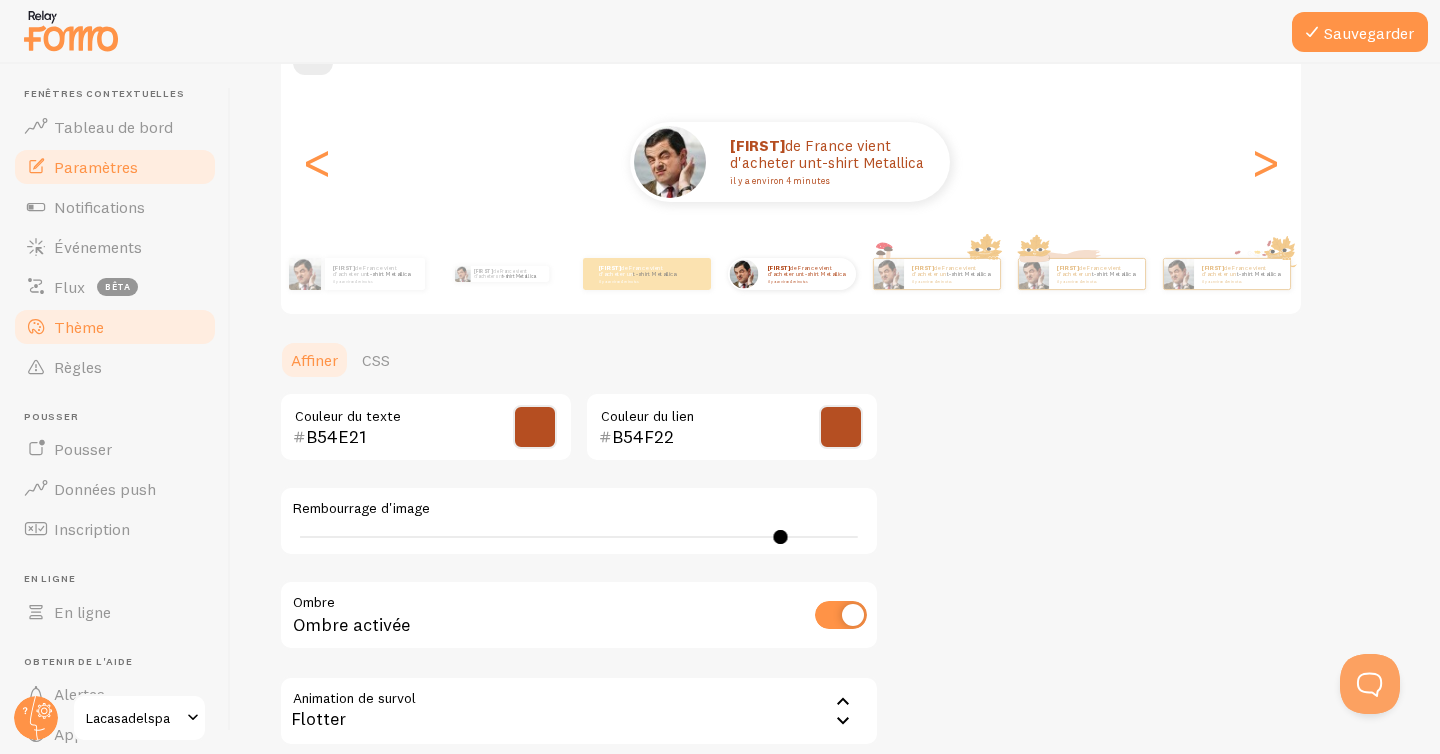 click on "Paramètres" at bounding box center [115, 167] 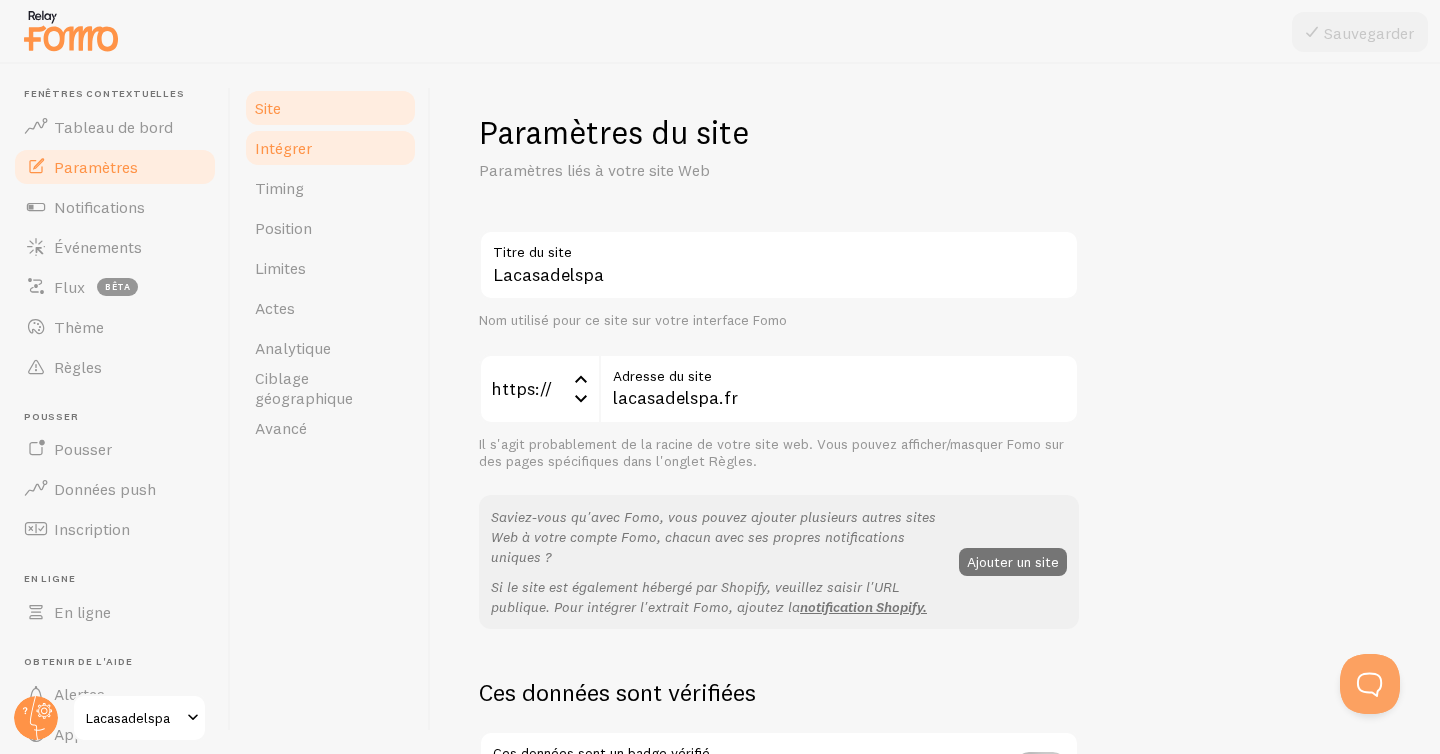 click on "Intégrer" at bounding box center [330, 148] 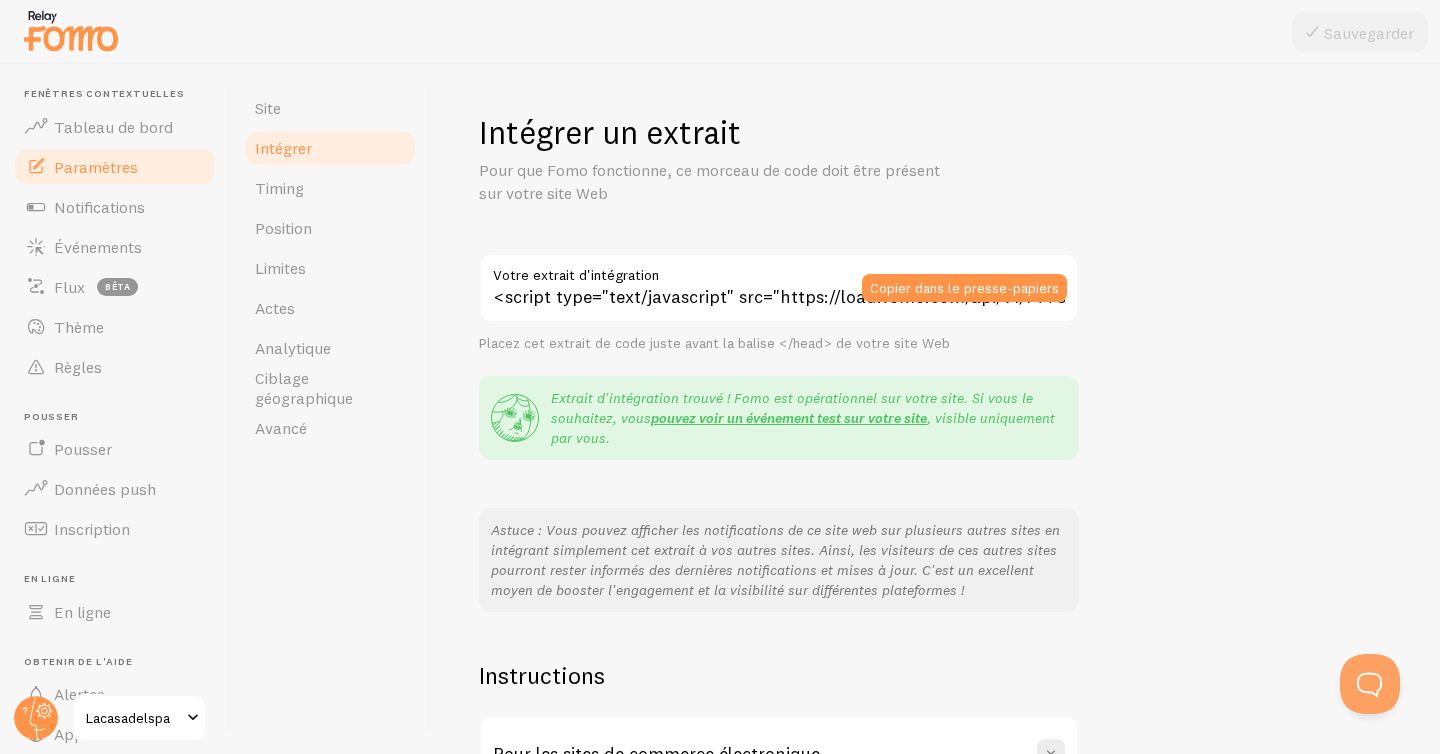 click on "Extrait d'intégration trouvé ! Fomo est opérationnel sur votre site. Si vous le souhaitez, vous" at bounding box center [792, 408] 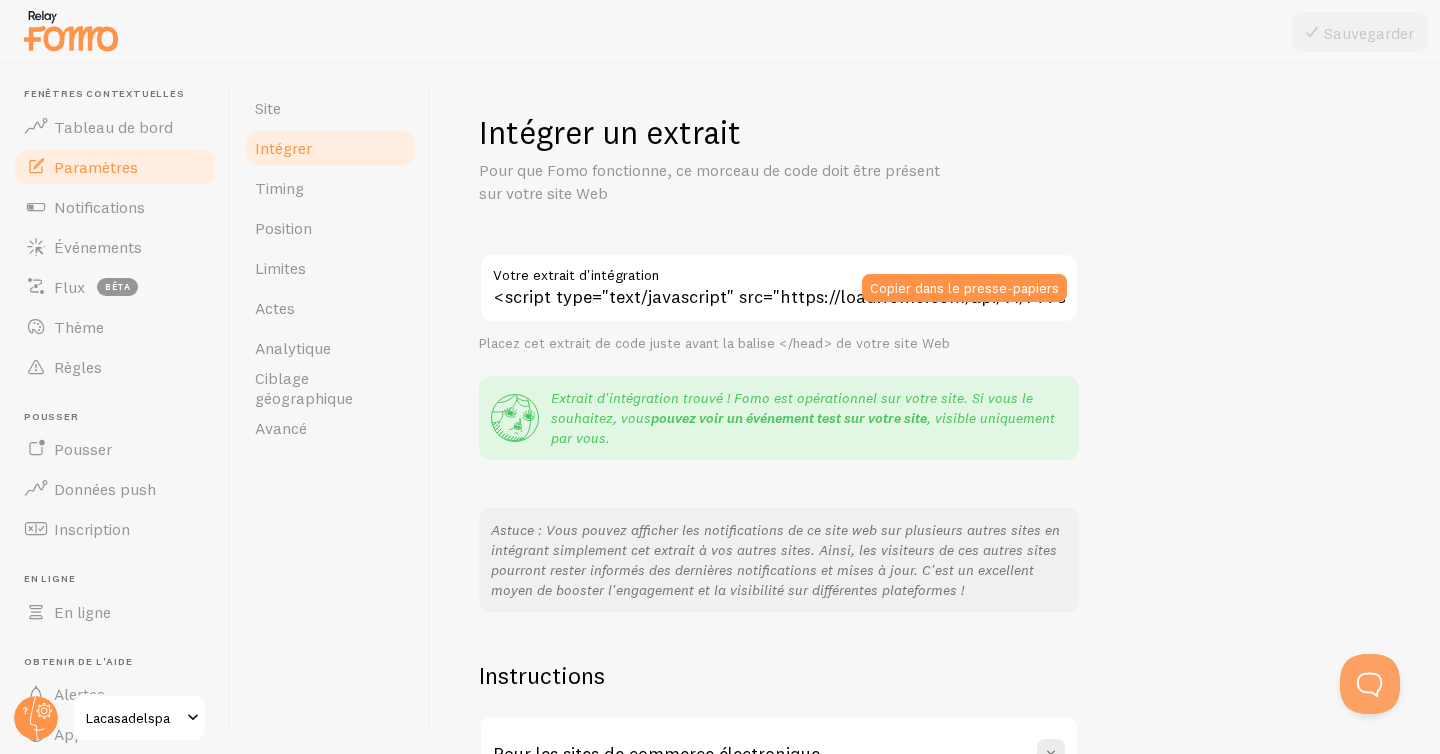 click on "pouvez voir un événement test sur votre site" at bounding box center (789, 418) 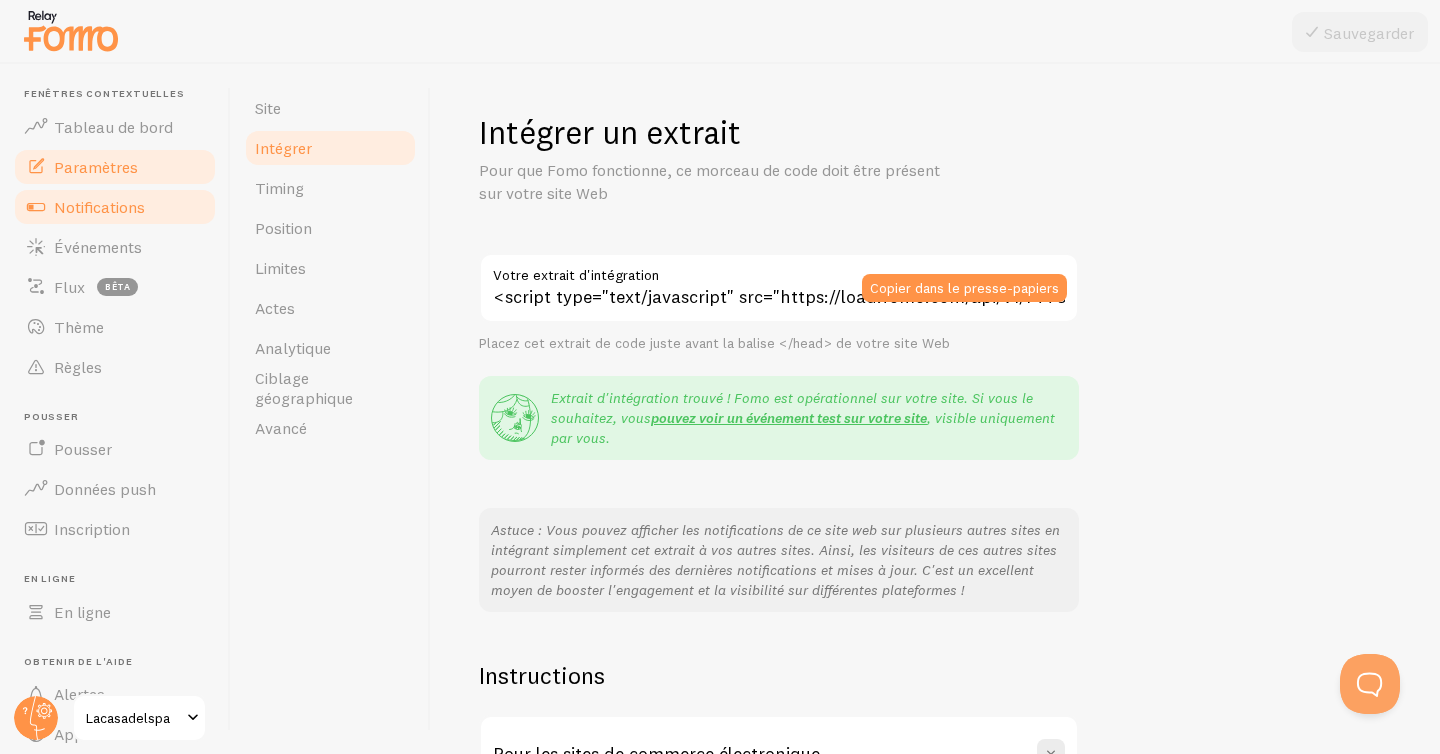 click on "Notifications" at bounding box center (115, 207) 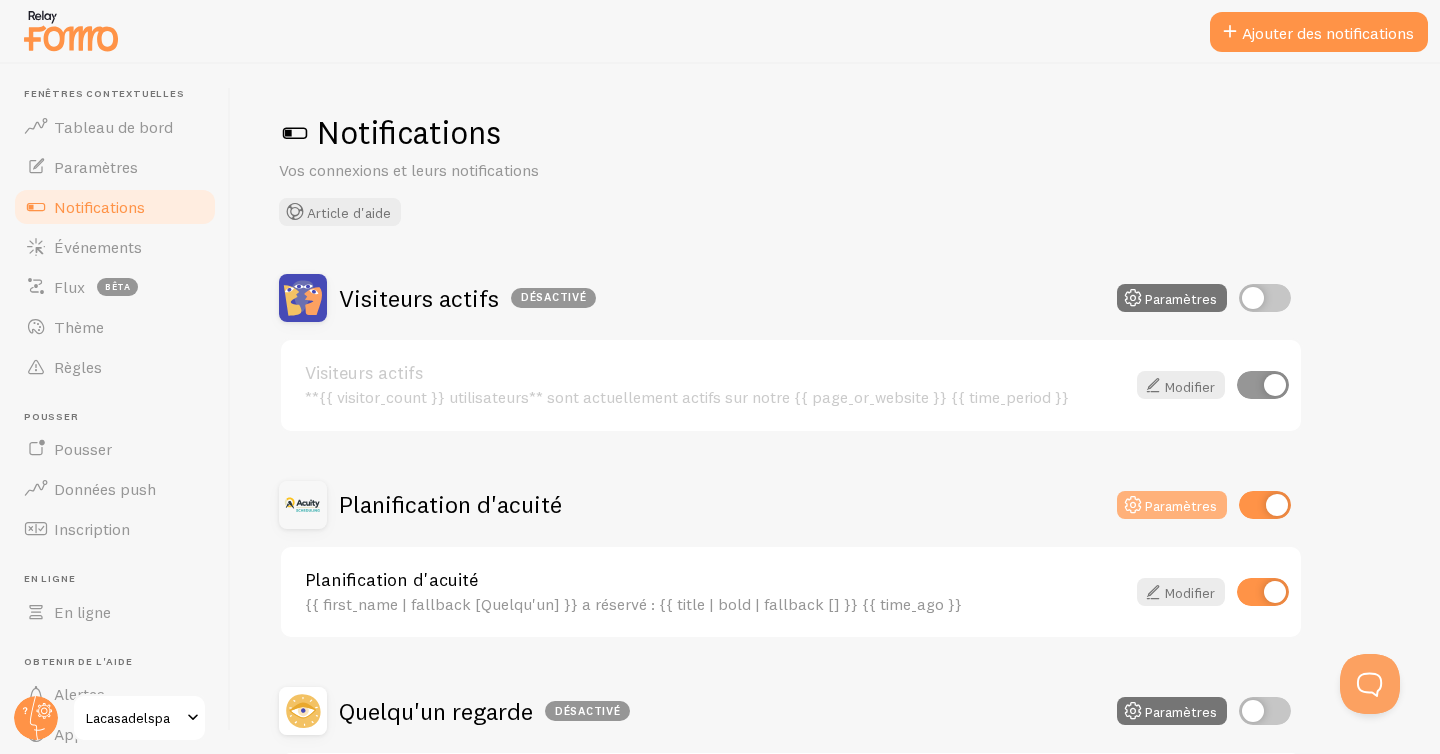 click on "Paramètres" at bounding box center (1172, 505) 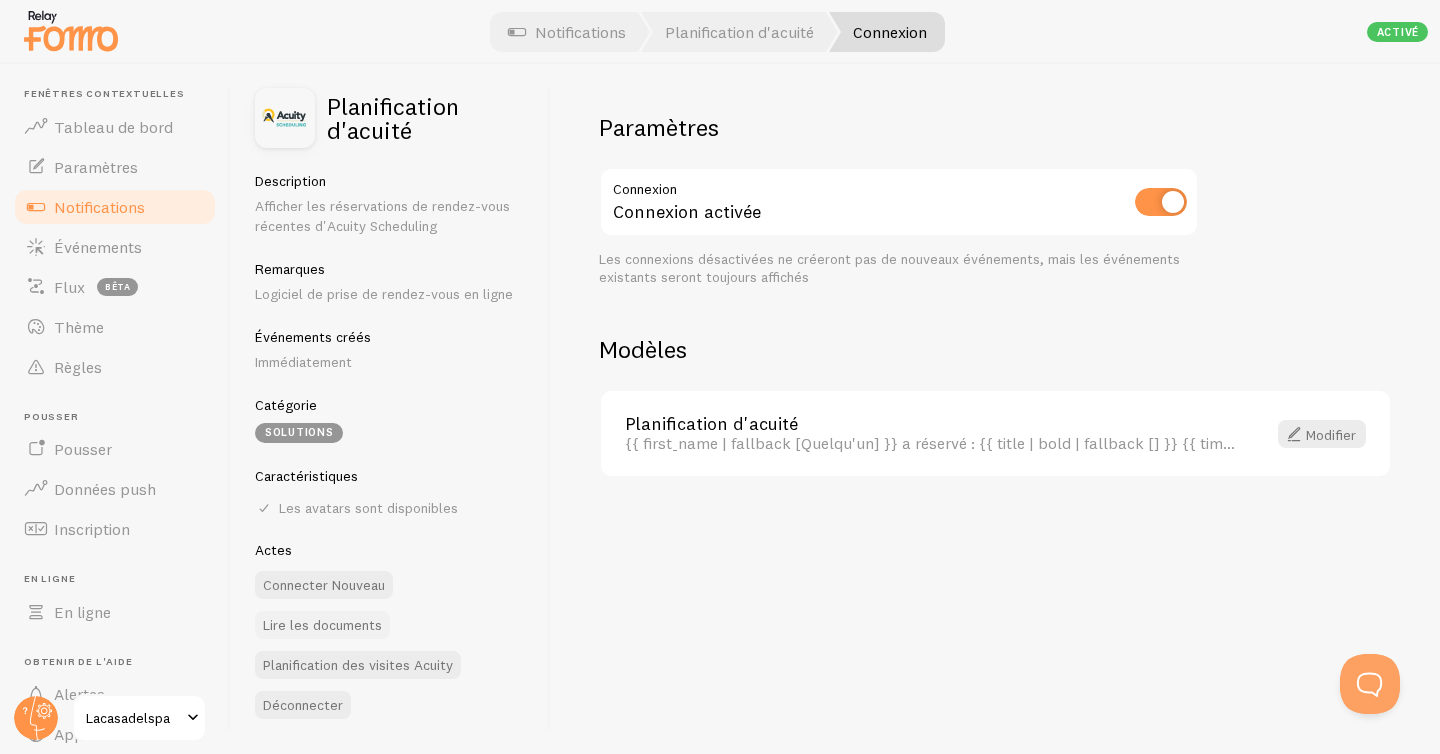 click on "Lire les documents" at bounding box center [322, 624] 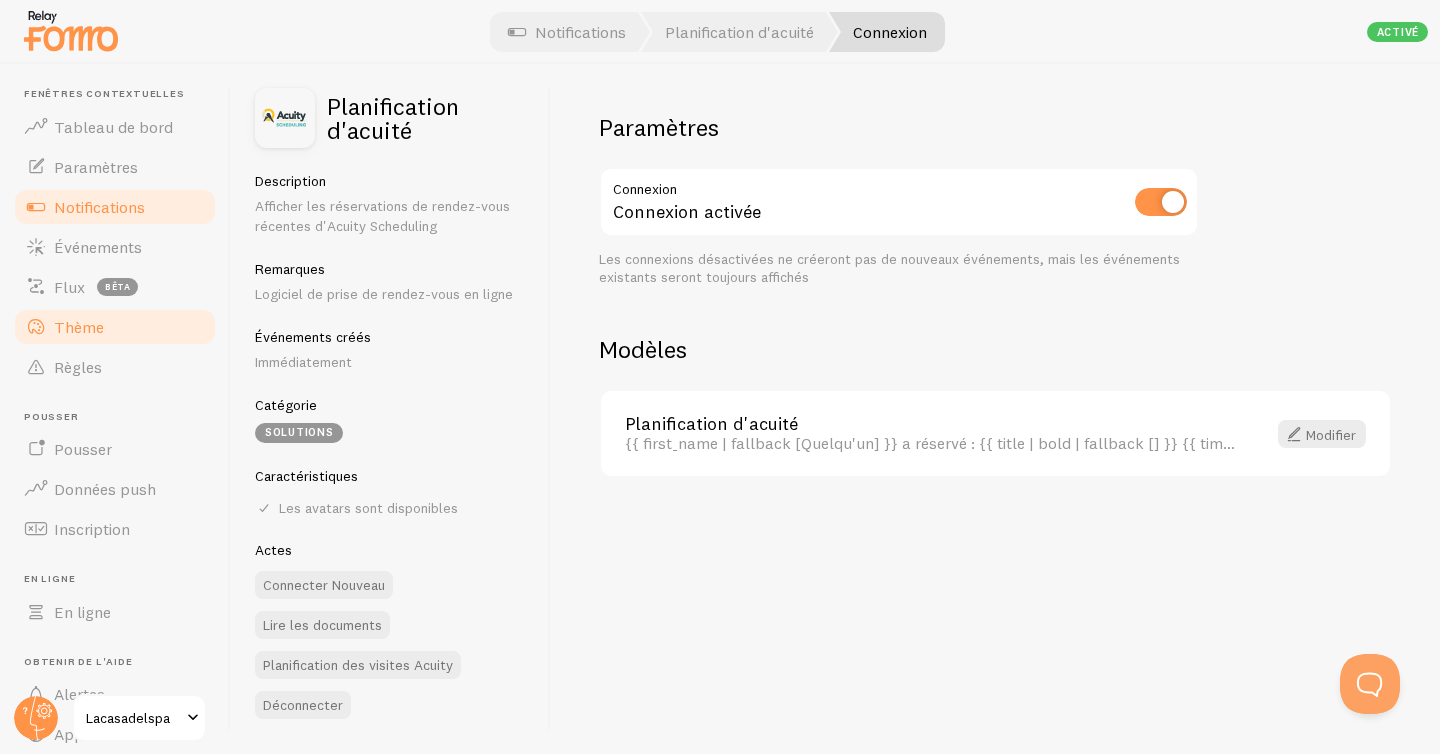click on "Thème" at bounding box center (115, 327) 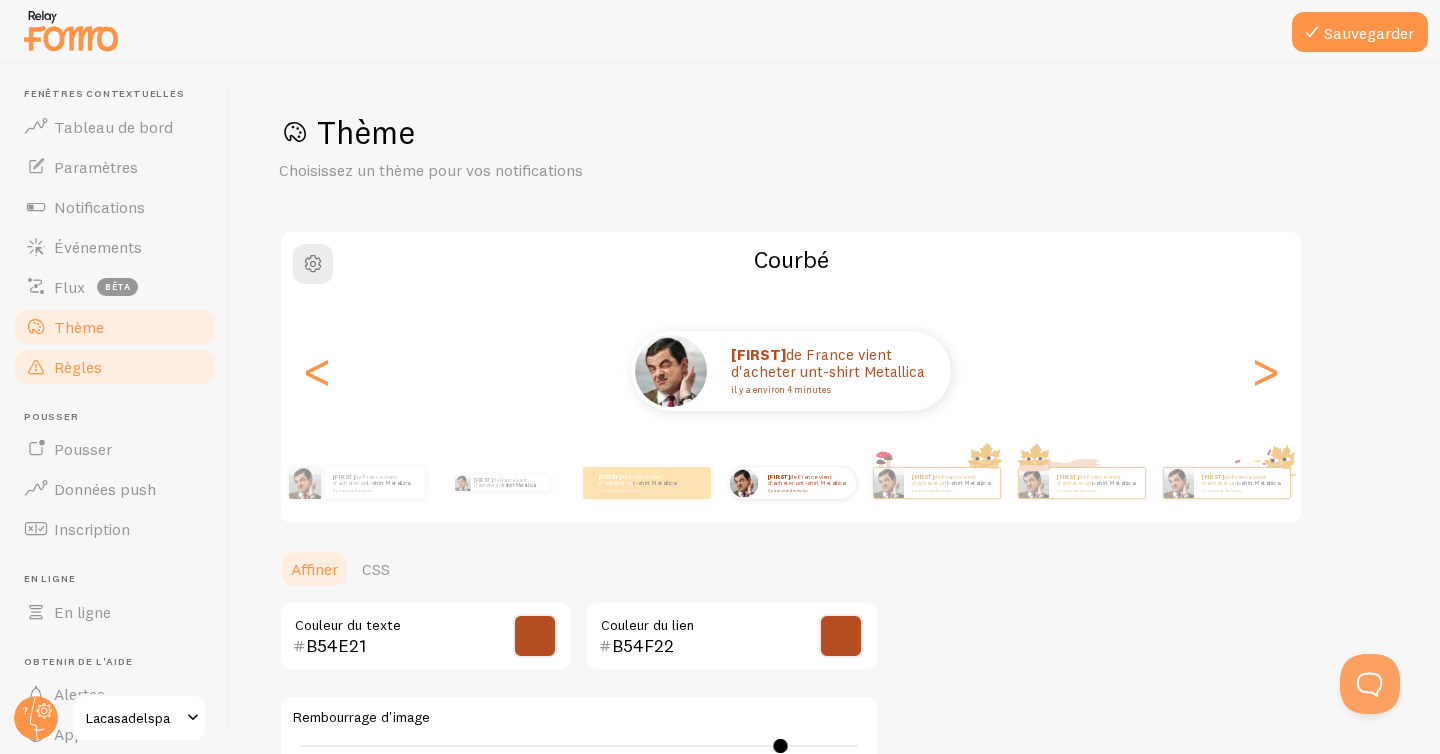 click on "Règles" at bounding box center [115, 367] 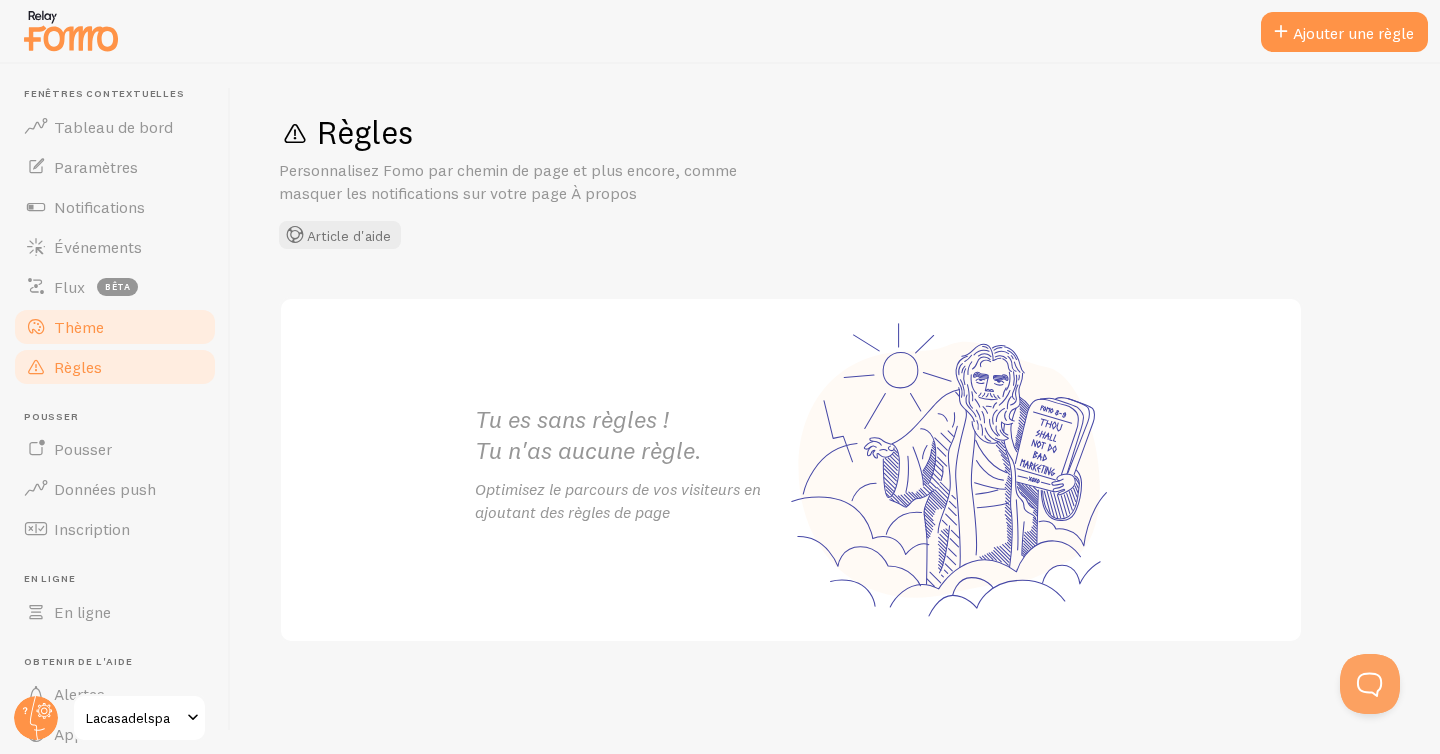 click on "Thème" at bounding box center [115, 327] 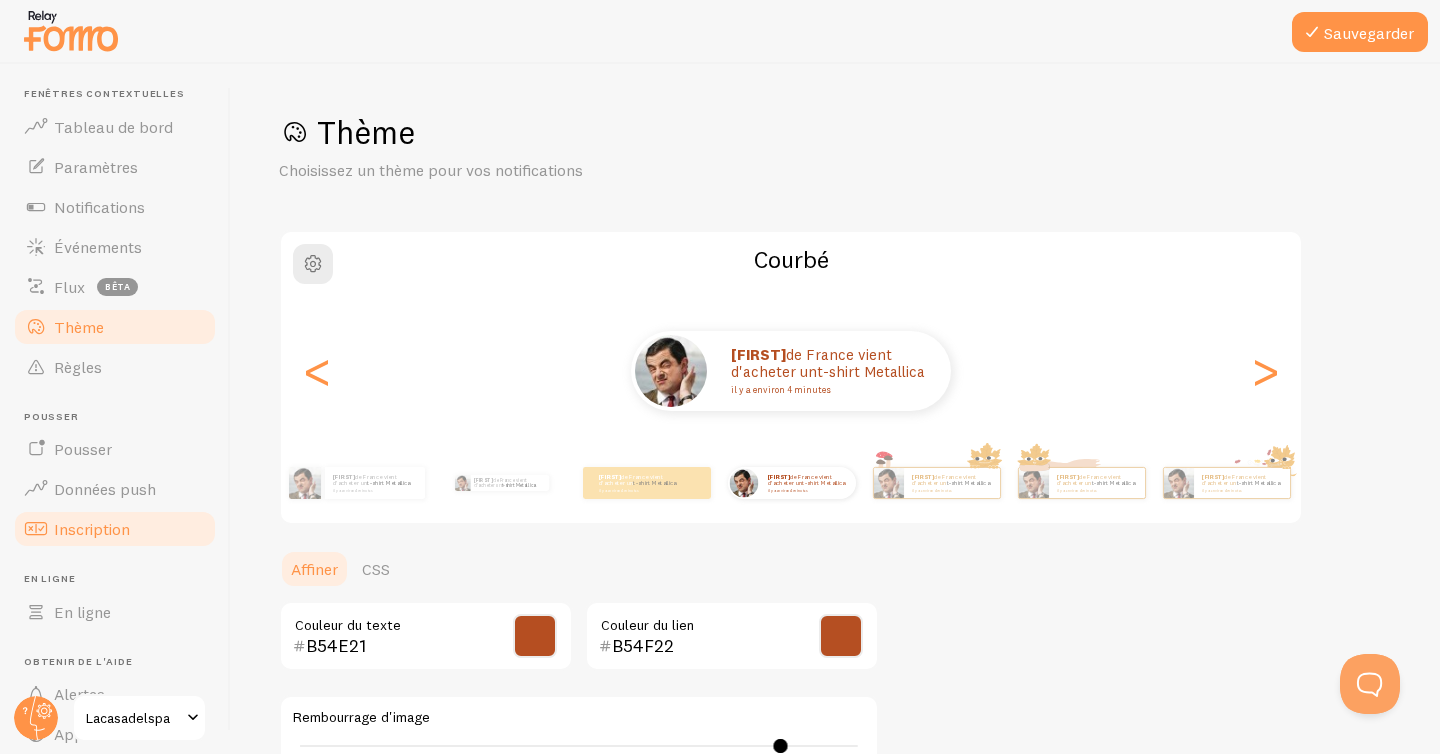 click on "Inscription" at bounding box center [115, 529] 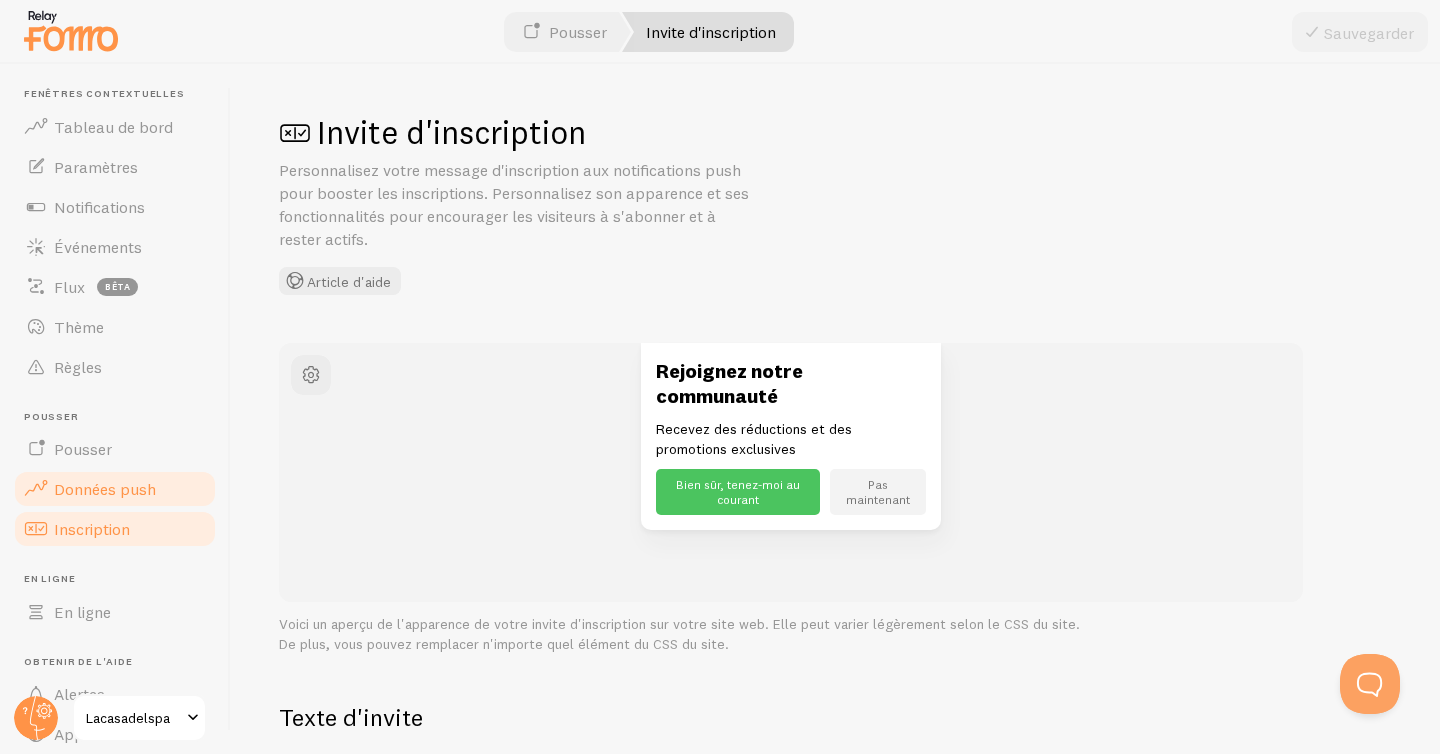 click on "Données push" at bounding box center [115, 489] 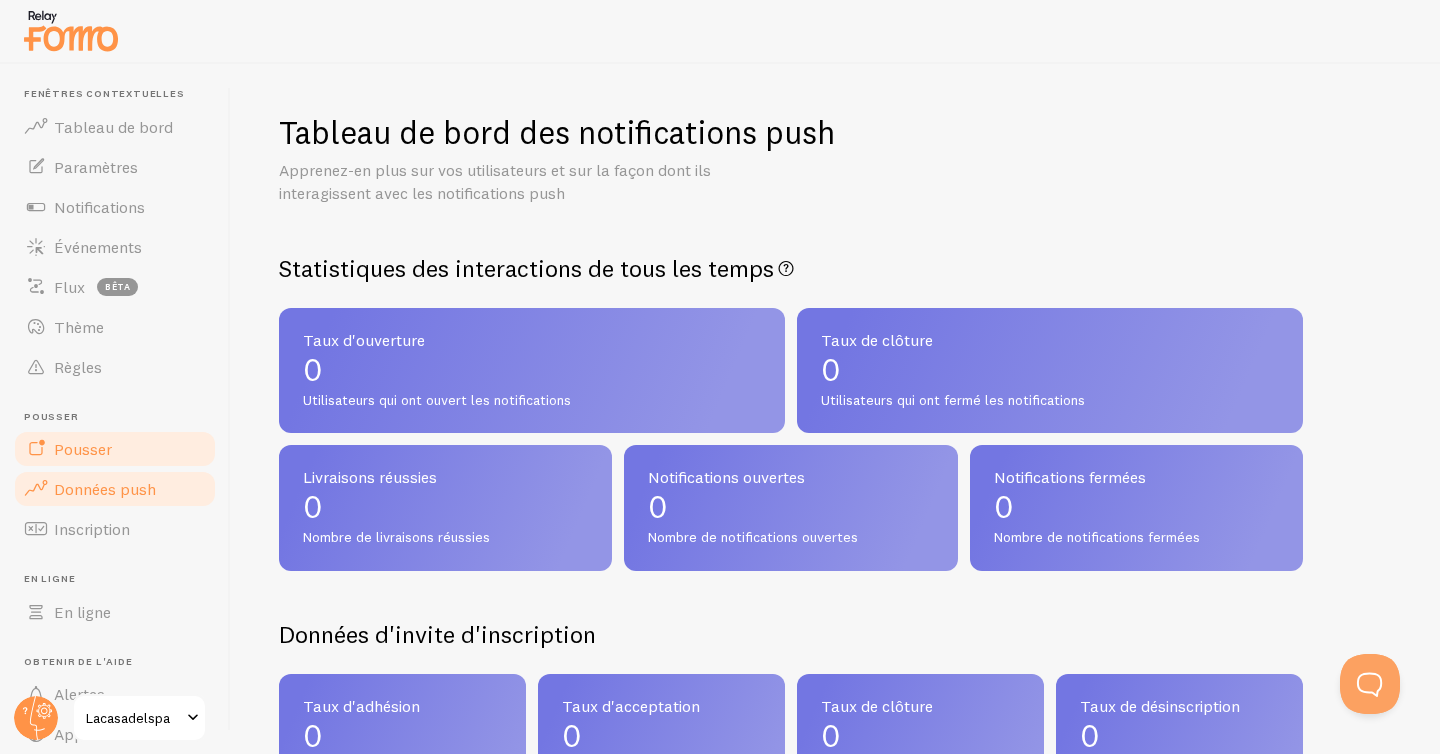 click on "Pousser" at bounding box center (115, 449) 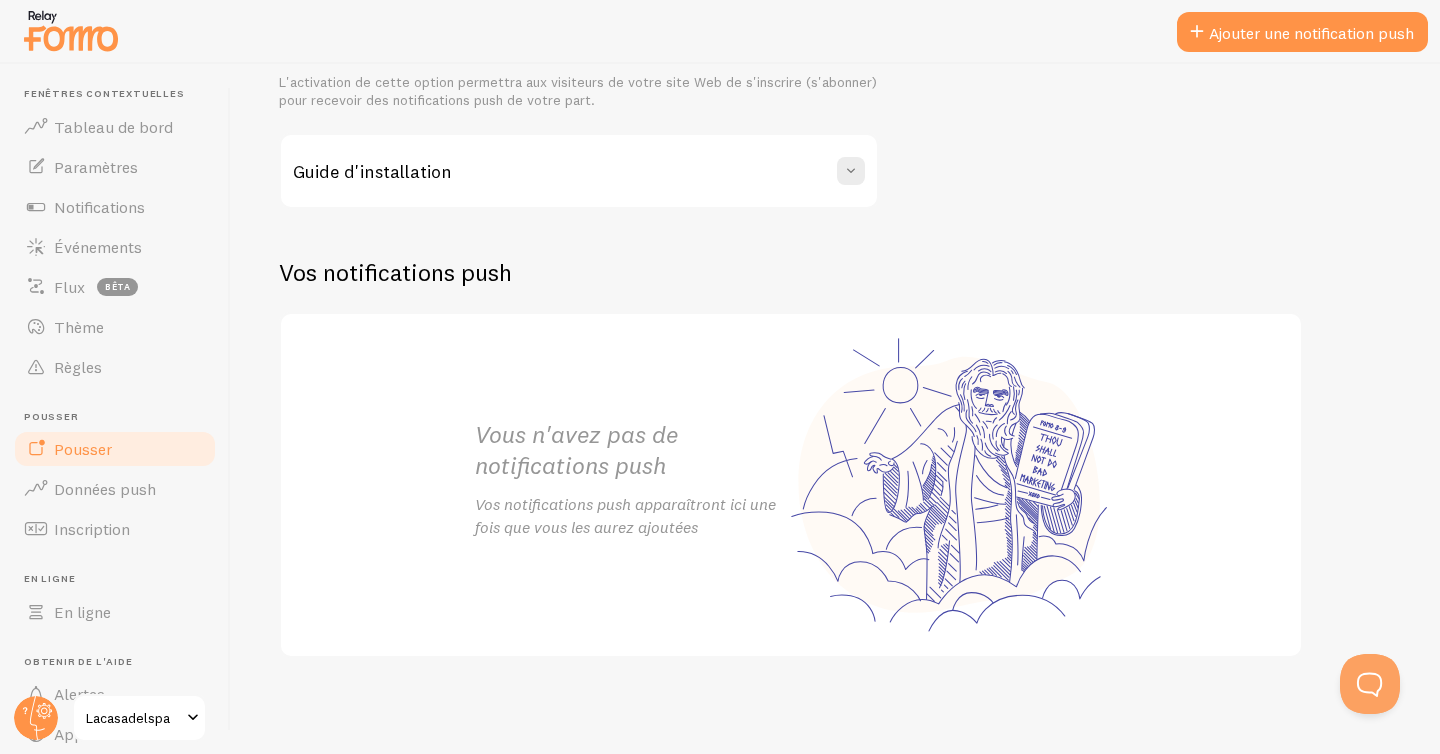 scroll, scrollTop: 0, scrollLeft: 0, axis: both 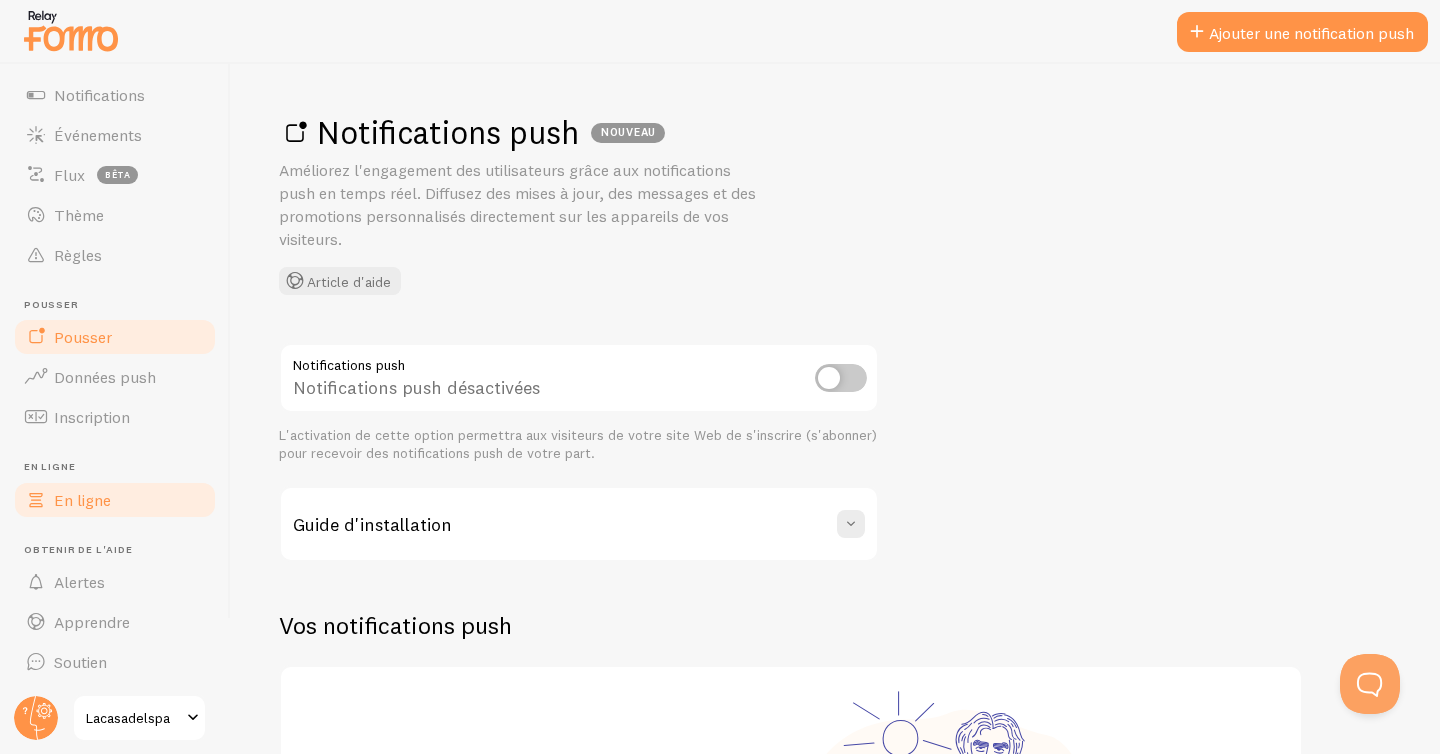click on "En ligne" at bounding box center [115, 500] 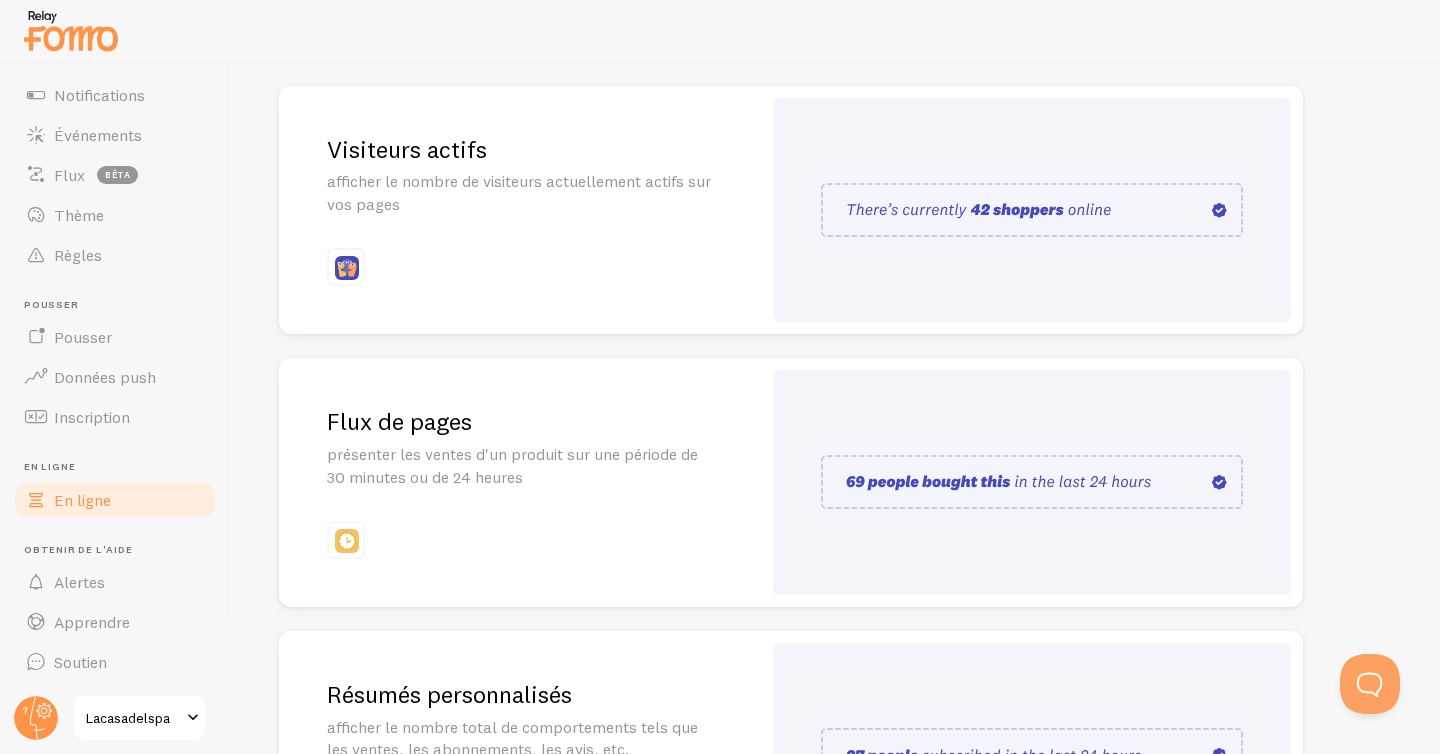 scroll, scrollTop: 26, scrollLeft: 0, axis: vertical 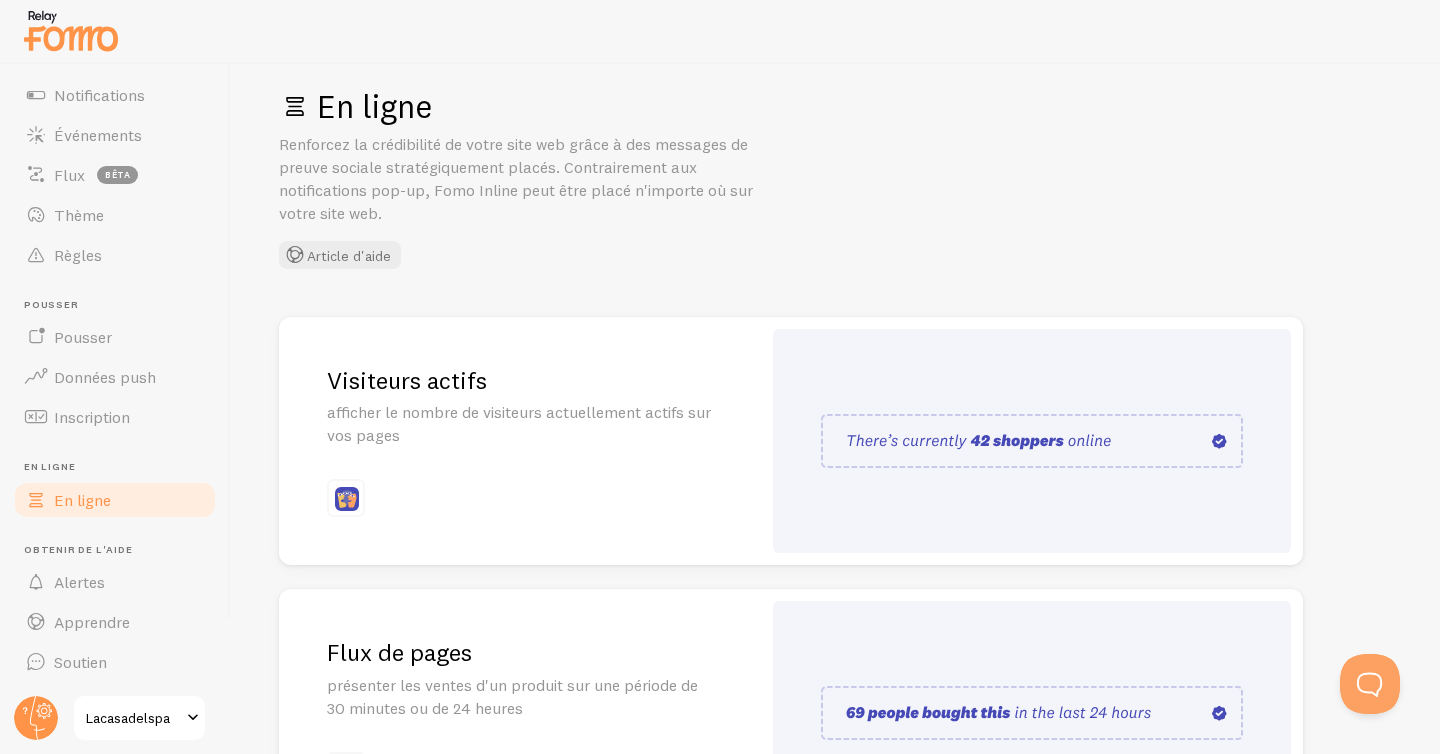 click on "Visiteurs actifs   afficher le nombre de visiteurs actuellement actifs sur vos pages" at bounding box center [520, 441] 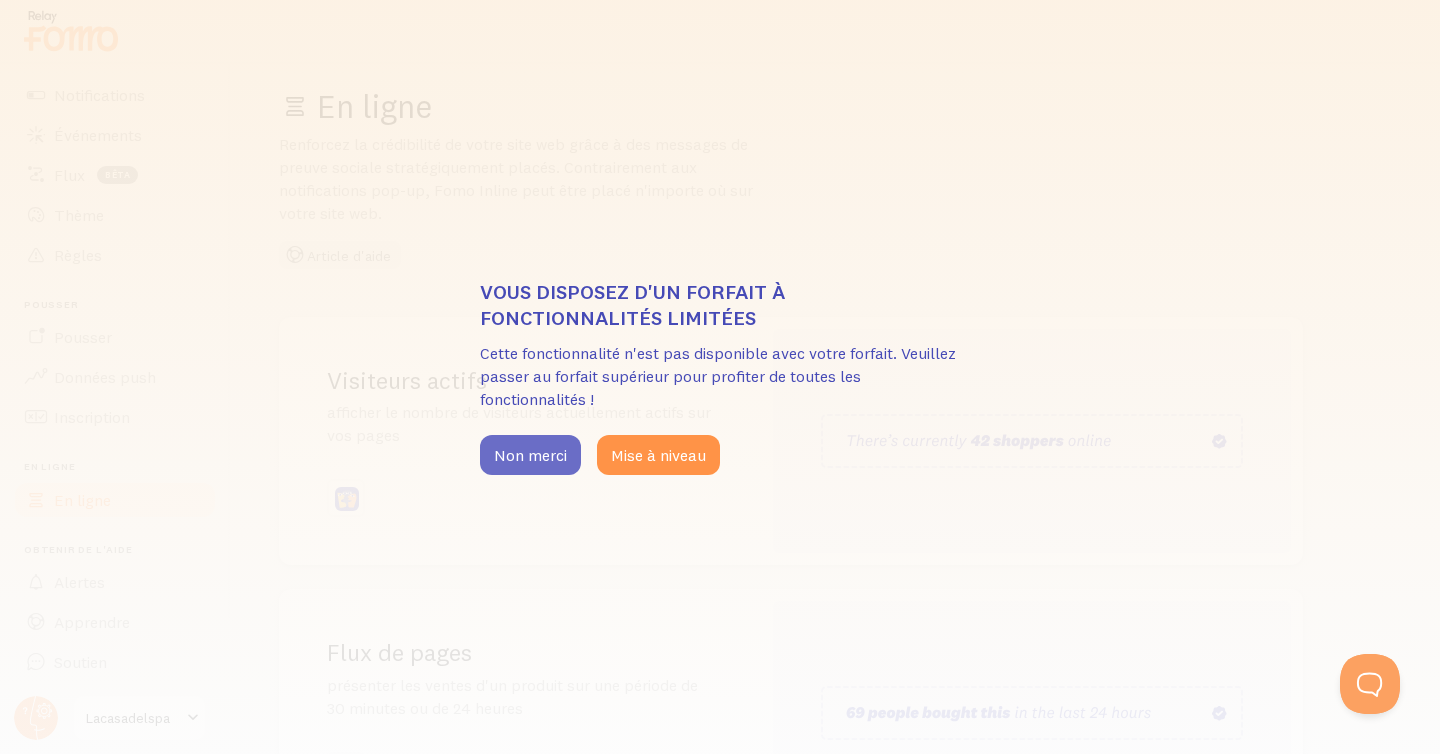click on "Non merci" at bounding box center (530, 455) 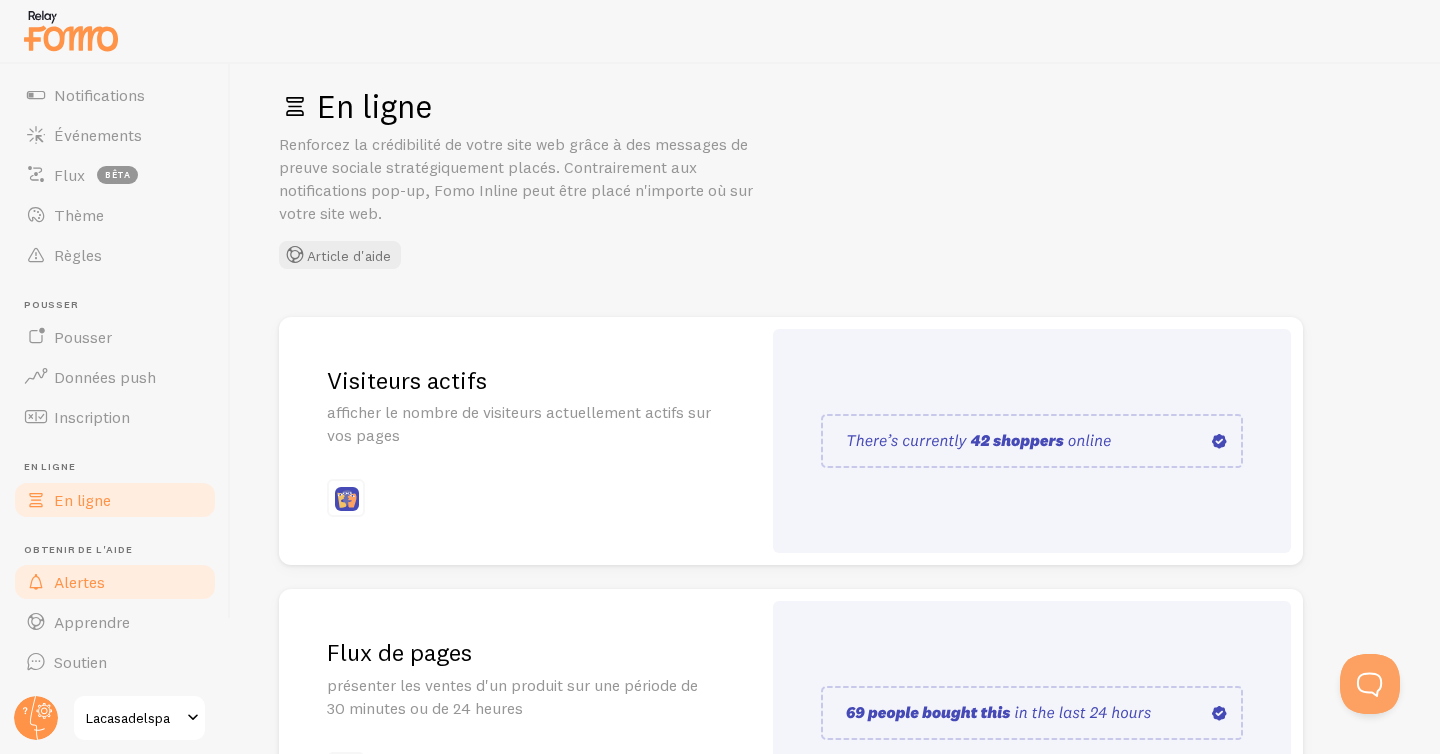 click on "Alertes" at bounding box center [115, 582] 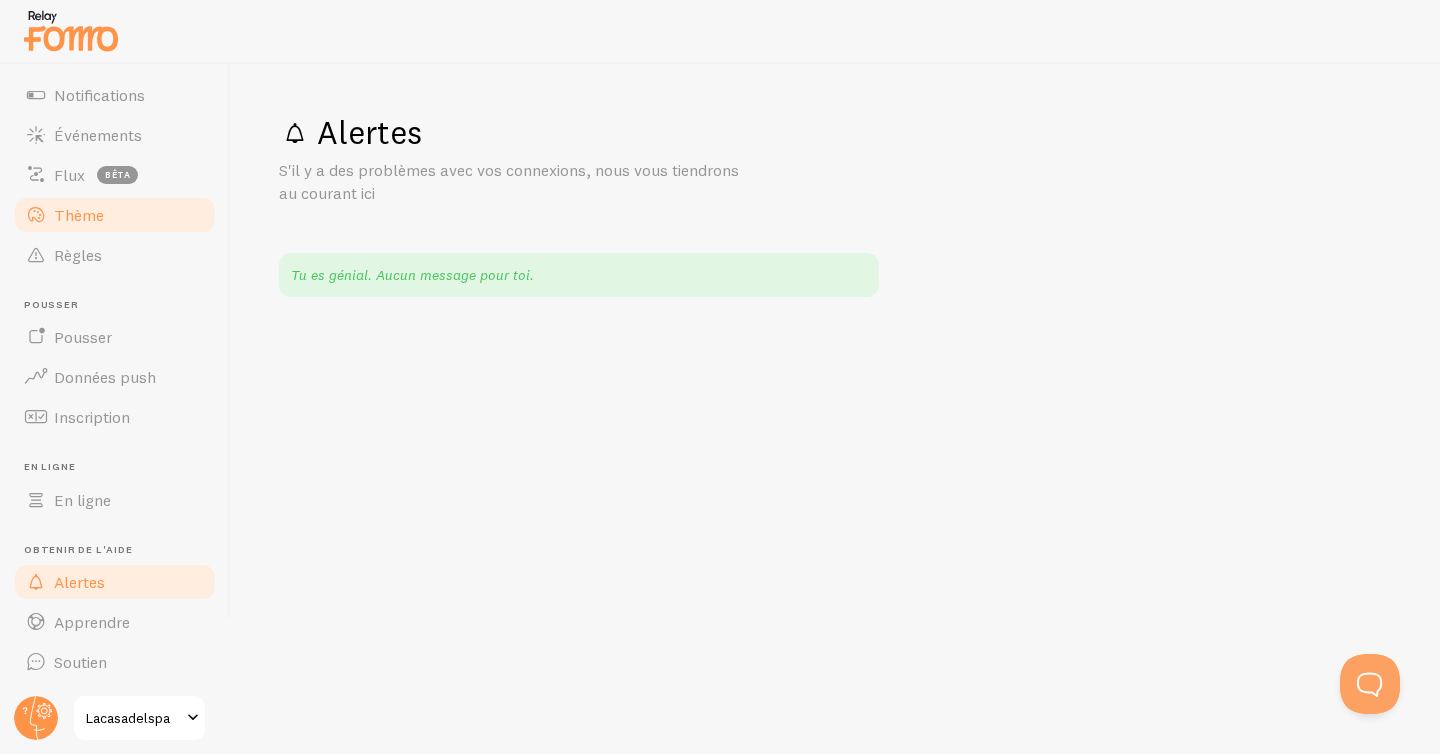 click on "Thème" at bounding box center [115, 215] 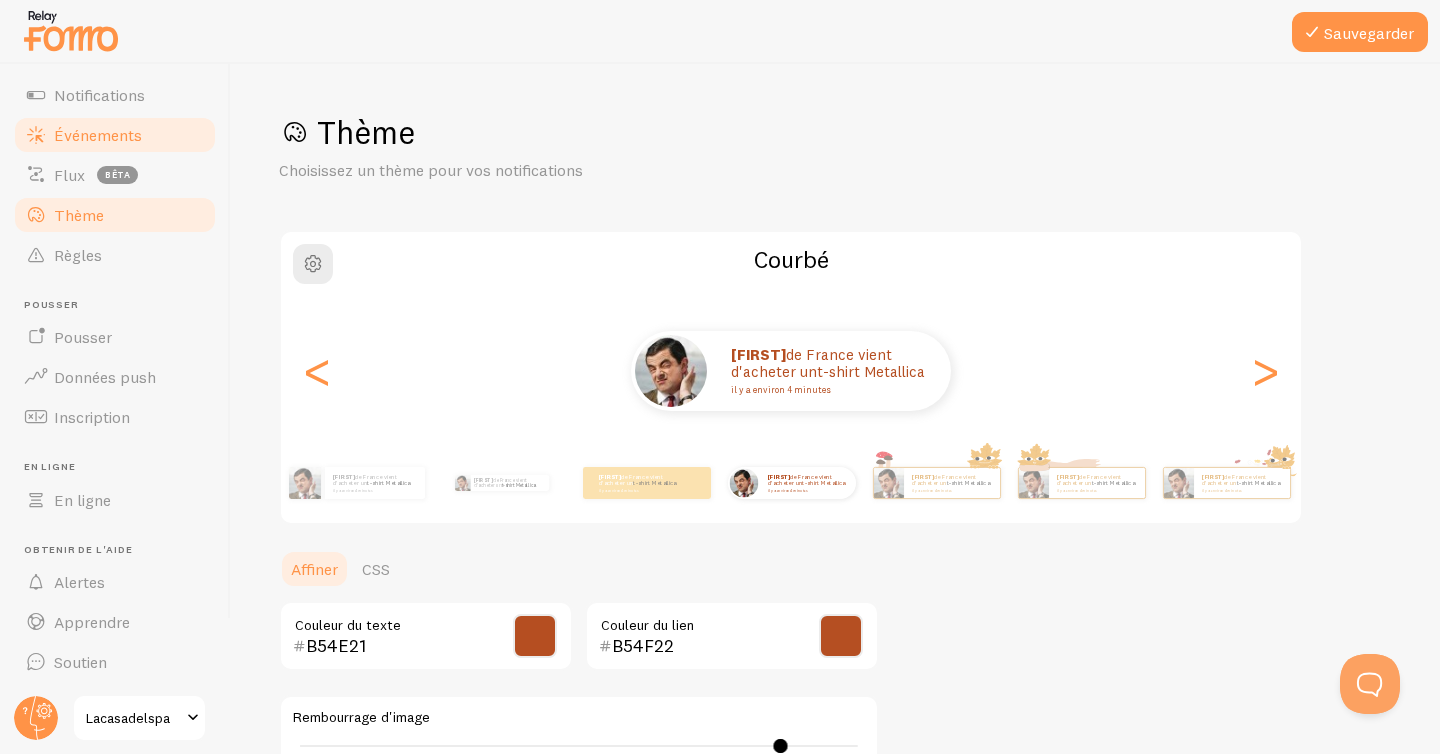 click on "Événements" at bounding box center [115, 135] 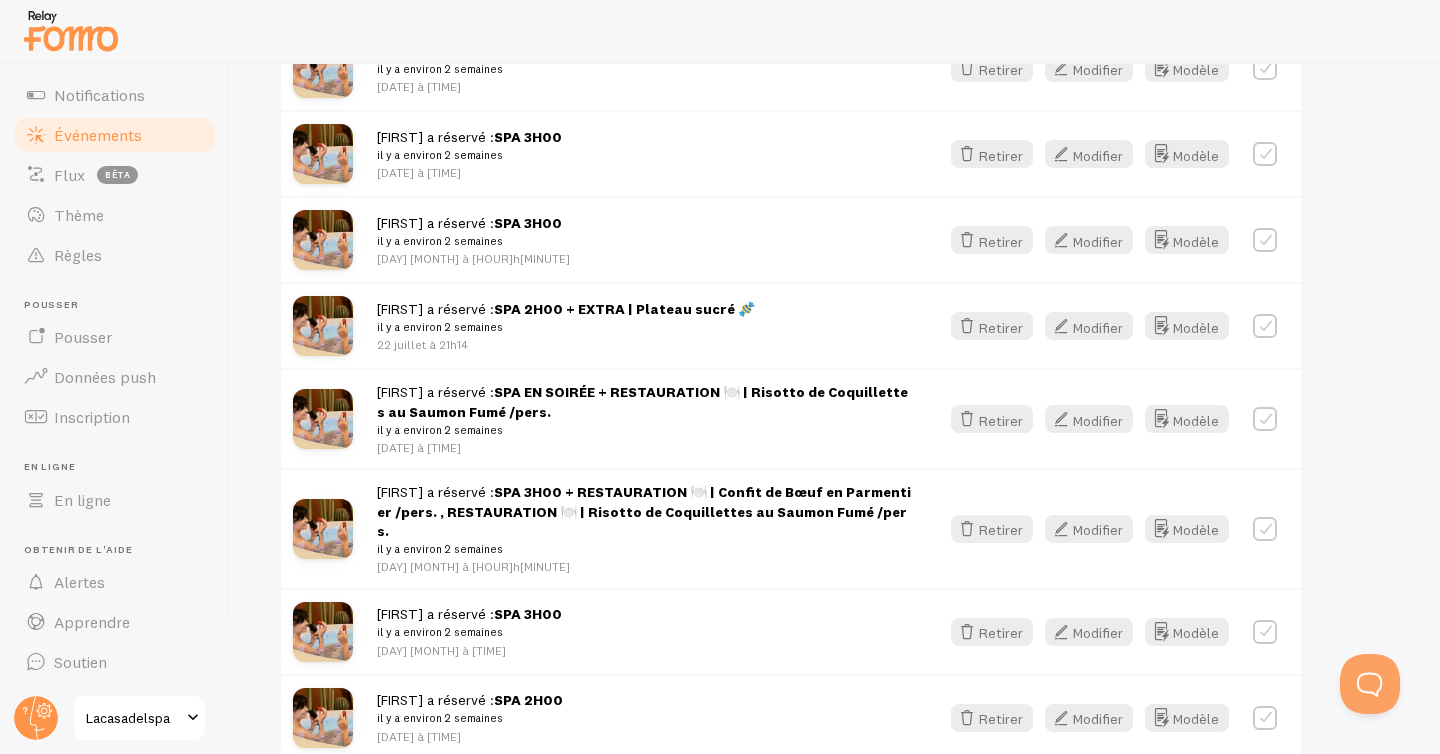 scroll, scrollTop: 0, scrollLeft: 0, axis: both 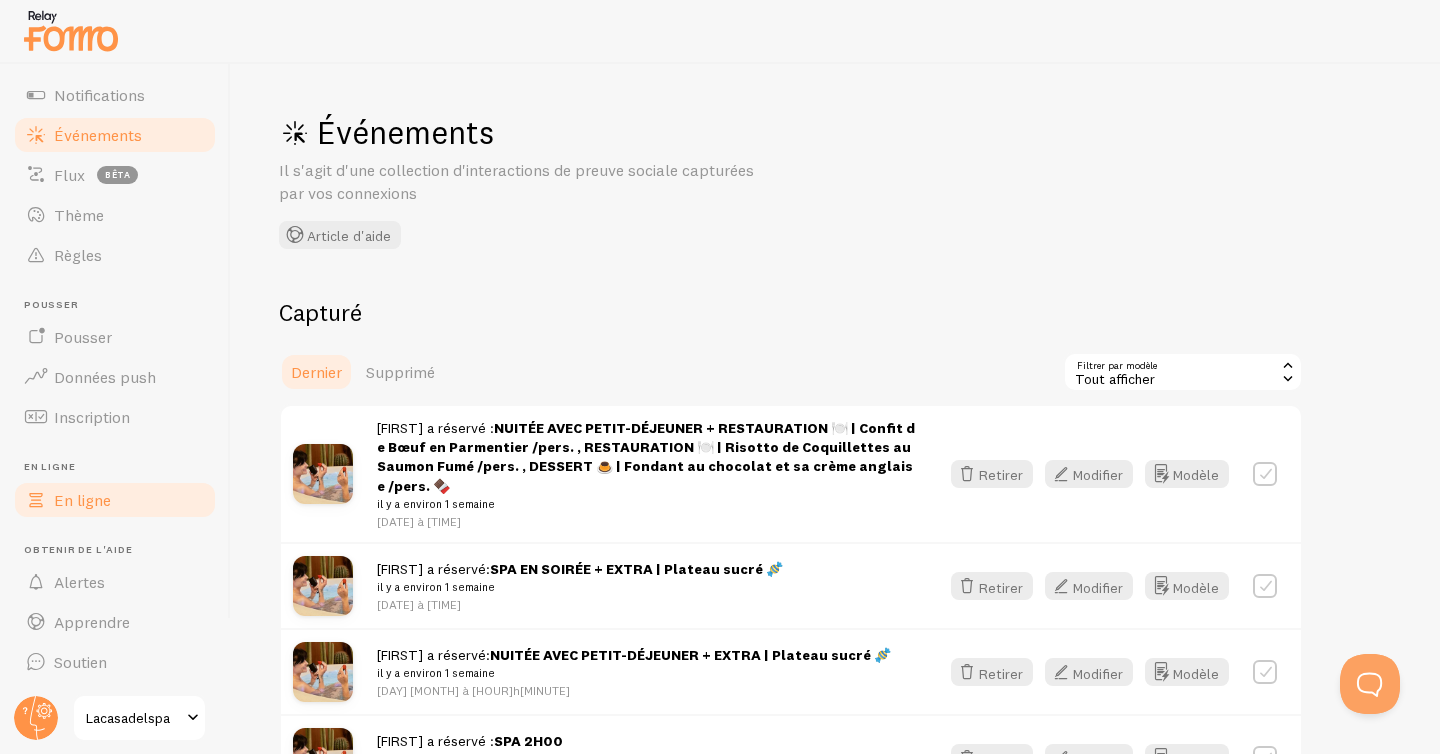 click on "En ligne" at bounding box center [115, 500] 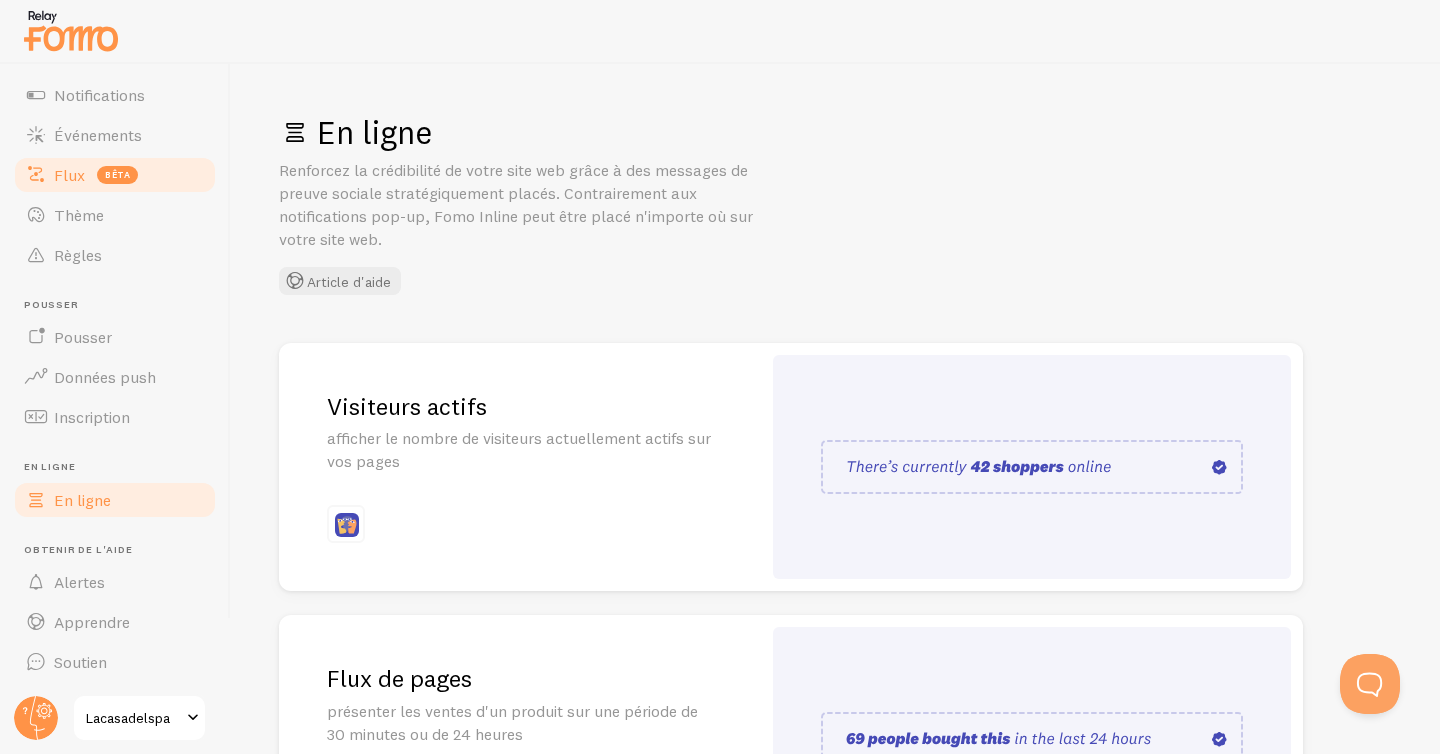 click on "Flux
bêta" at bounding box center [115, 175] 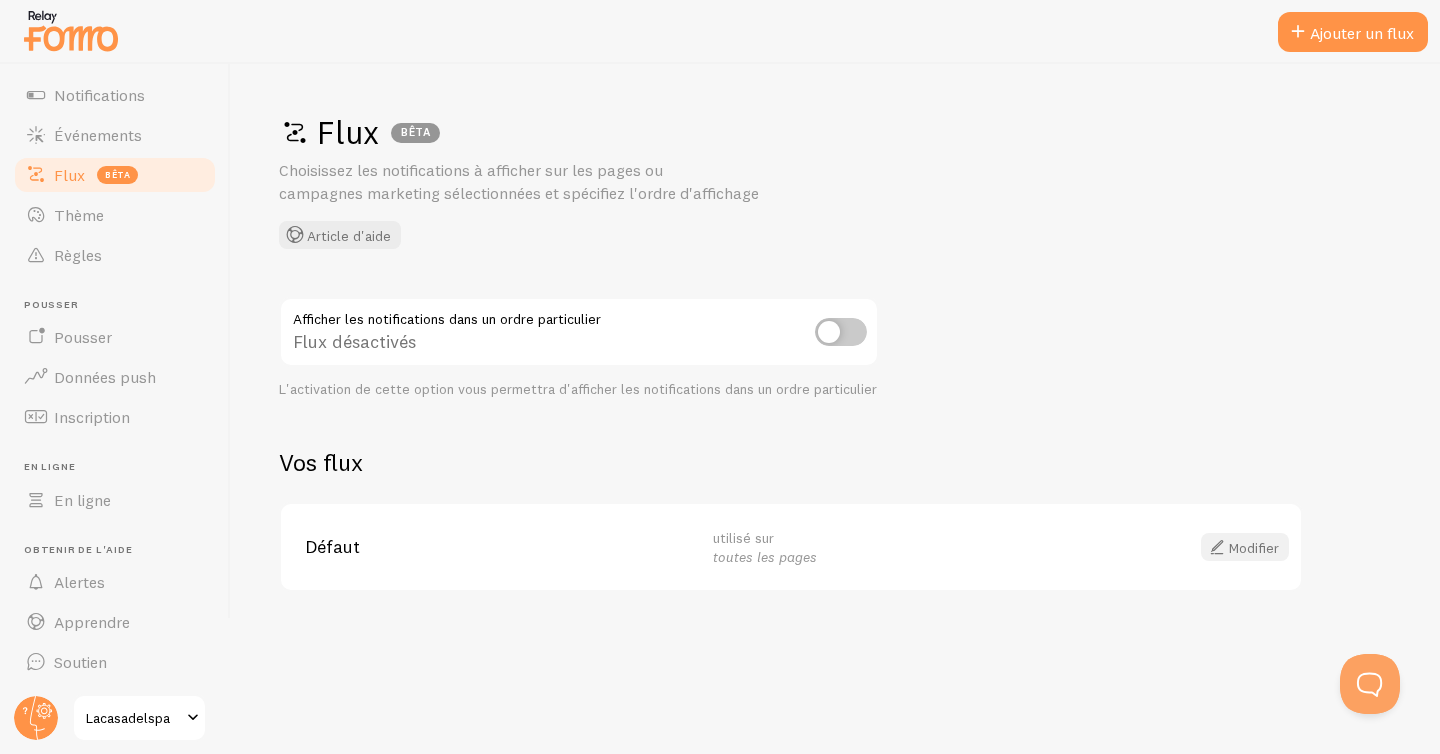 click on "Modifier" at bounding box center (1254, 548) 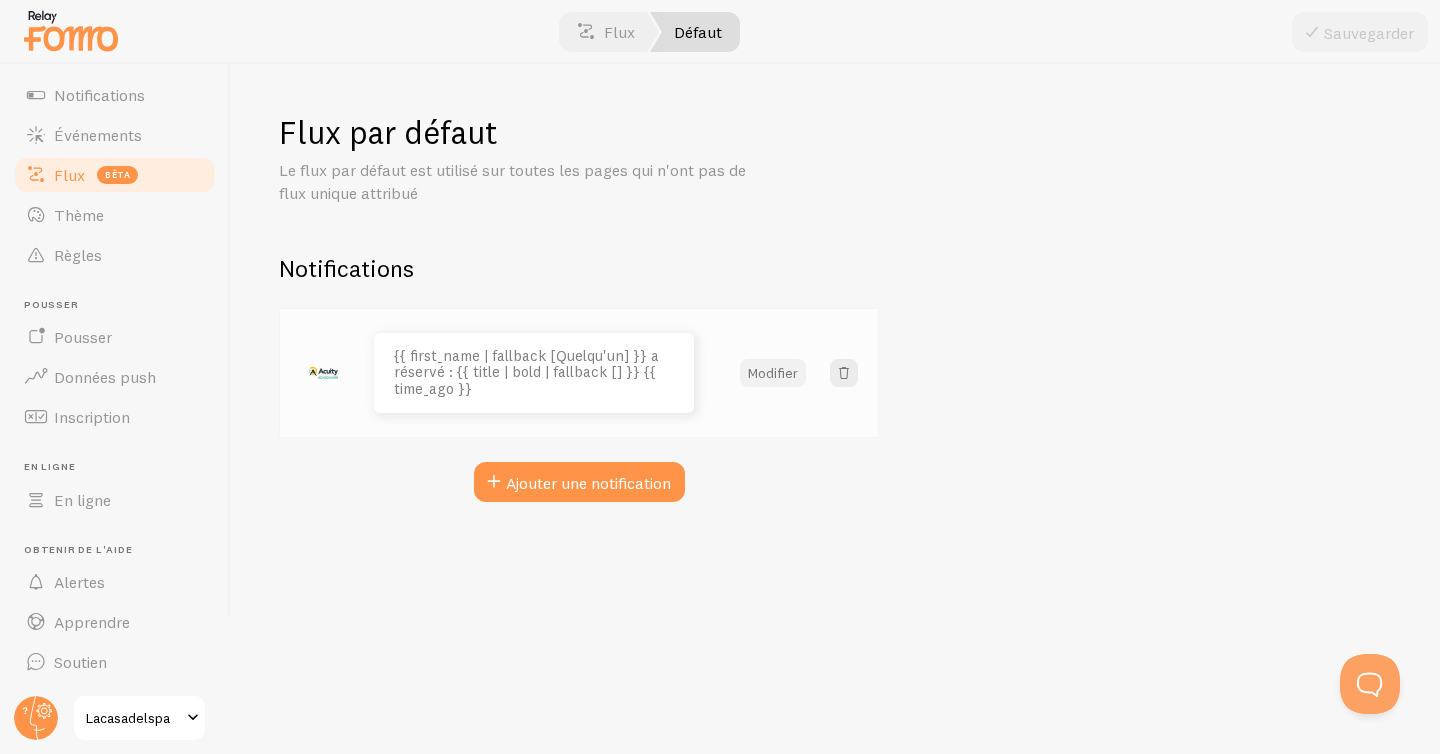 click on "Modifier" at bounding box center [773, 372] 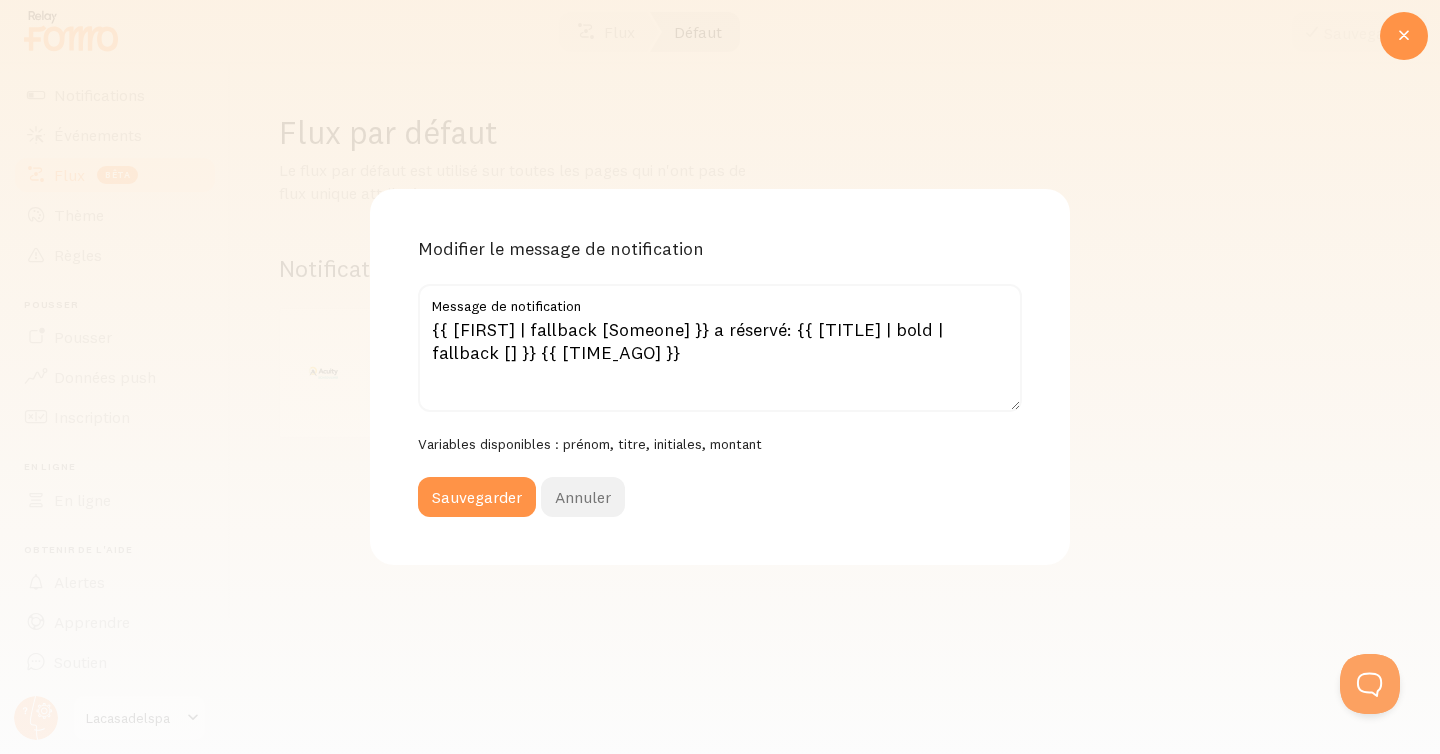 click on "Annuler" at bounding box center (583, 497) 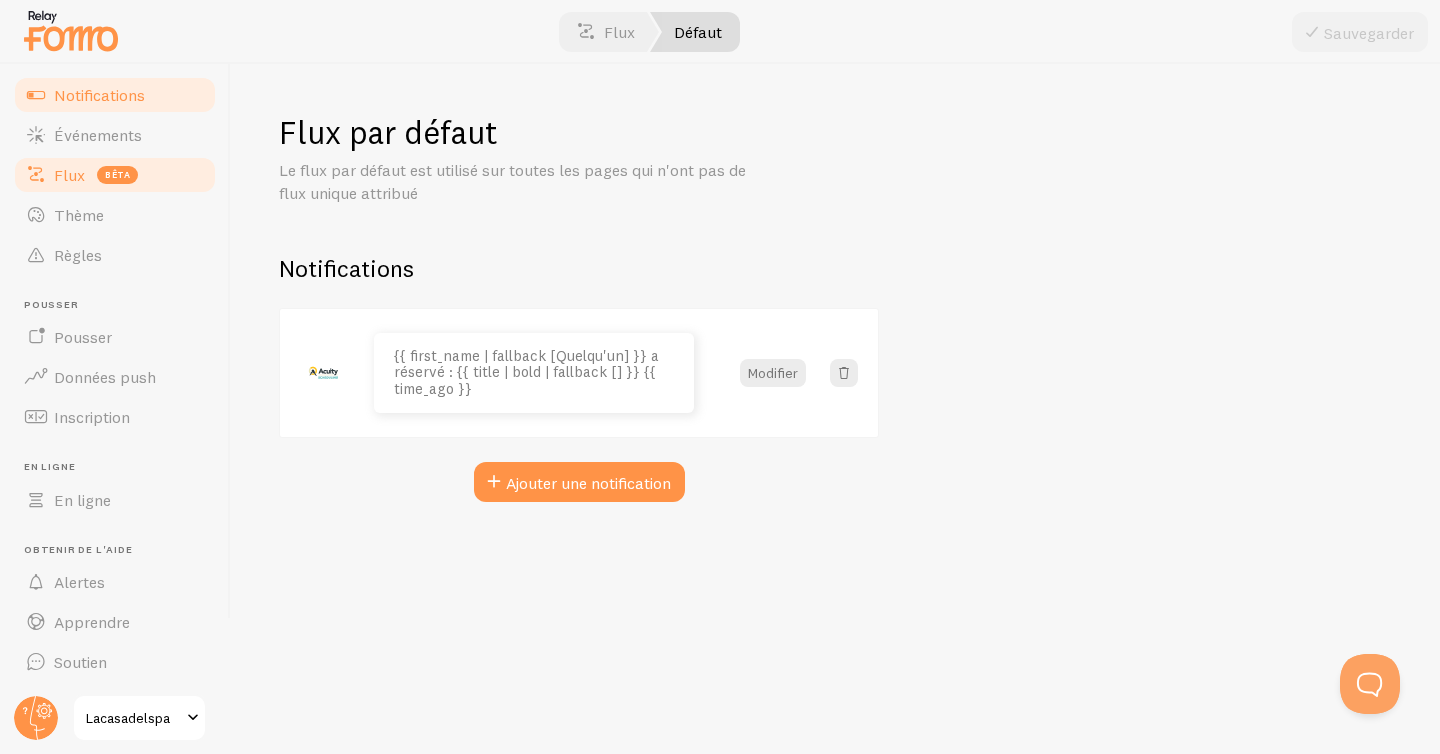 click on "Notifications" at bounding box center [99, 95] 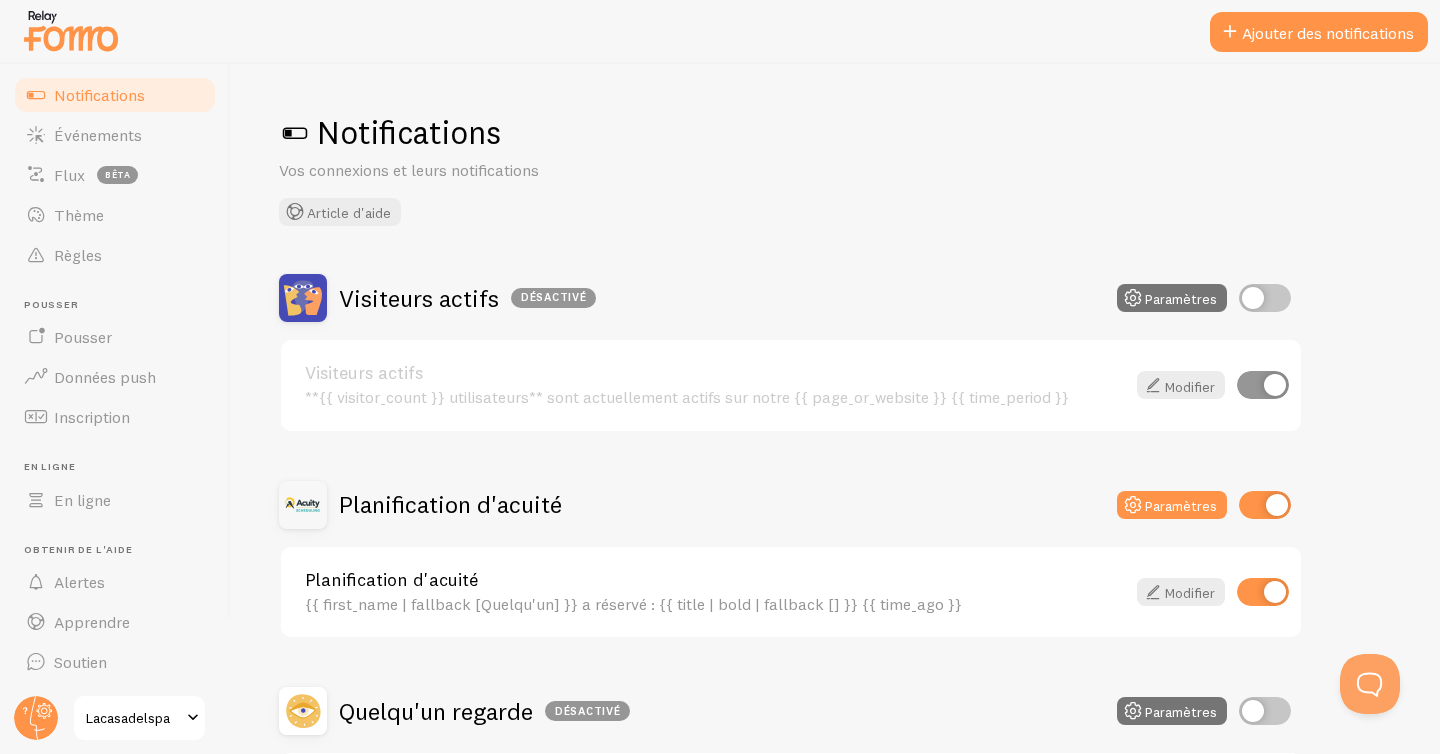 click on "Lacasadelspa" at bounding box center [133, 718] 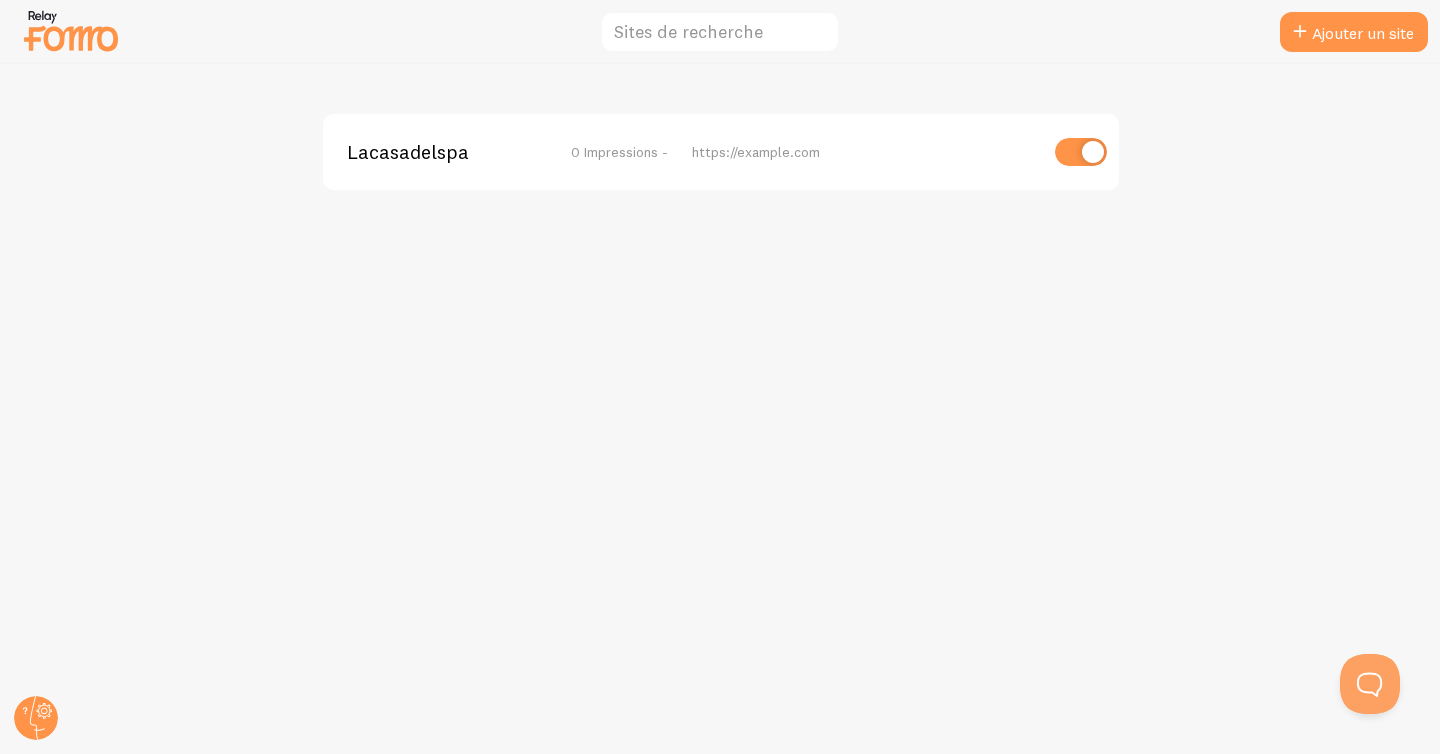 click on "Lacasadelspa" at bounding box center (408, 151) 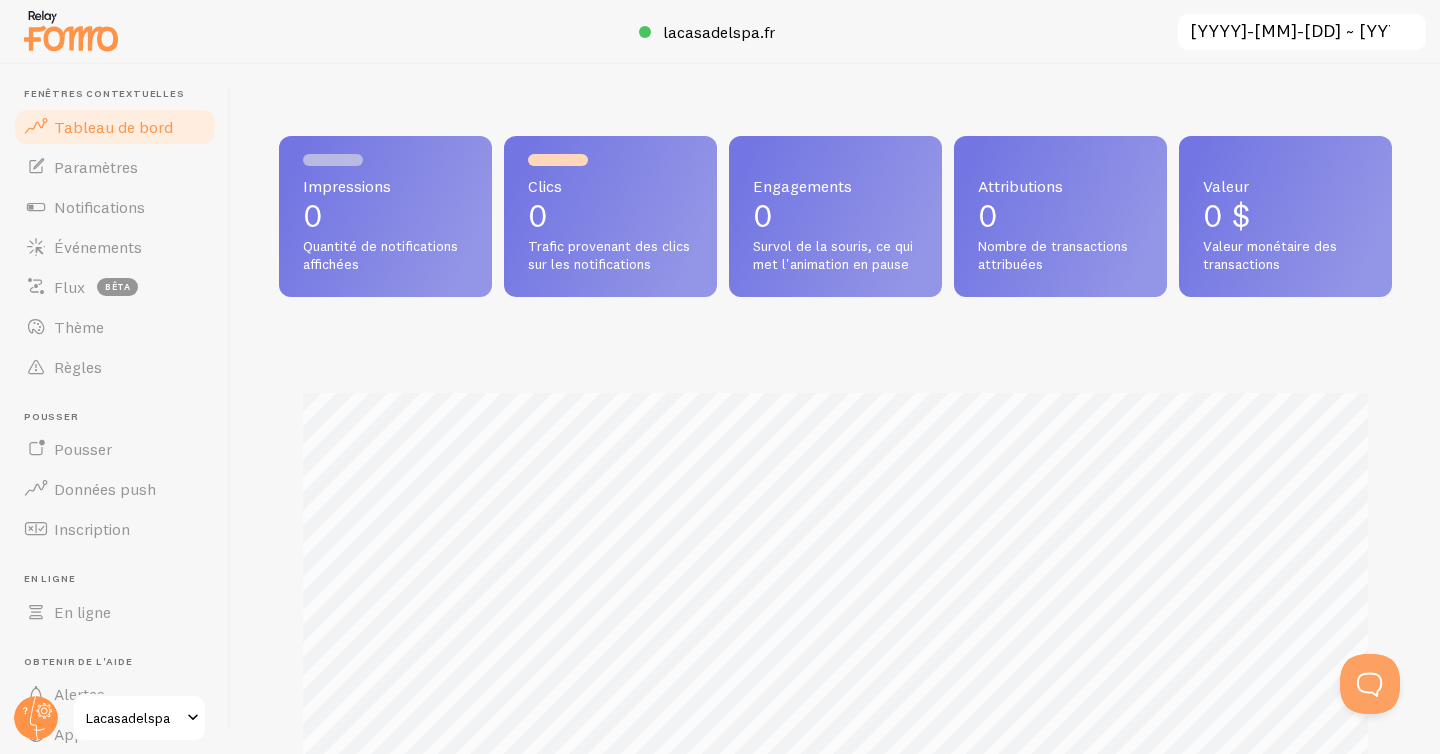 scroll, scrollTop: 999474, scrollLeft: 998887, axis: both 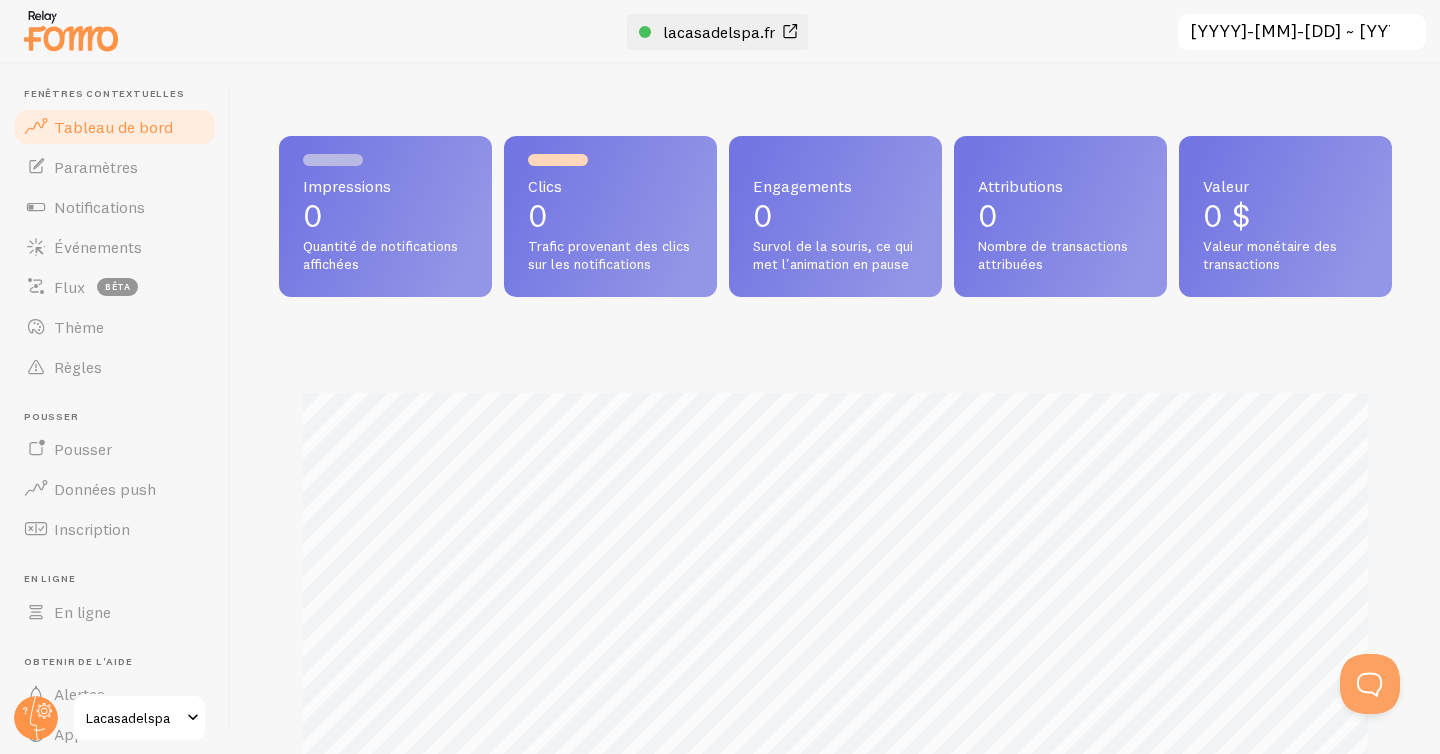click on "lacasadelspa.fr" at bounding box center [719, 32] 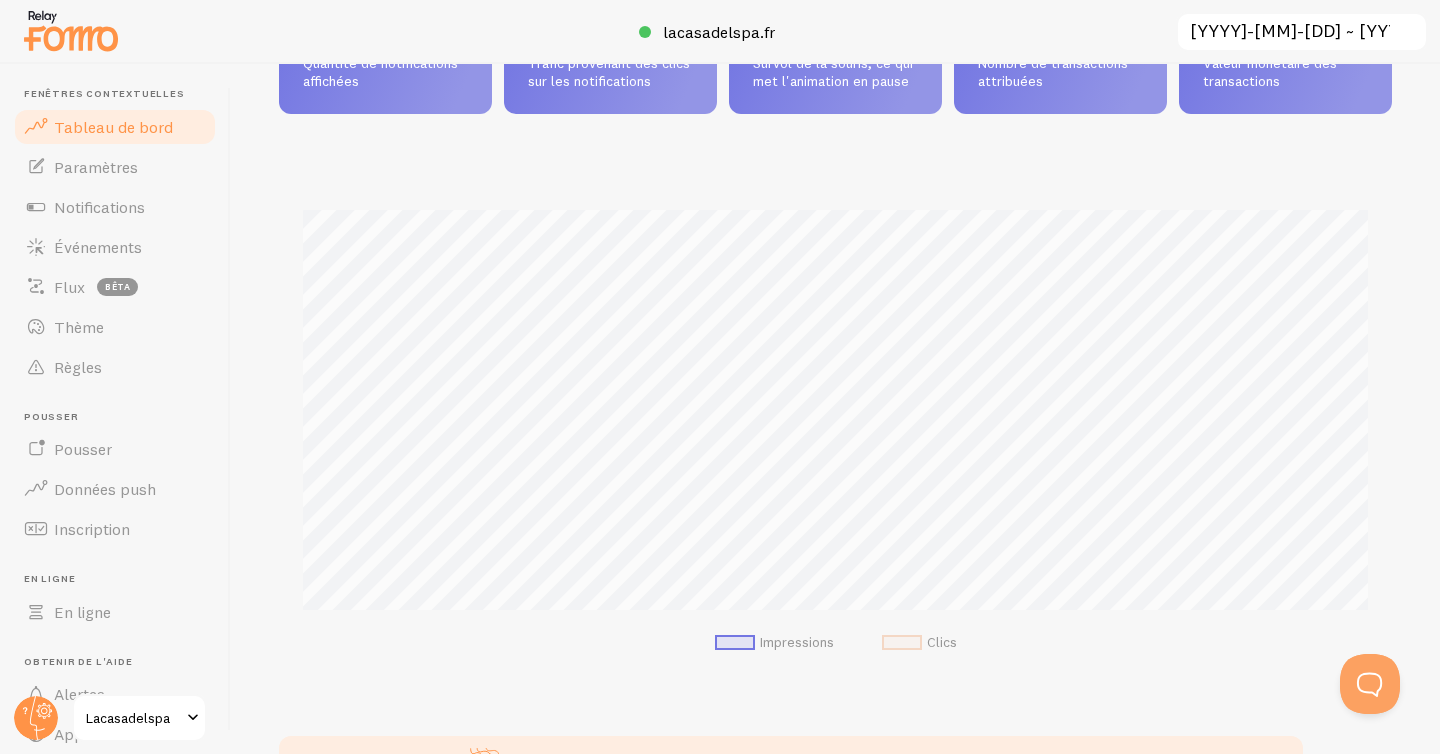 scroll, scrollTop: 0, scrollLeft: 0, axis: both 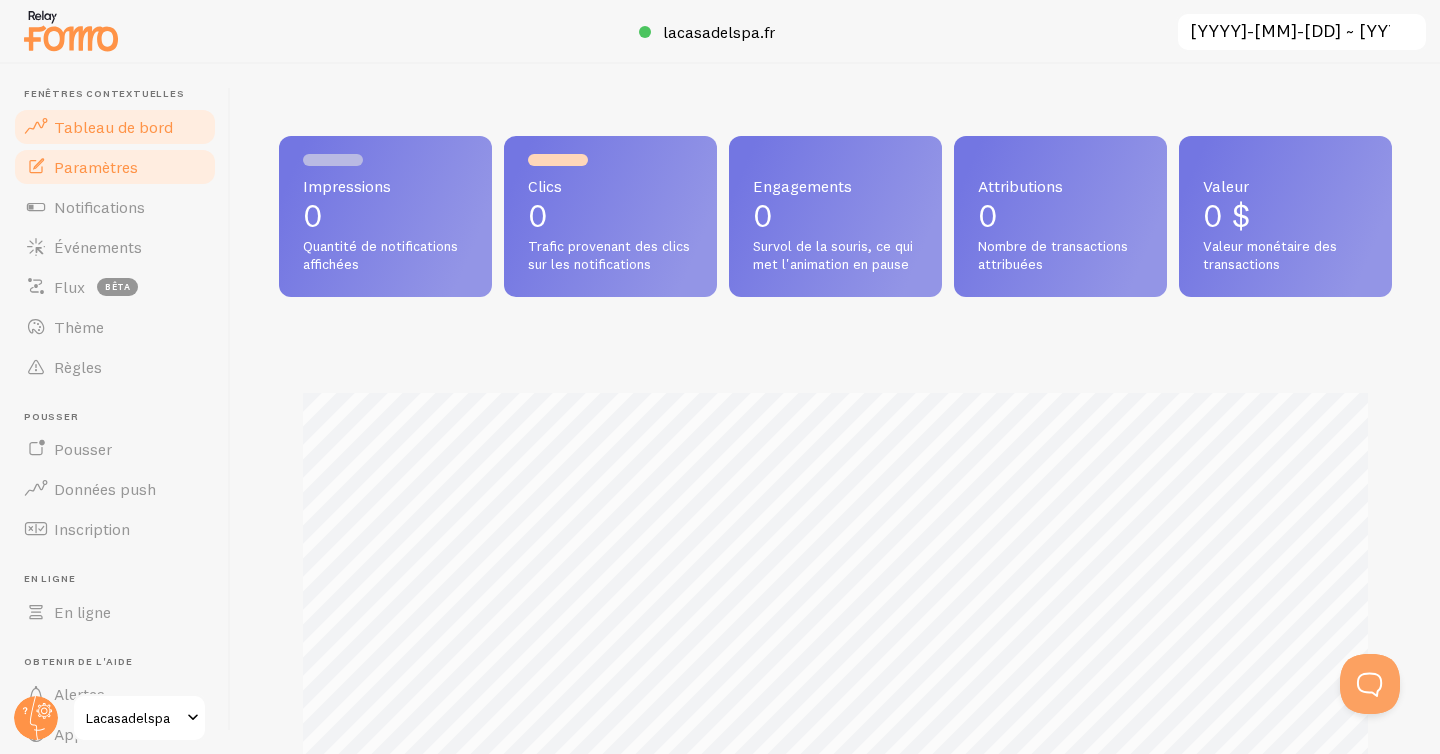 click on "Paramètres" at bounding box center [115, 167] 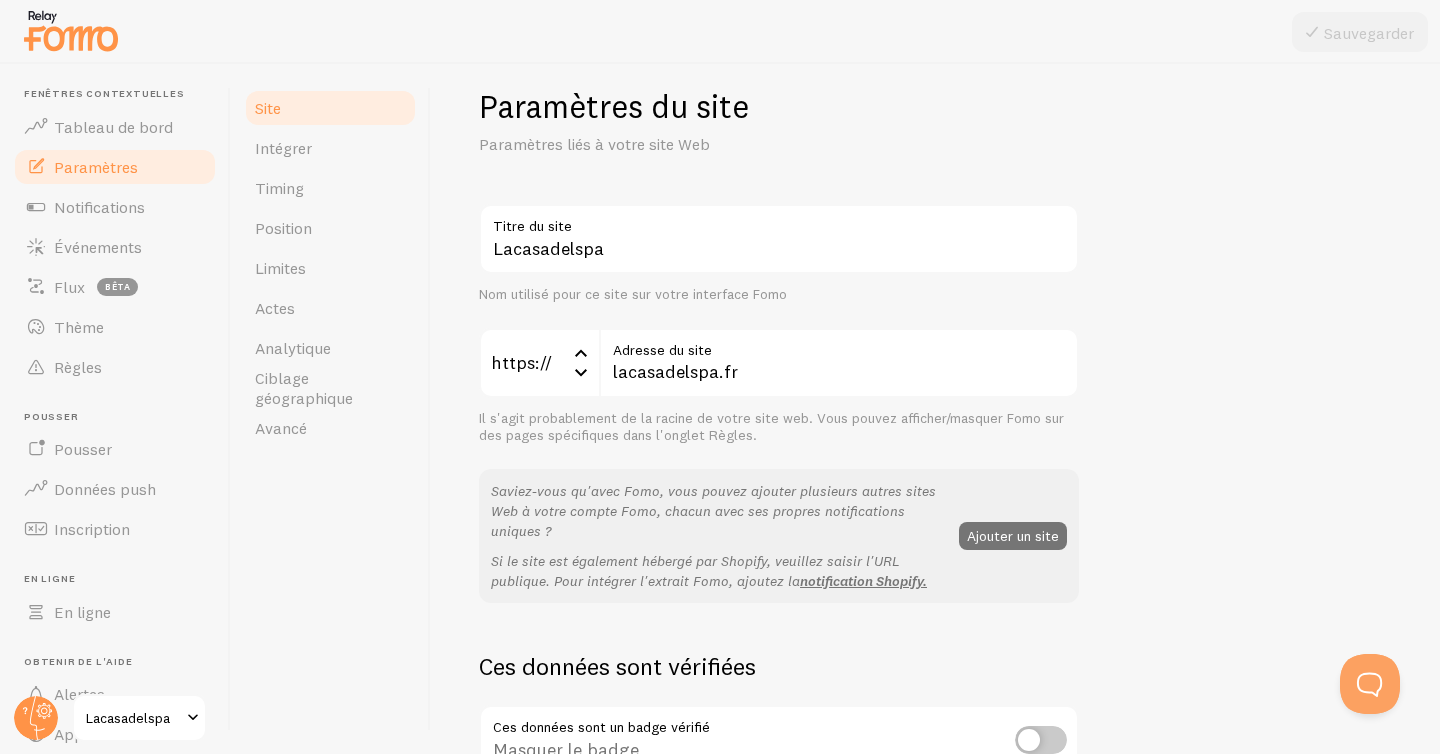 scroll, scrollTop: 27, scrollLeft: 0, axis: vertical 